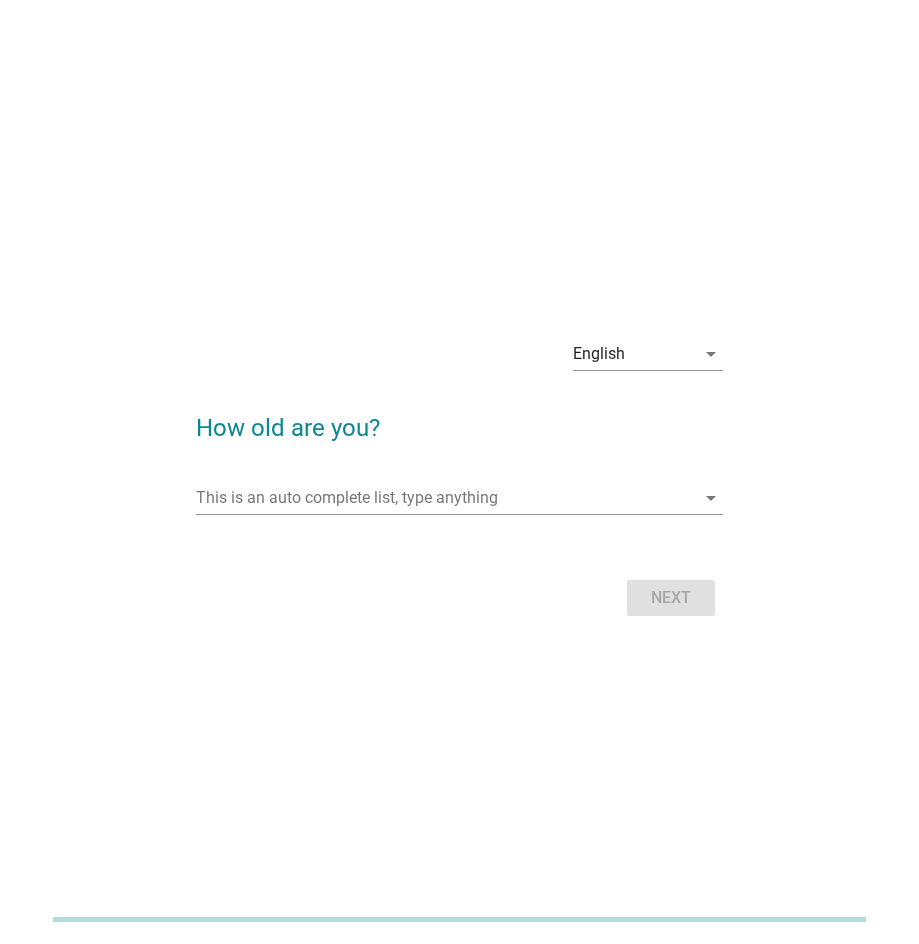 scroll, scrollTop: 0, scrollLeft: 0, axis: both 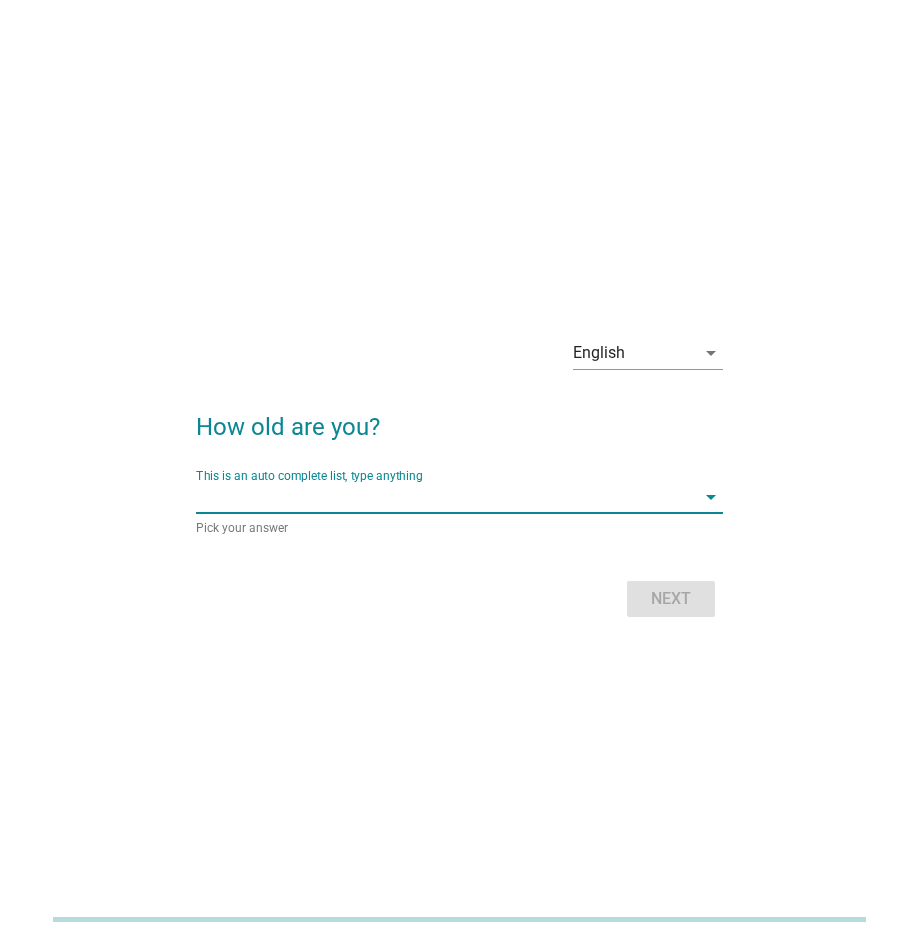 click at bounding box center (445, 497) 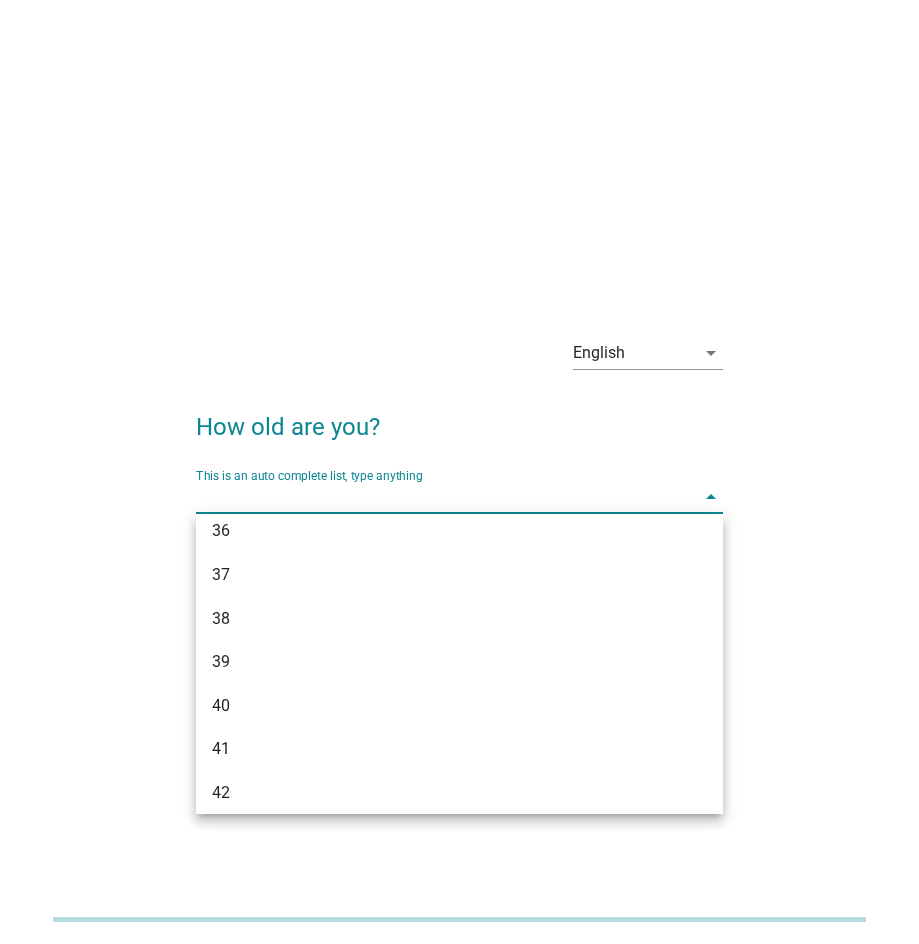 scroll, scrollTop: 852, scrollLeft: 0, axis: vertical 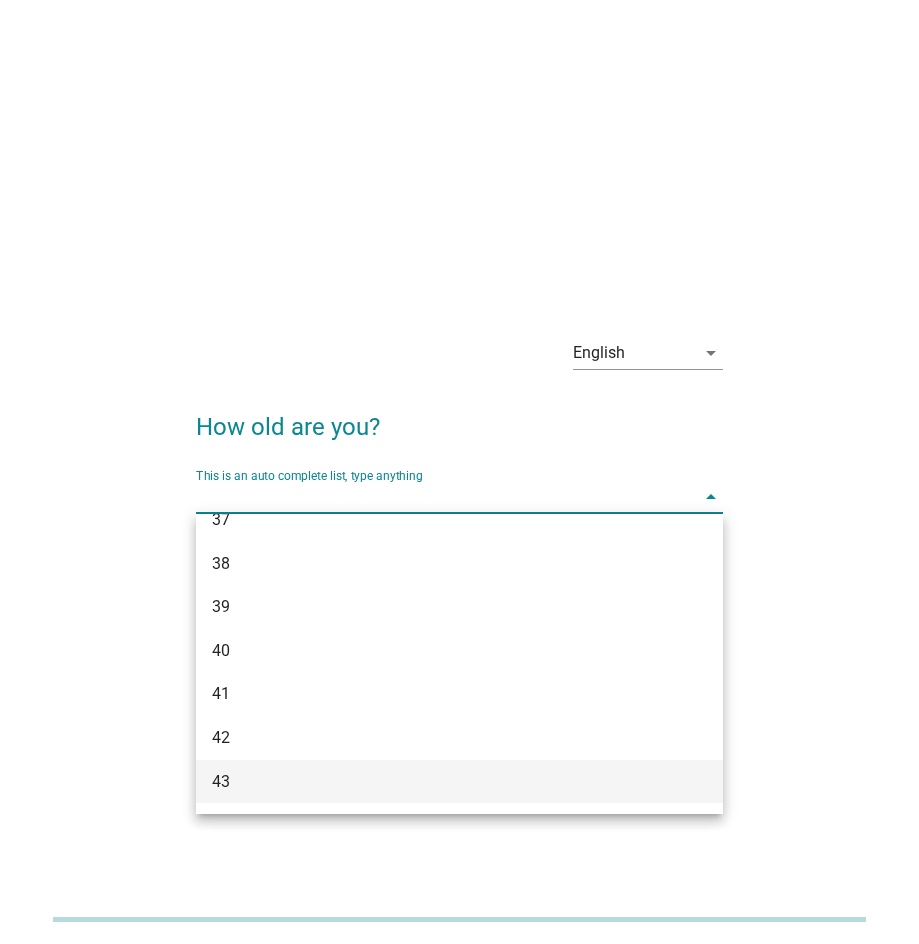 click on "43" at bounding box center (439, 782) 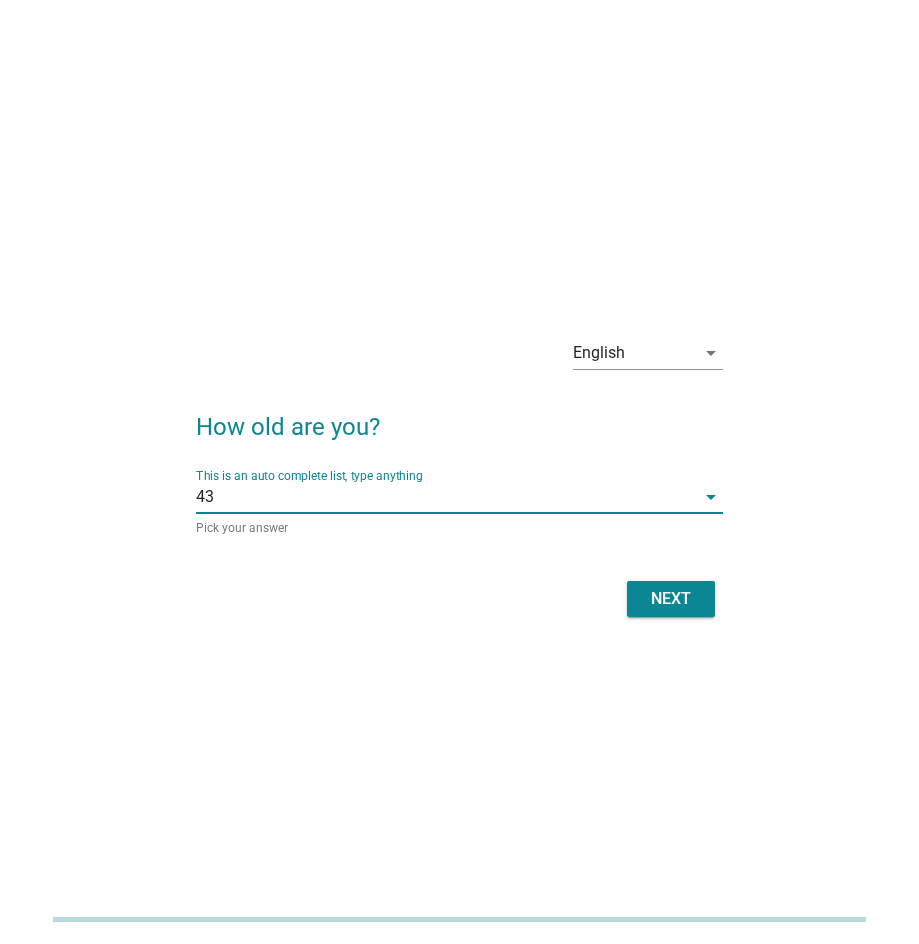 click on "Next" at bounding box center [671, 599] 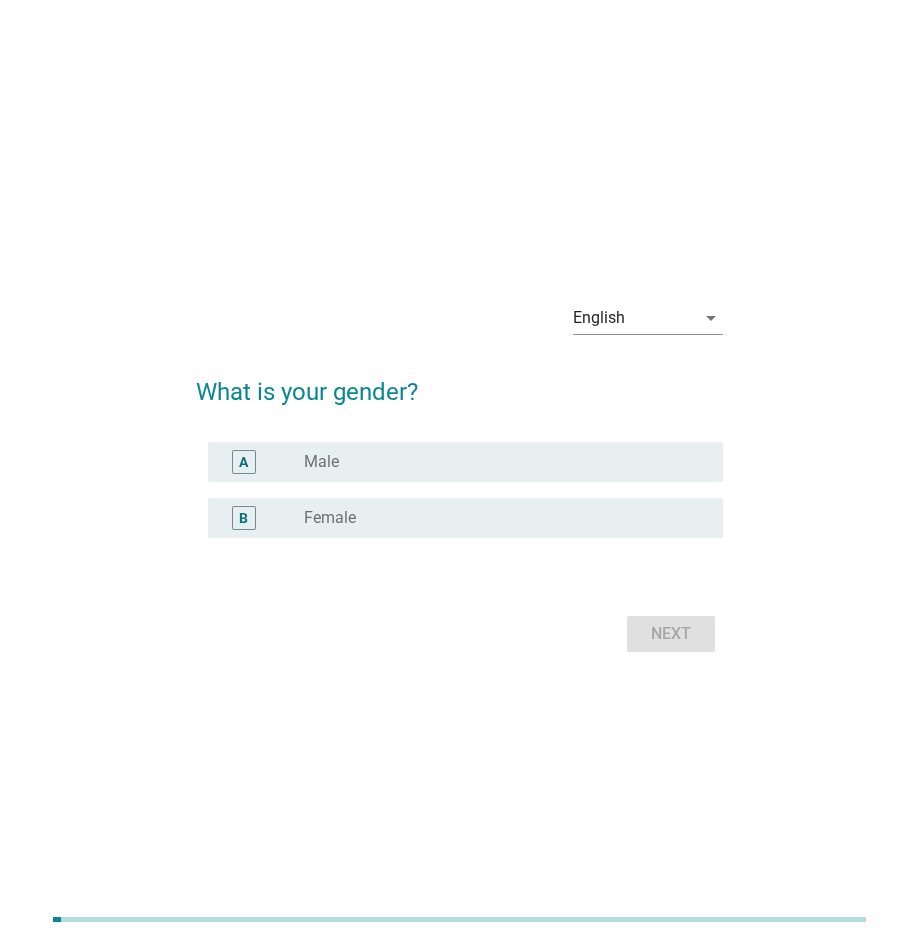 click on "radio_button_unchecked Female" at bounding box center [497, 518] 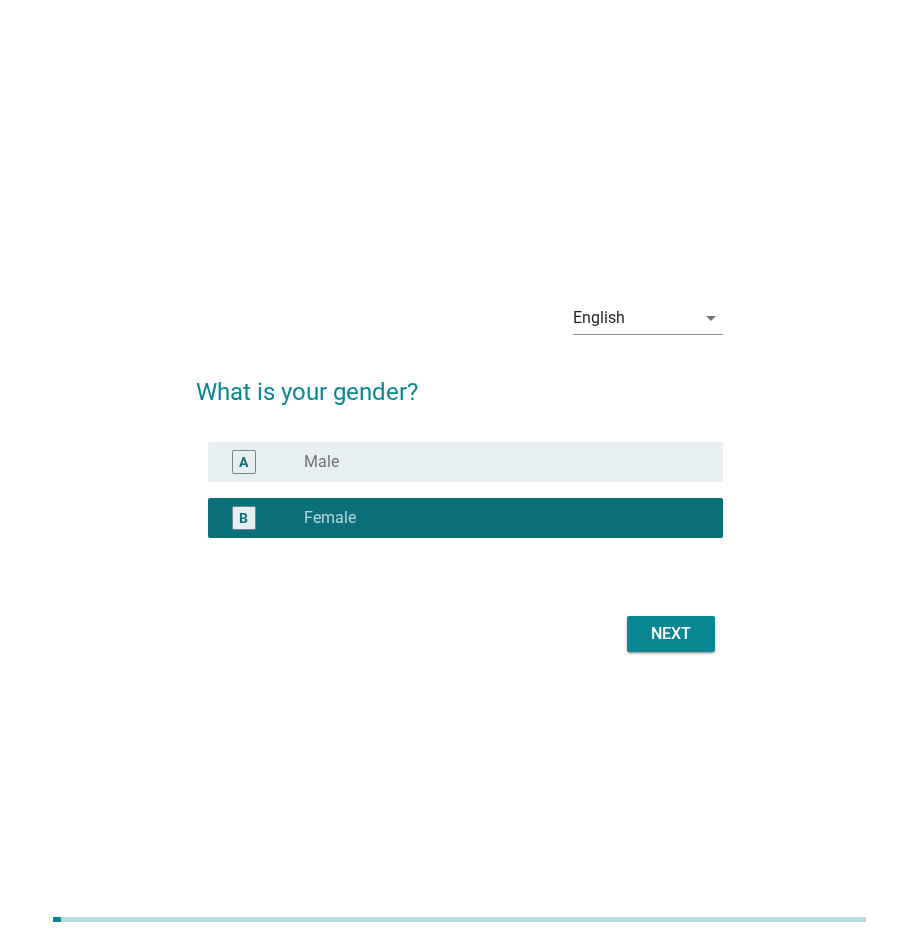 click on "Next" at bounding box center [671, 634] 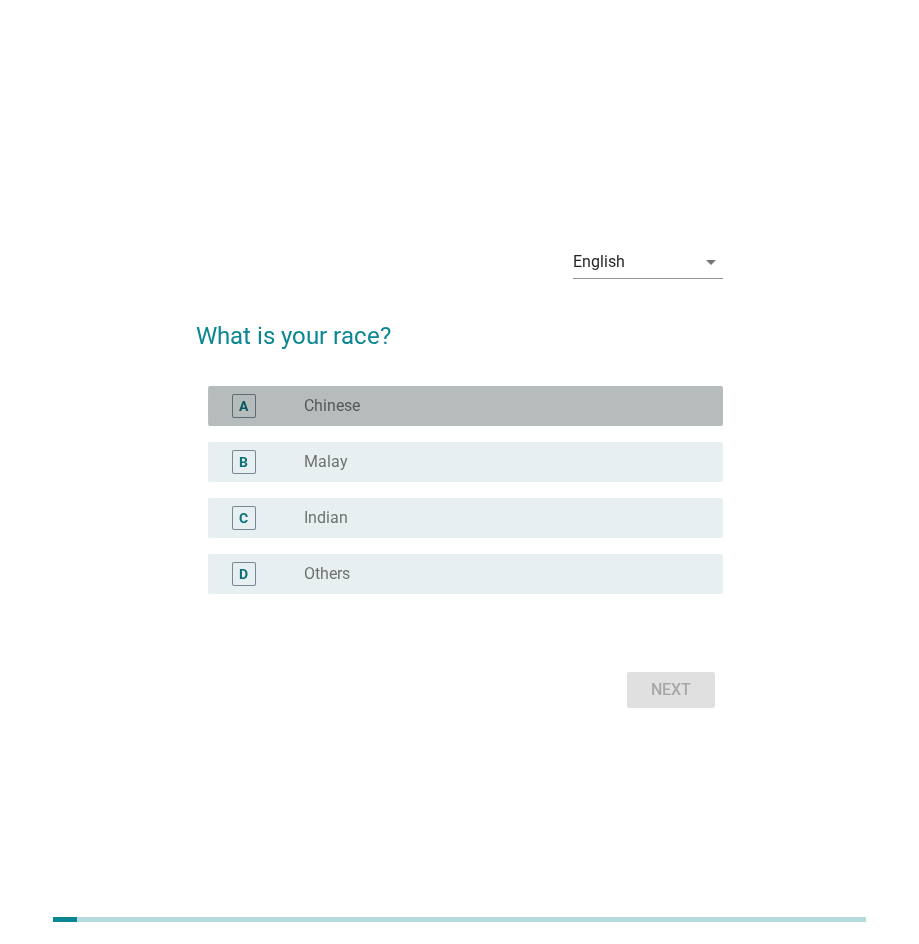 click on "radio_button_unchecked Chinese" at bounding box center [497, 406] 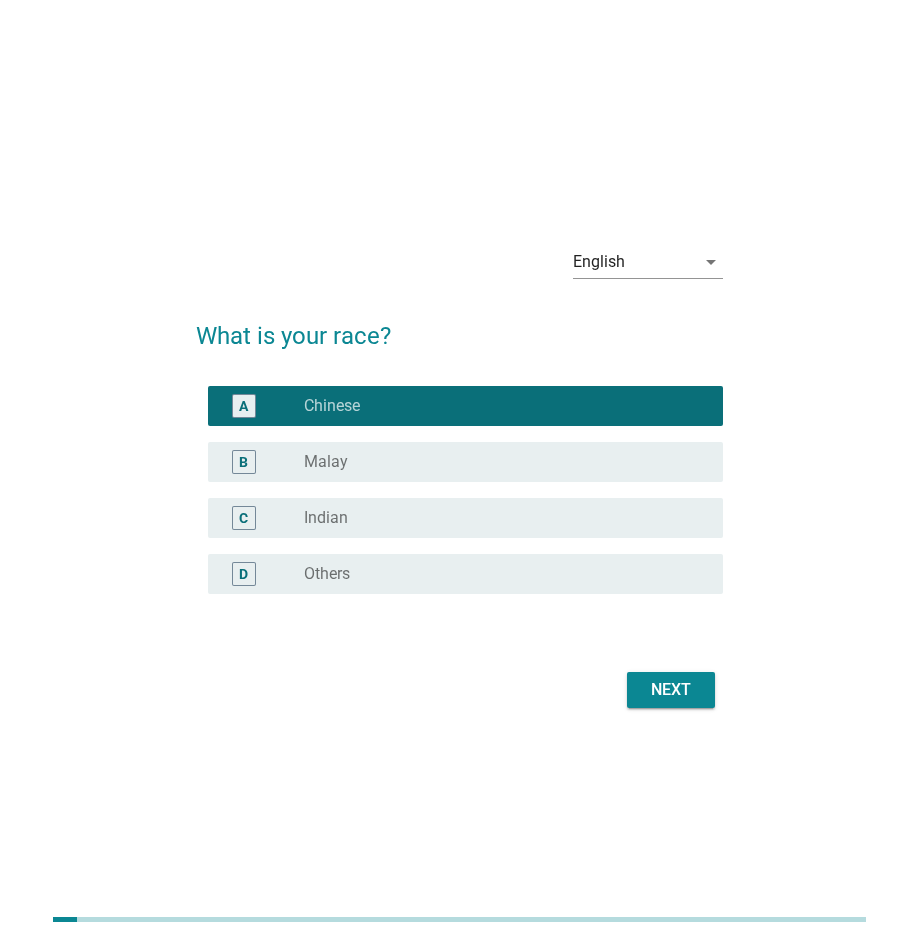 click on "Next" at bounding box center (671, 690) 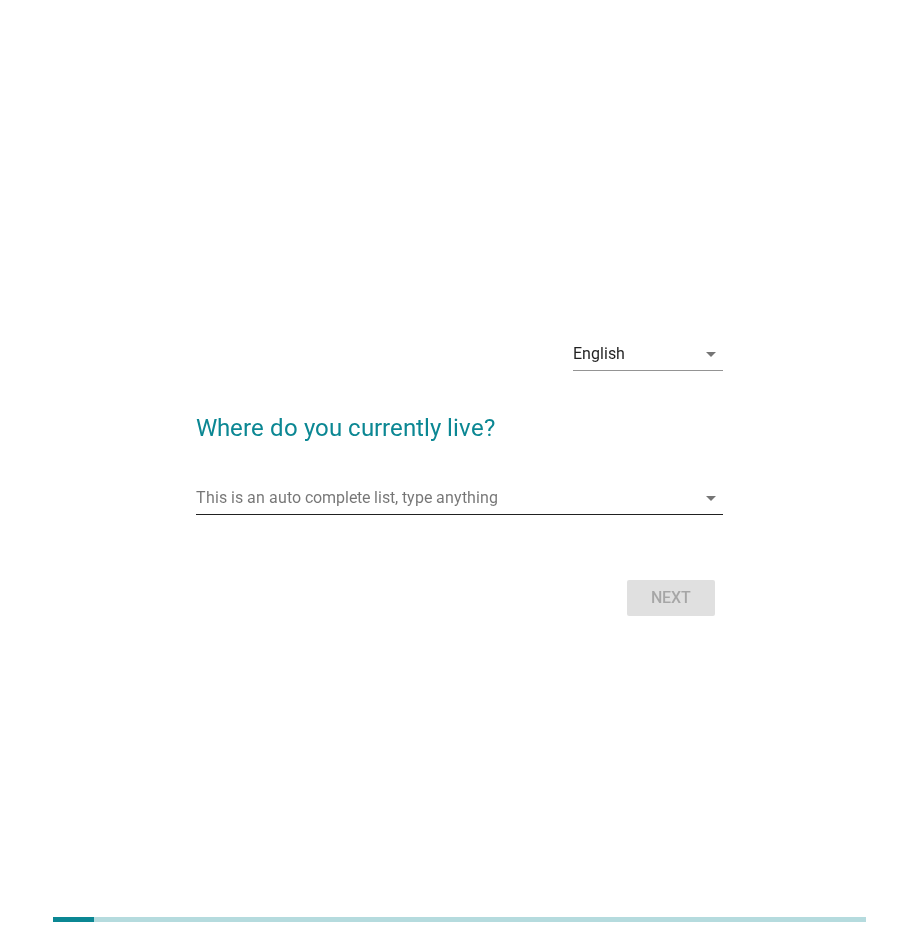 click at bounding box center (445, 498) 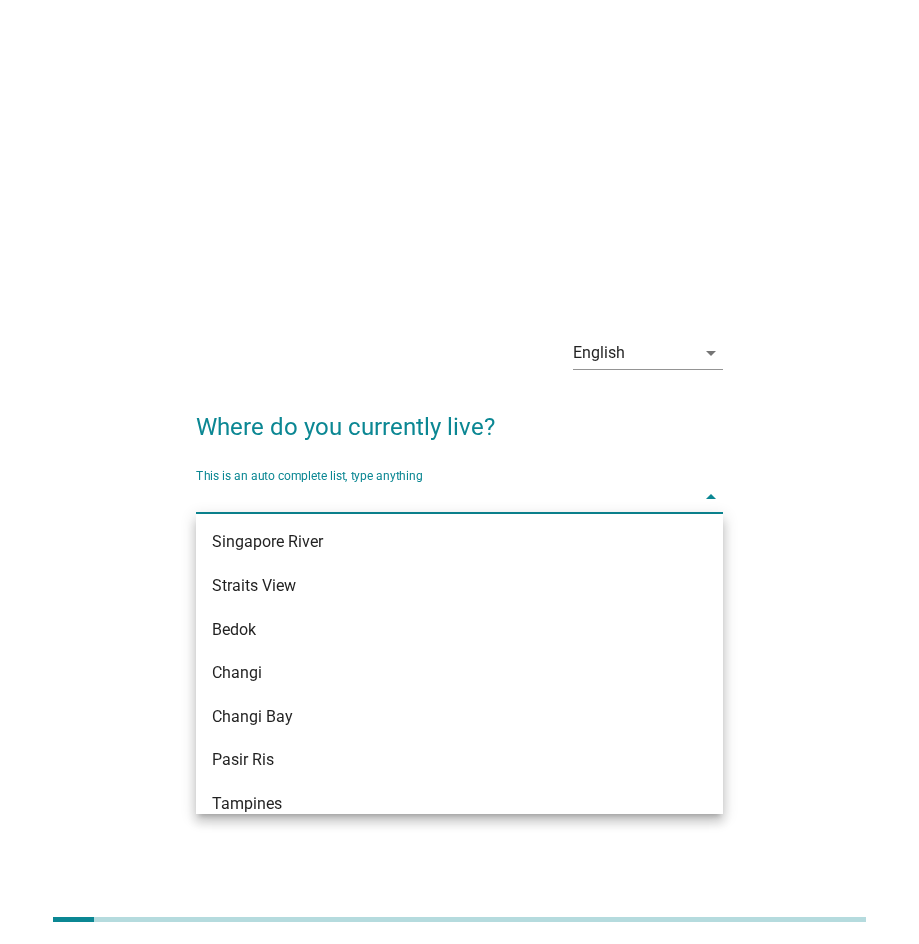 scroll, scrollTop: 1039, scrollLeft: 0, axis: vertical 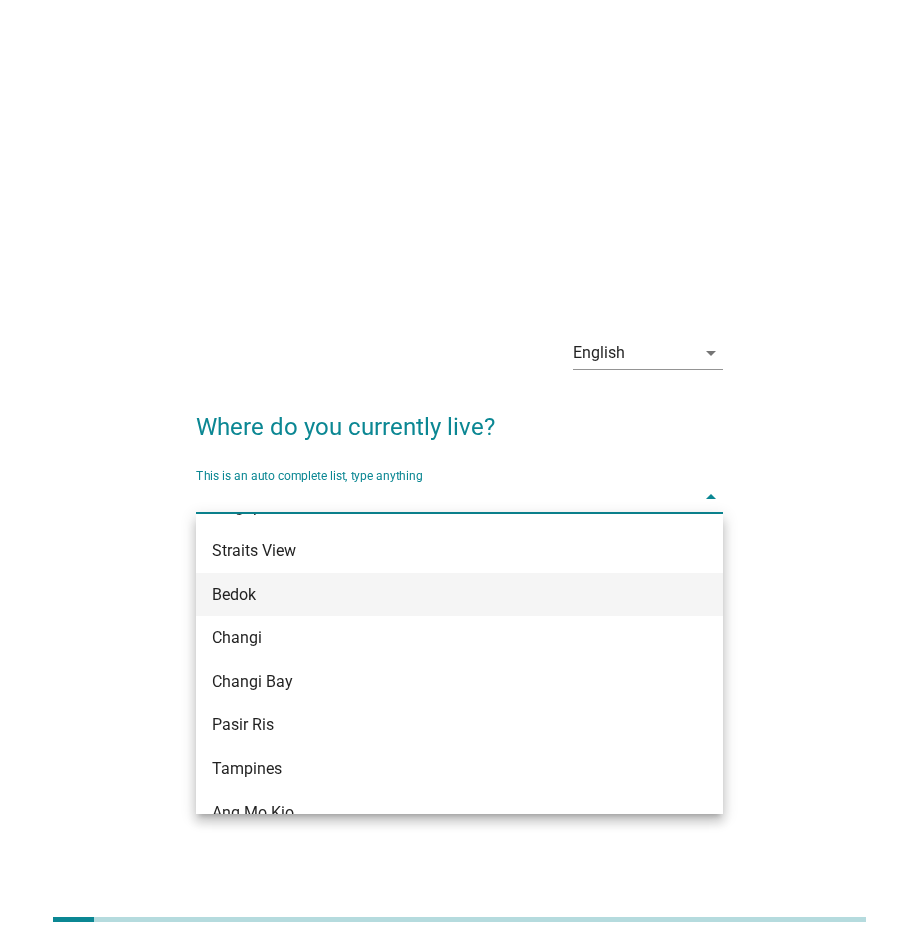 click on "Bedok" at bounding box center [439, 595] 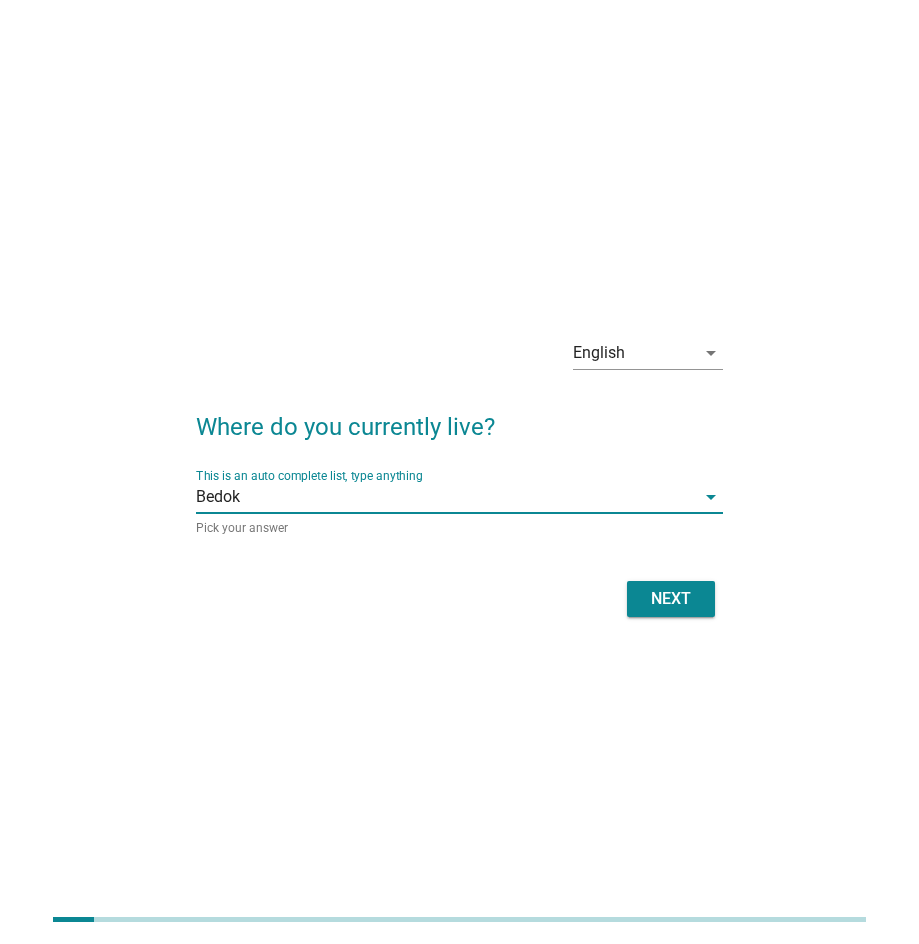click on "Next" at bounding box center [671, 599] 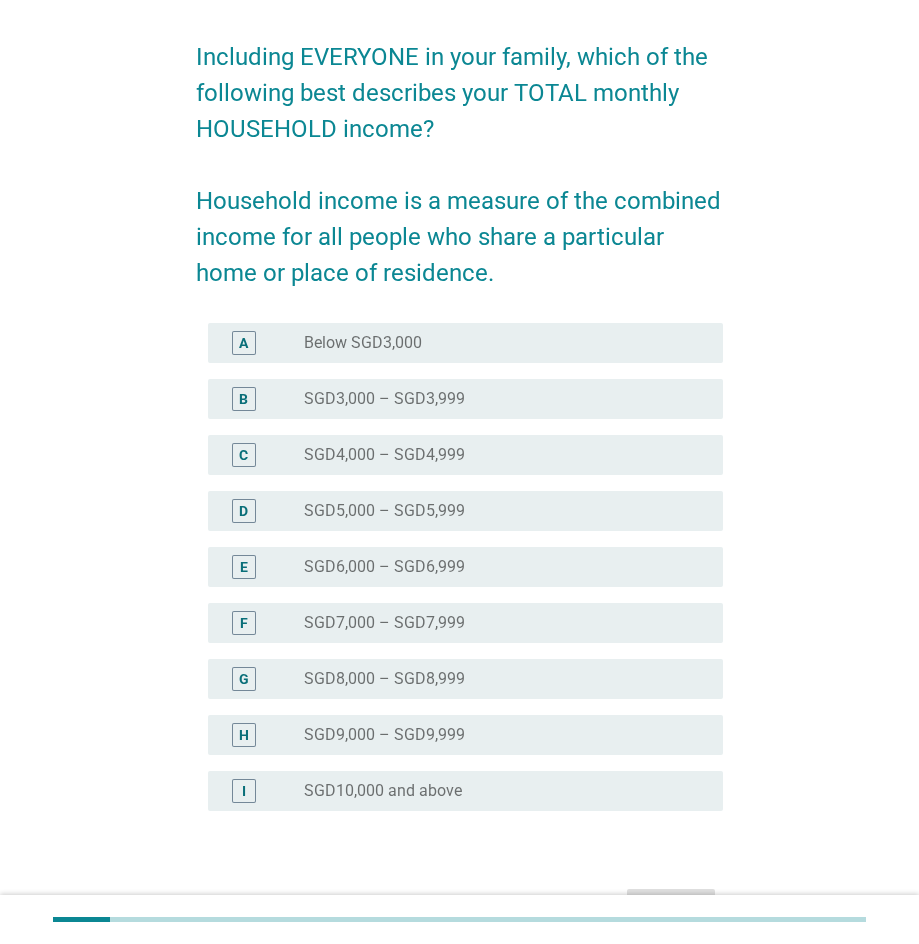 scroll, scrollTop: 135, scrollLeft: 0, axis: vertical 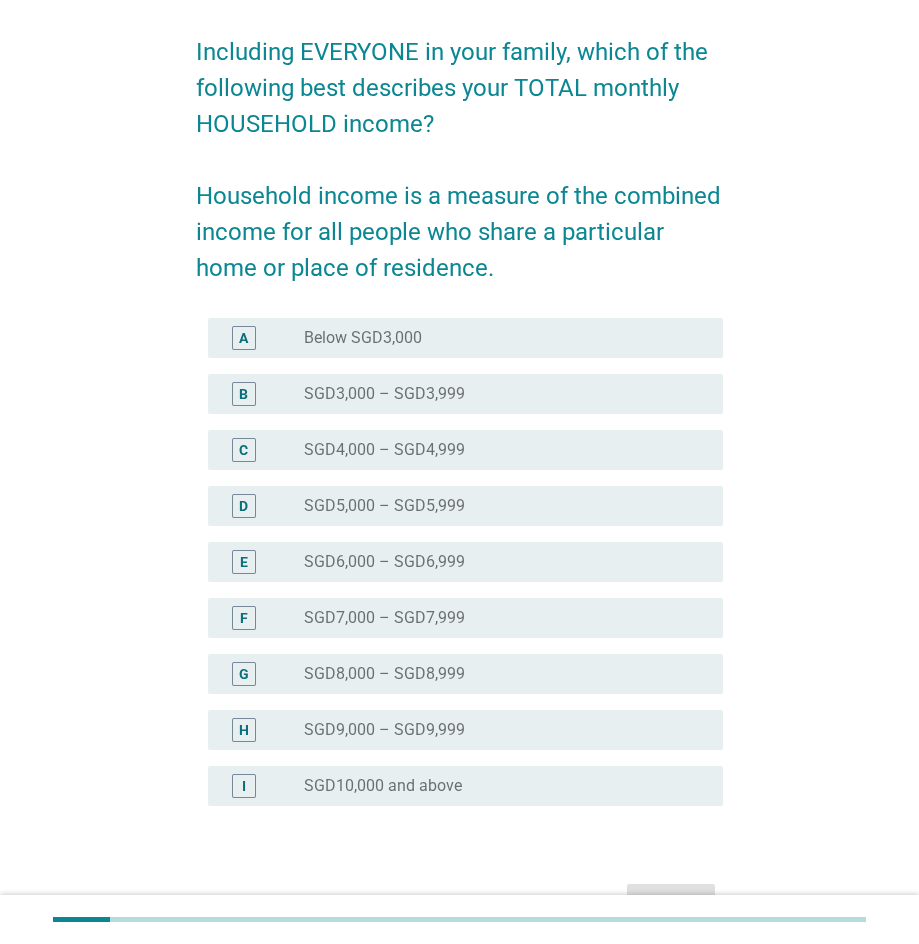 click on "radio_button_unchecked SGD10,000 and above" at bounding box center [497, 786] 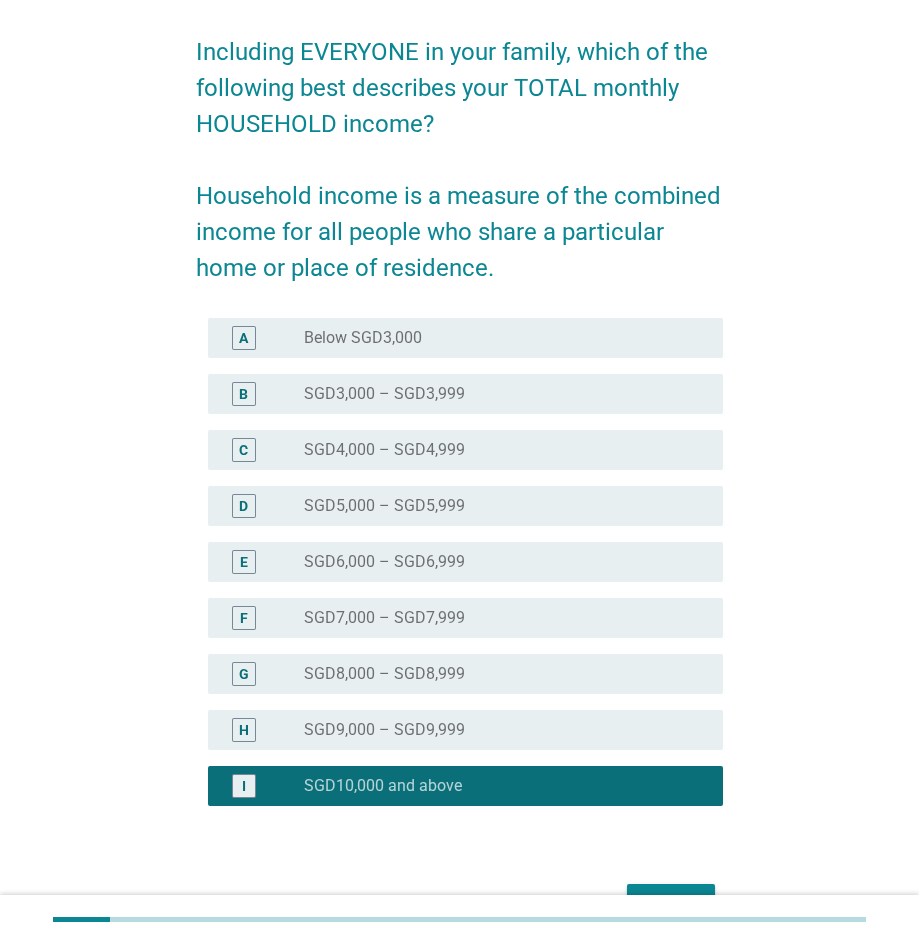 scroll, scrollTop: 221, scrollLeft: 0, axis: vertical 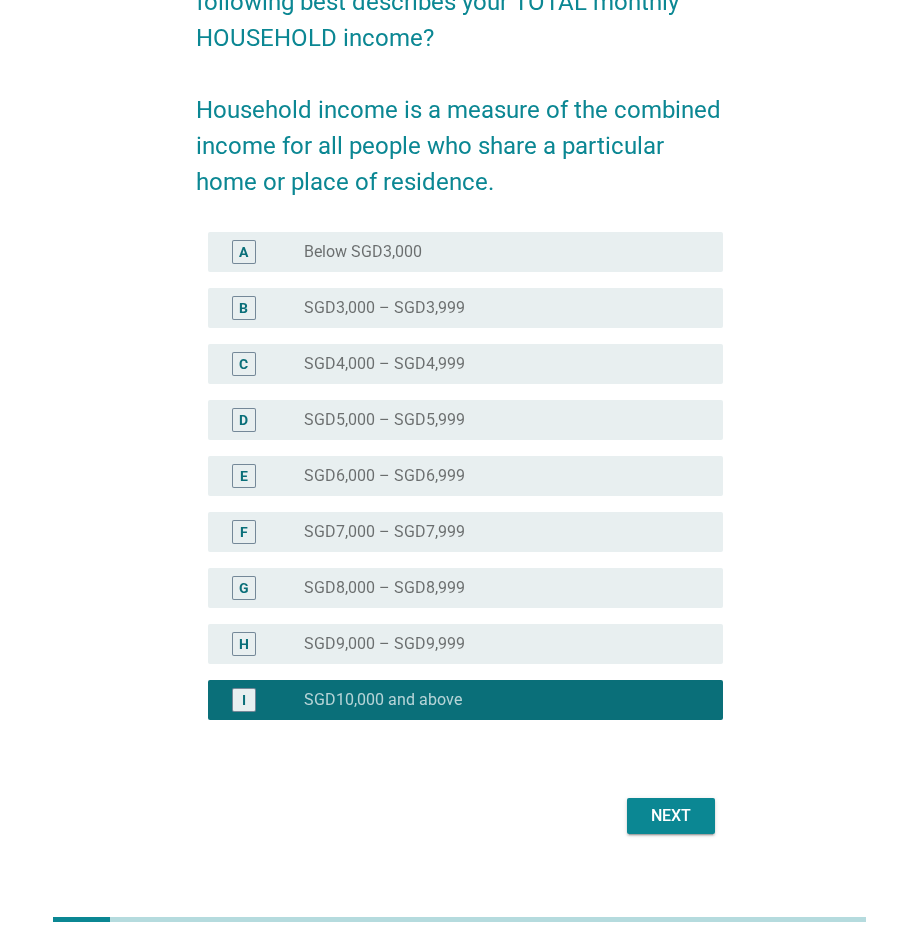 click on "Next" at bounding box center [671, 816] 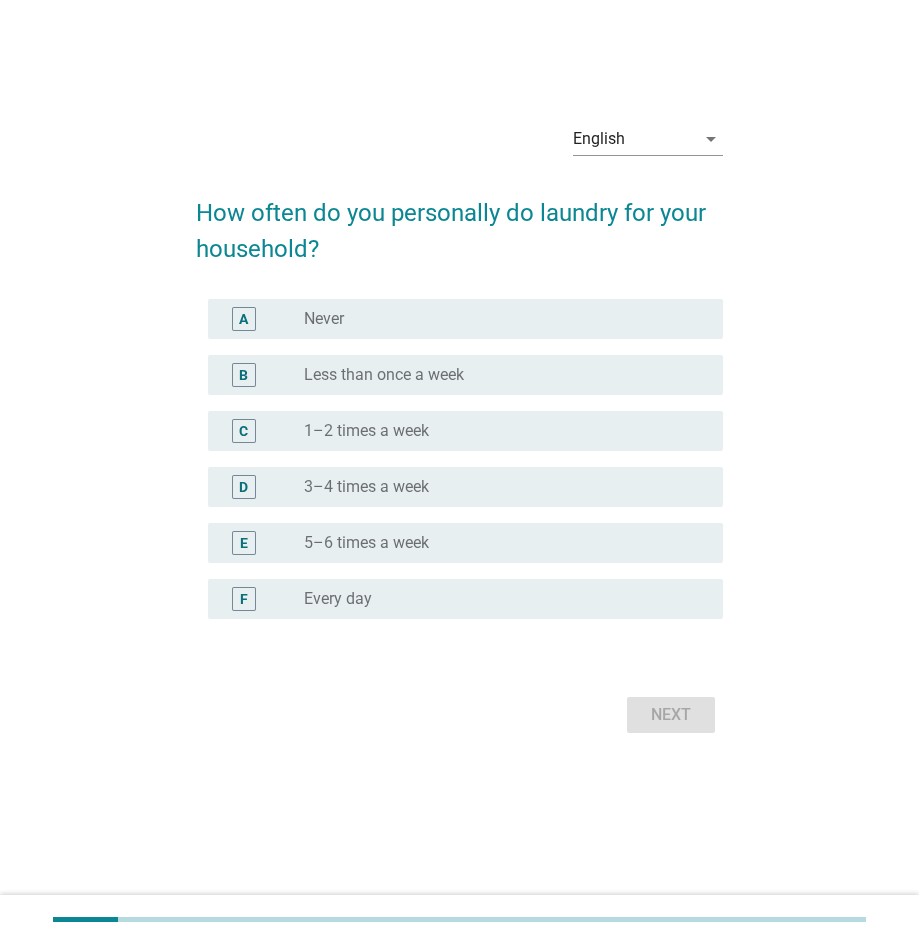 scroll, scrollTop: 0, scrollLeft: 0, axis: both 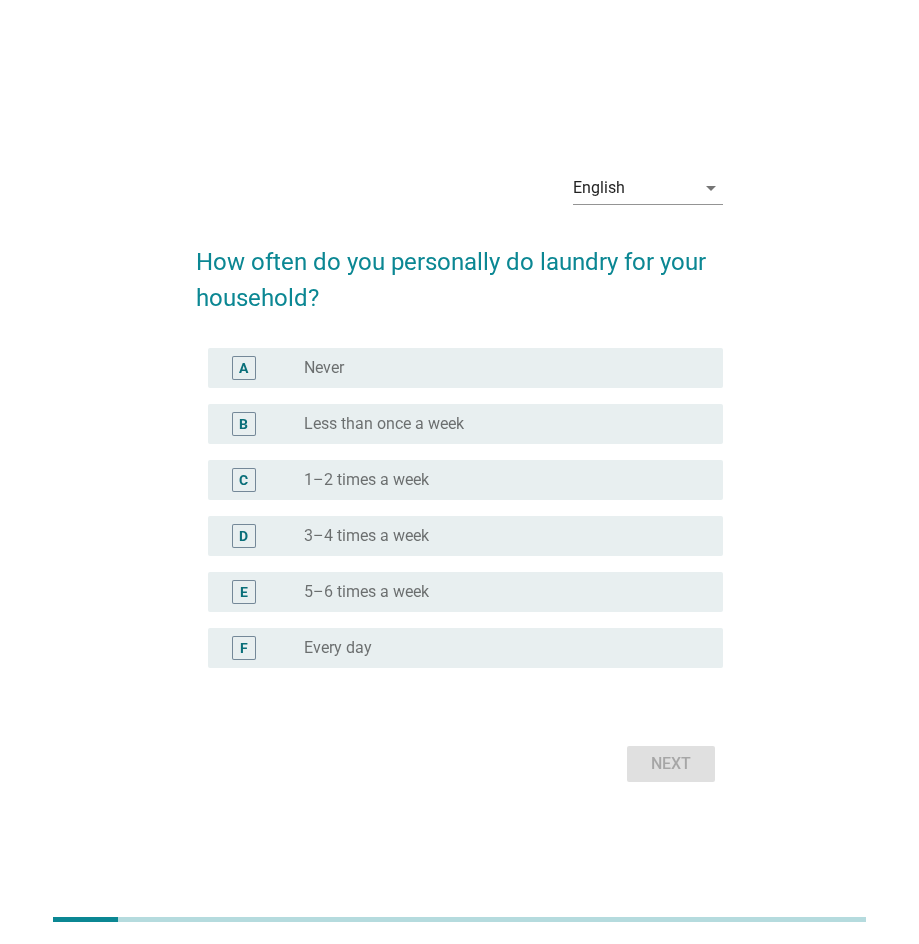 click on "D     radio_button_unchecked 3–4 times a week" at bounding box center (465, 536) 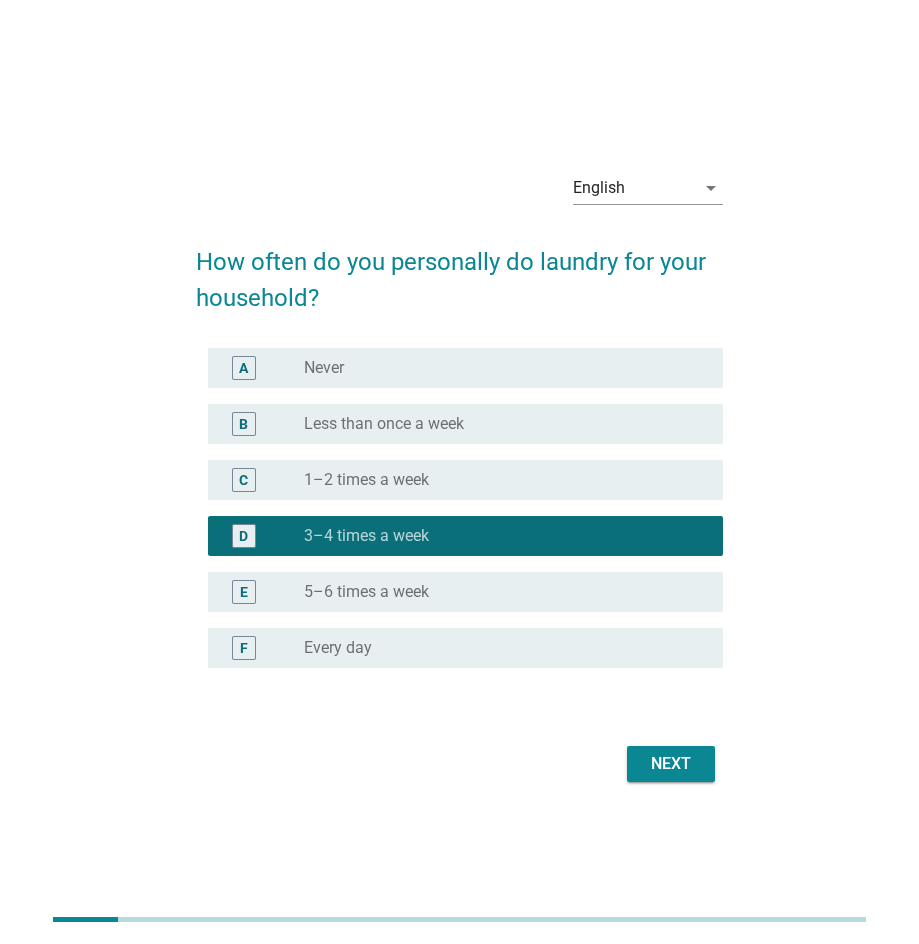 click on "Next" at bounding box center (671, 764) 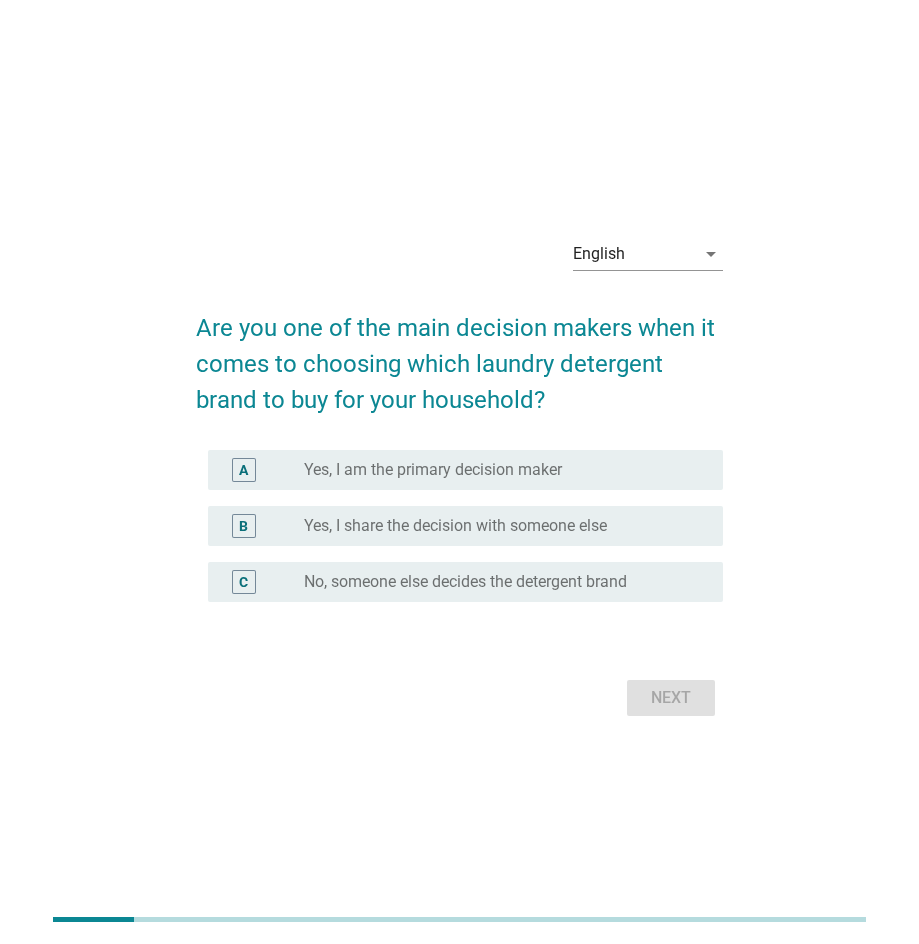 click on "radio_button_unchecked Yes, I am the primary decision maker" at bounding box center [497, 470] 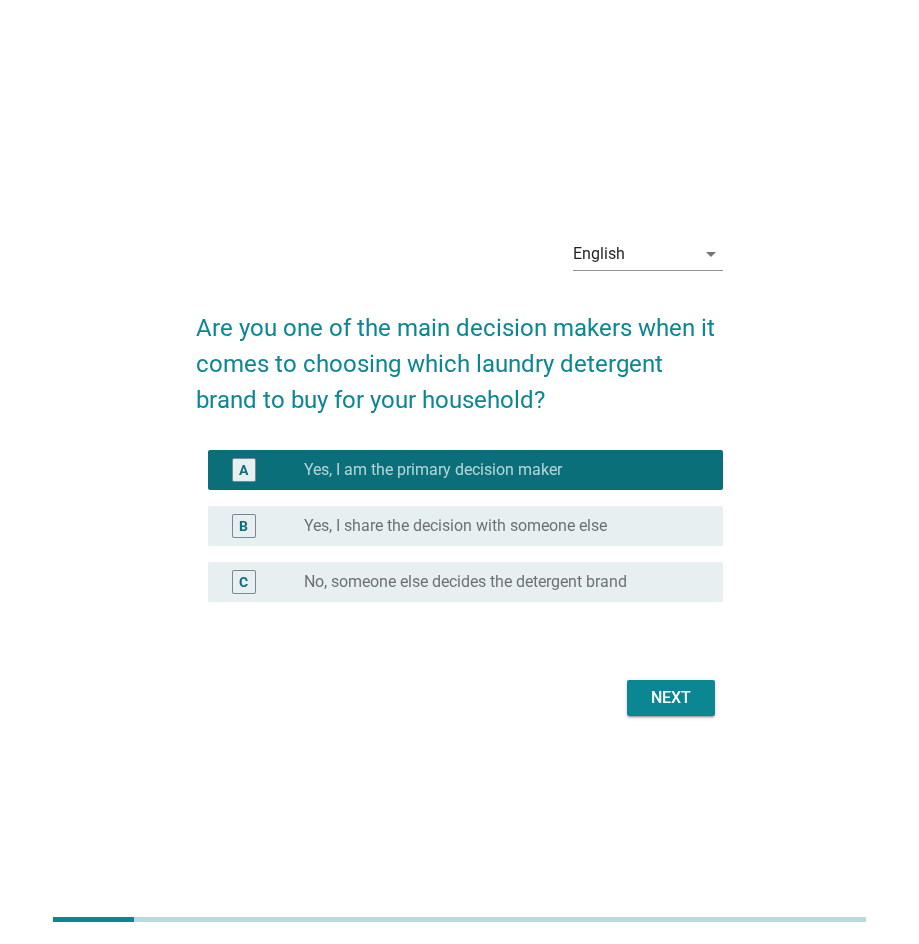 click on "Next" at bounding box center (671, 698) 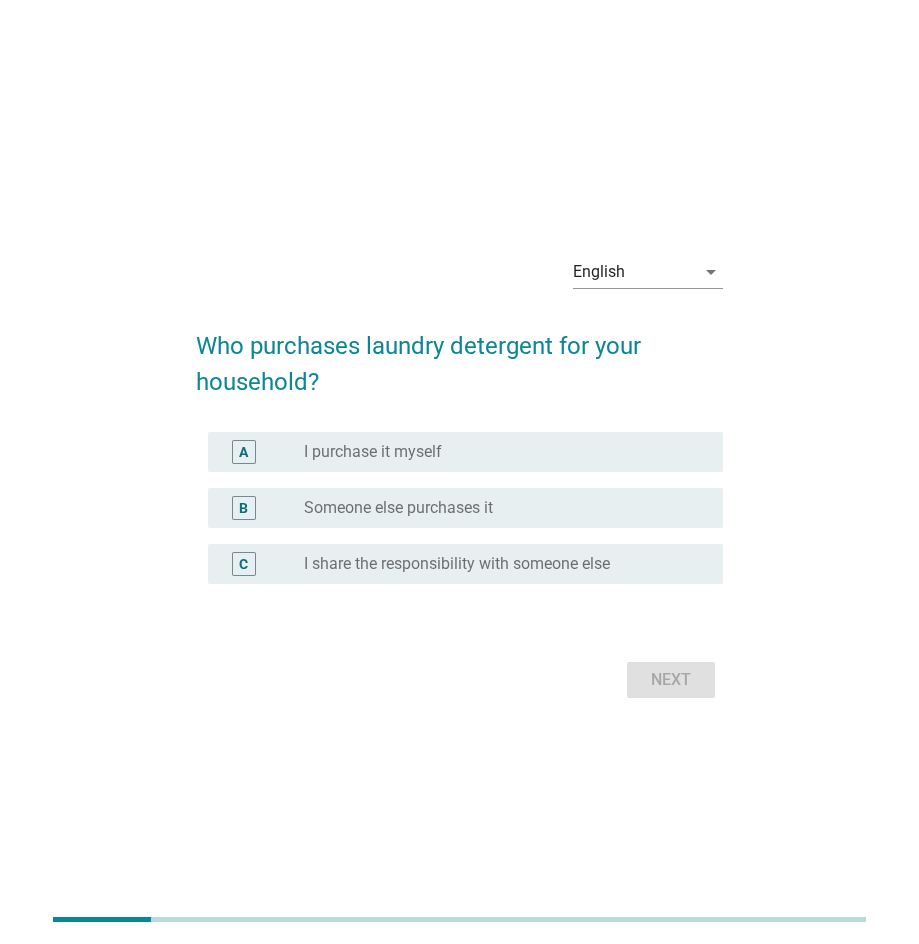 click on "I purchase it myself" at bounding box center [373, 452] 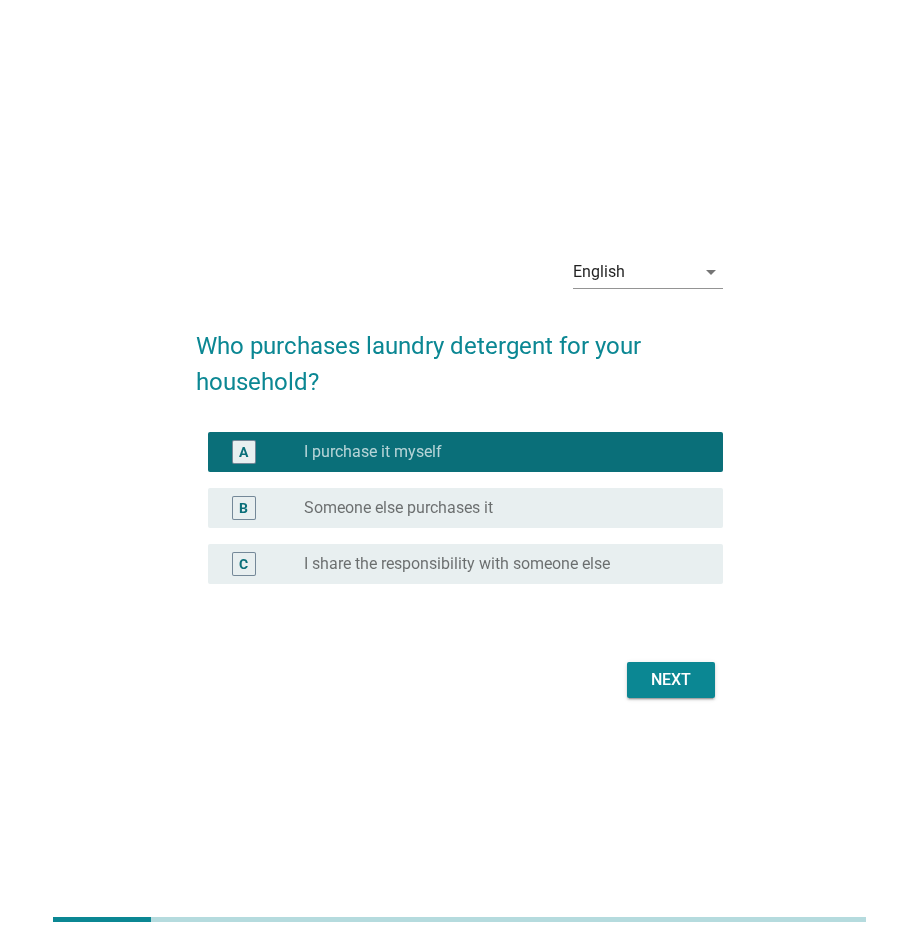 click on "Next" at bounding box center [671, 680] 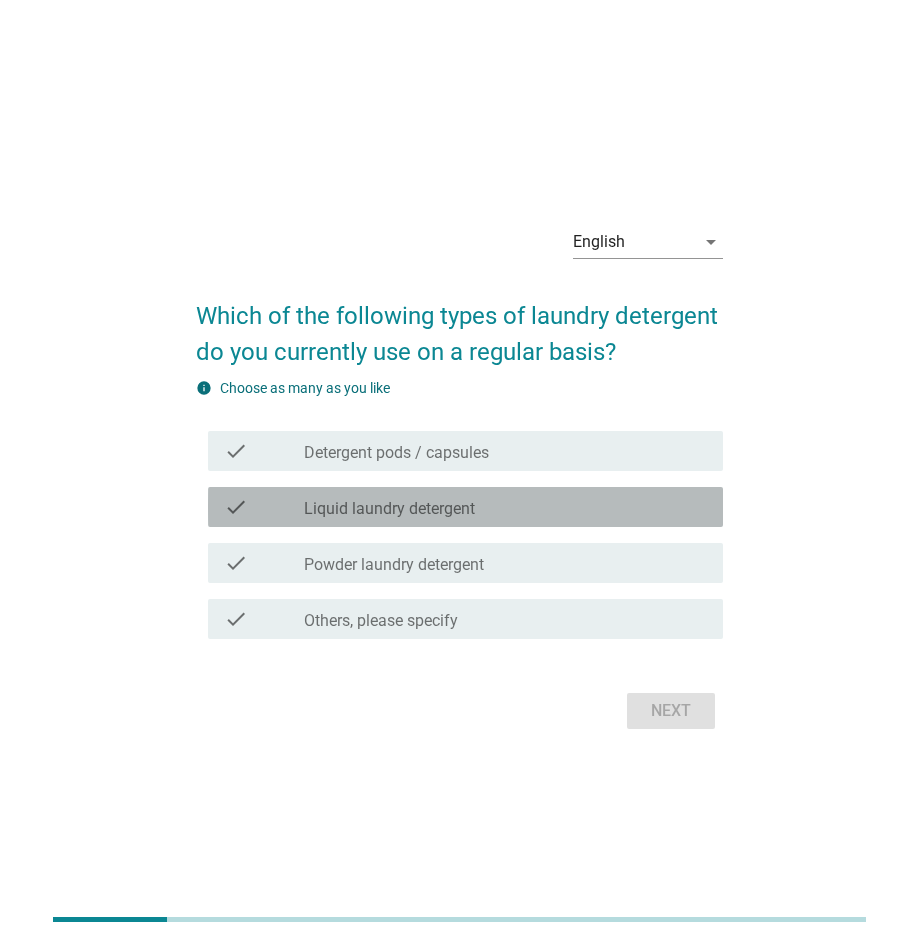 click on "check_box_outline_blank Liquid laundry detergent" at bounding box center (505, 507) 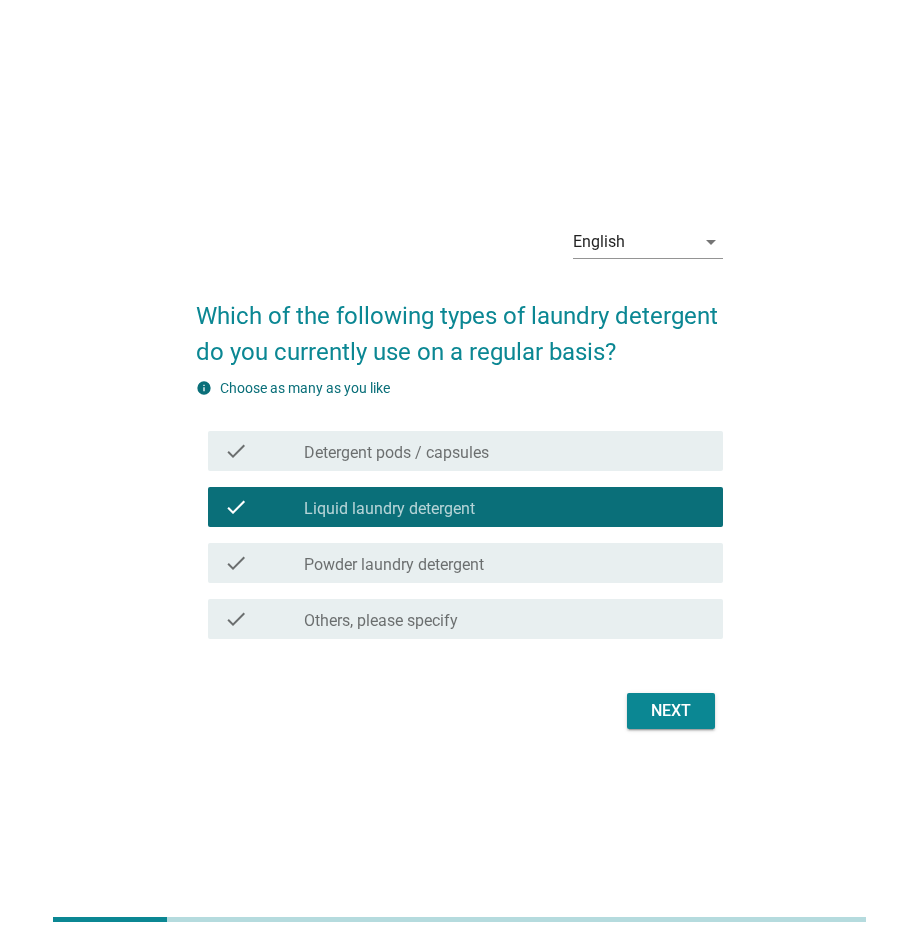 click on "check_box_outline_blank Powder laundry detergent" at bounding box center (505, 563) 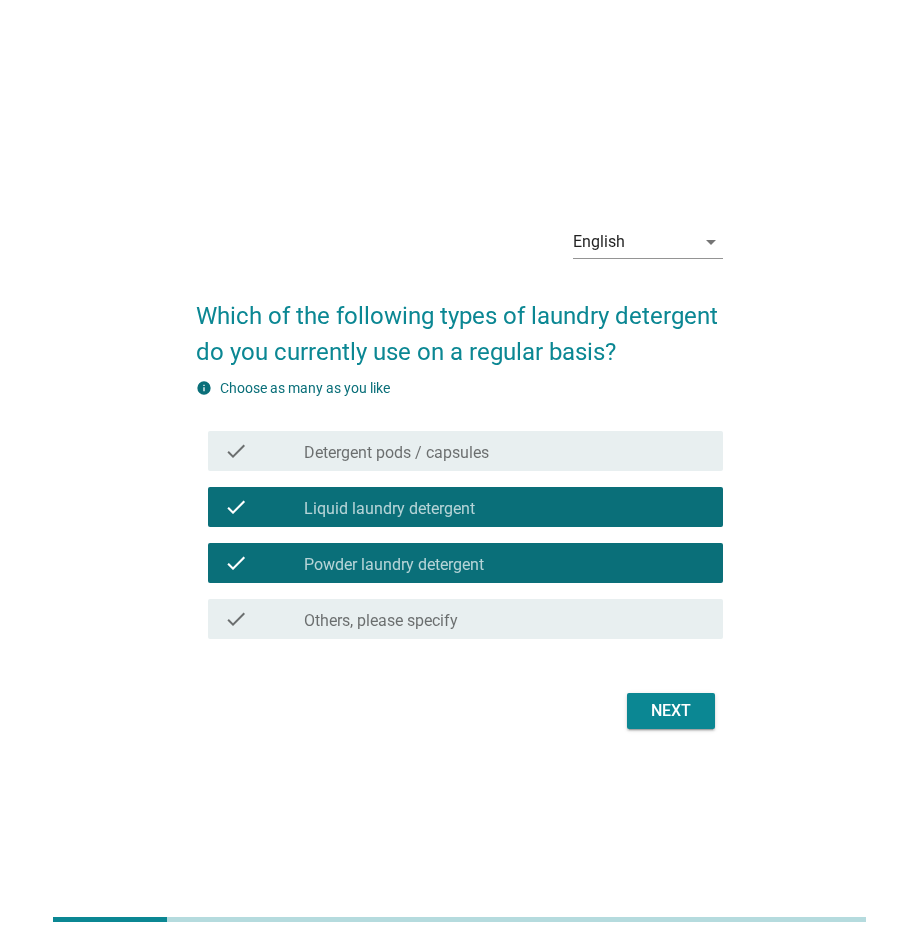 click on "Next" at bounding box center [671, 711] 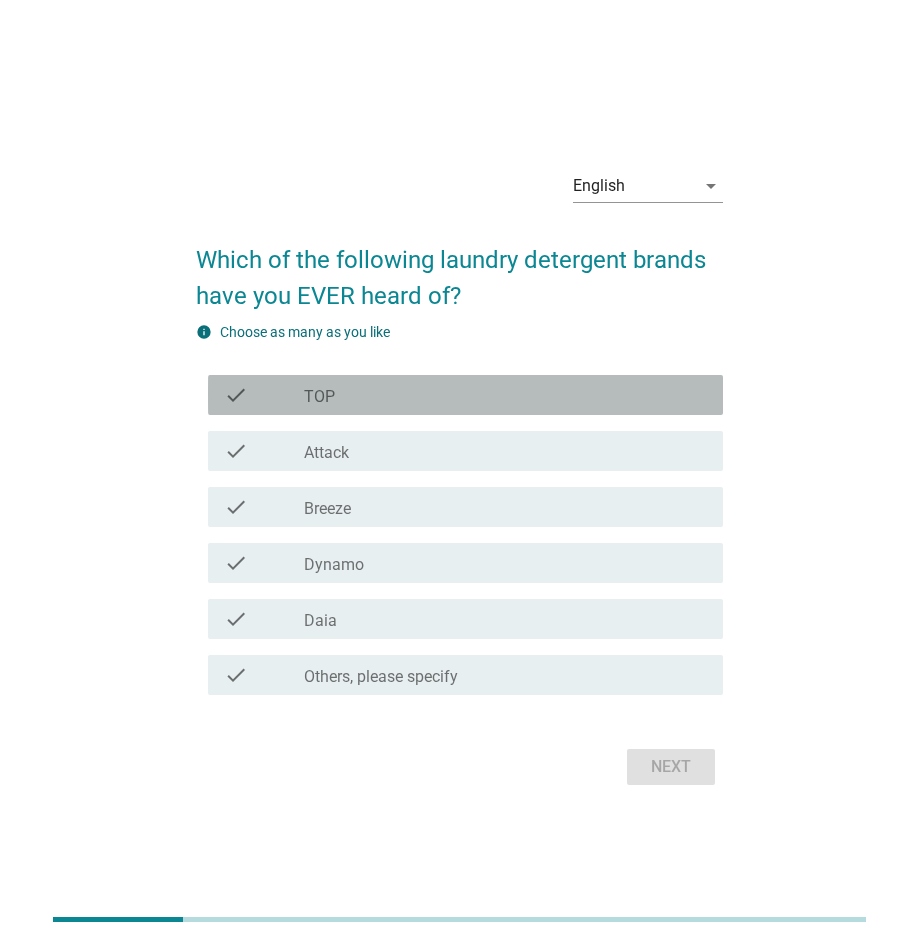 click on "check_box_outline_blank TOP" at bounding box center (505, 395) 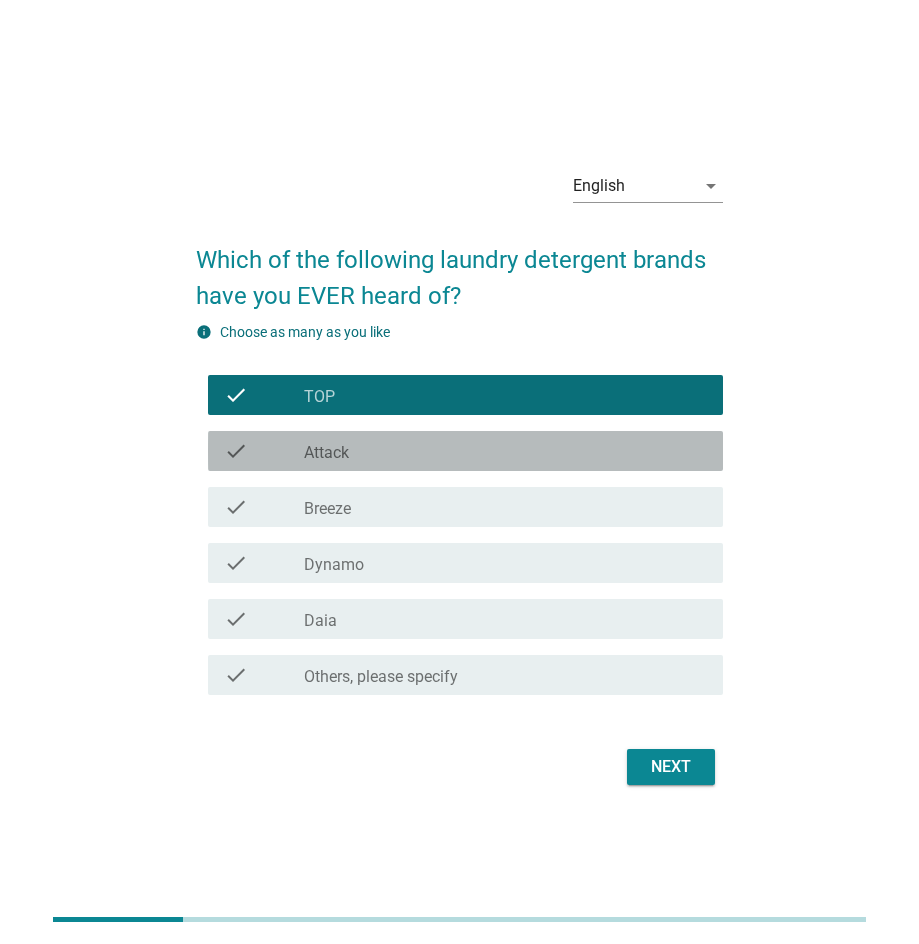 click on "check_box_outline_blank Attack" at bounding box center (505, 451) 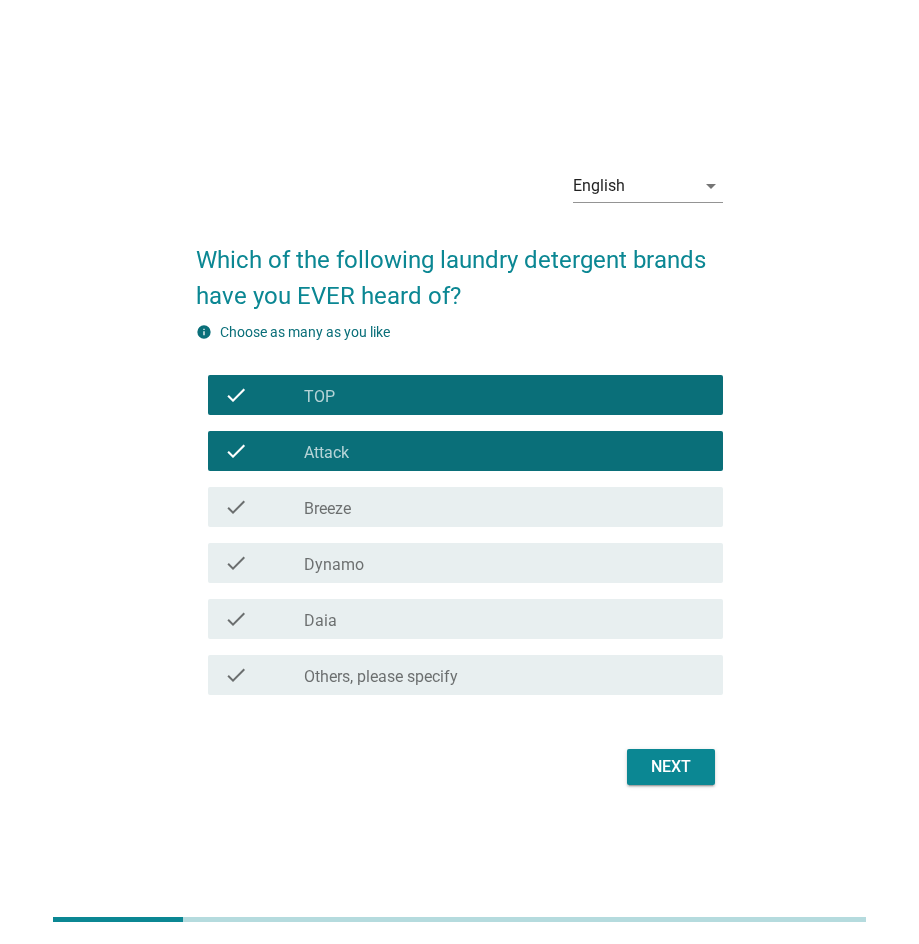click on "check_box_outline_blank Breeze" at bounding box center [505, 507] 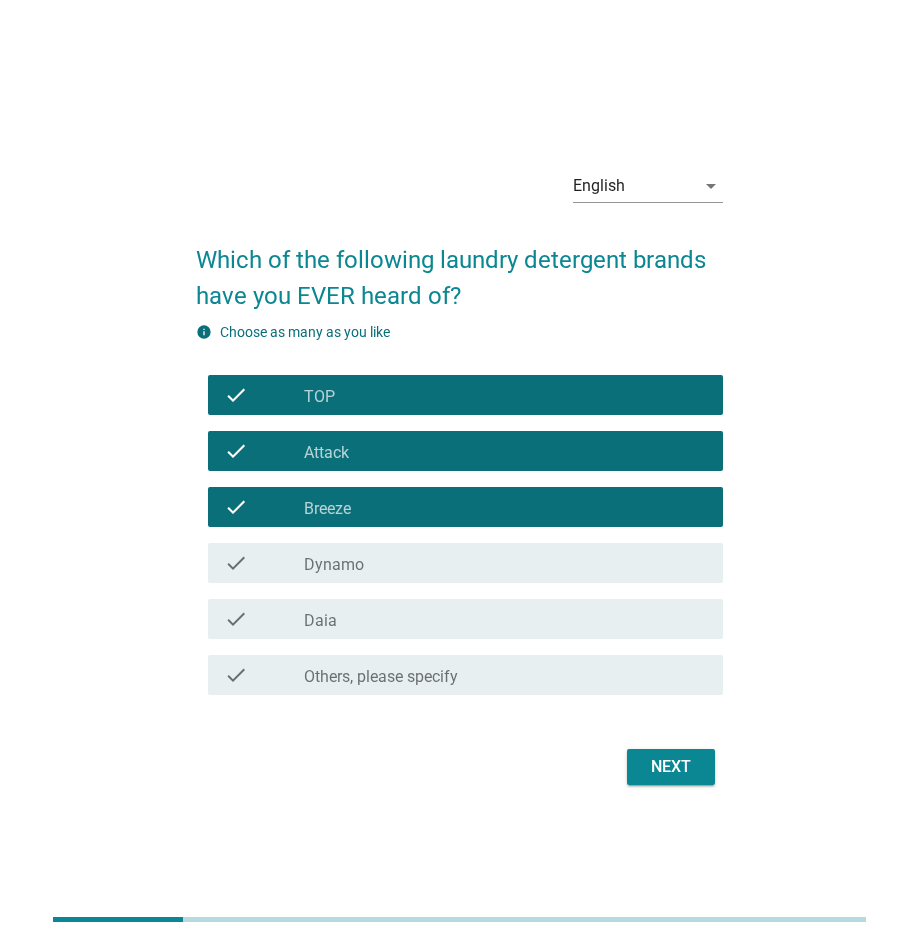 click on "check_box_outline_blank Dynamo" at bounding box center [505, 563] 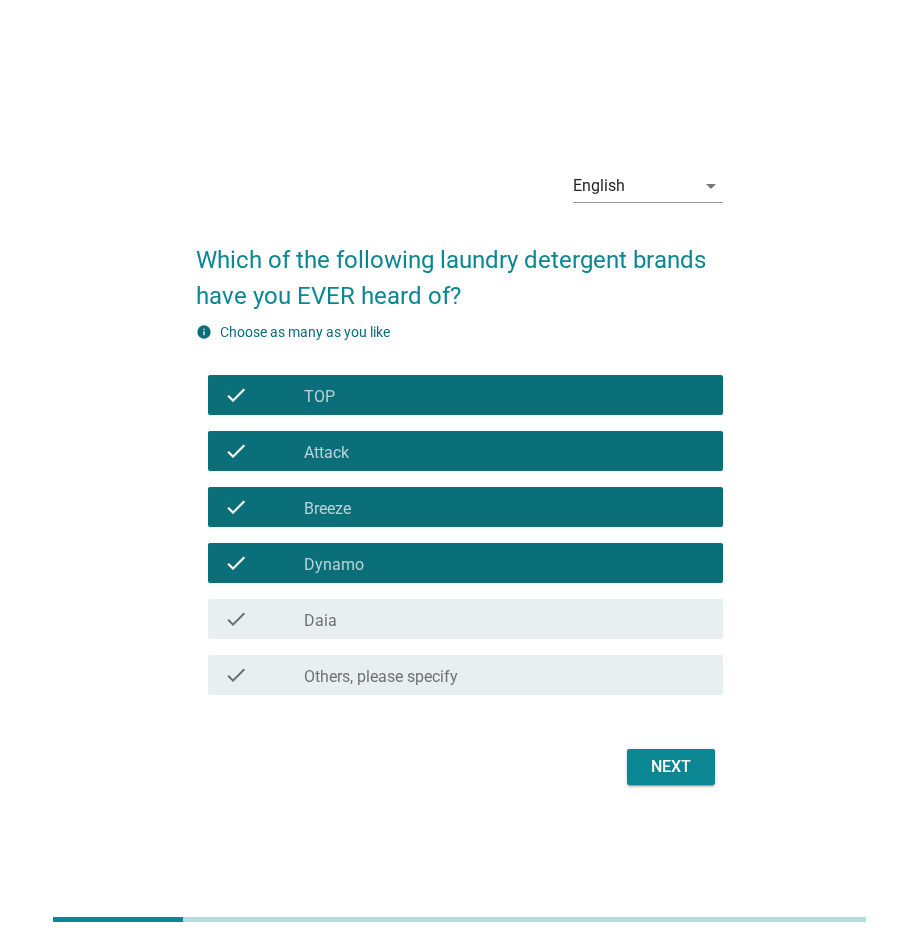 click on "check_box_outline_blank Daia" at bounding box center [505, 619] 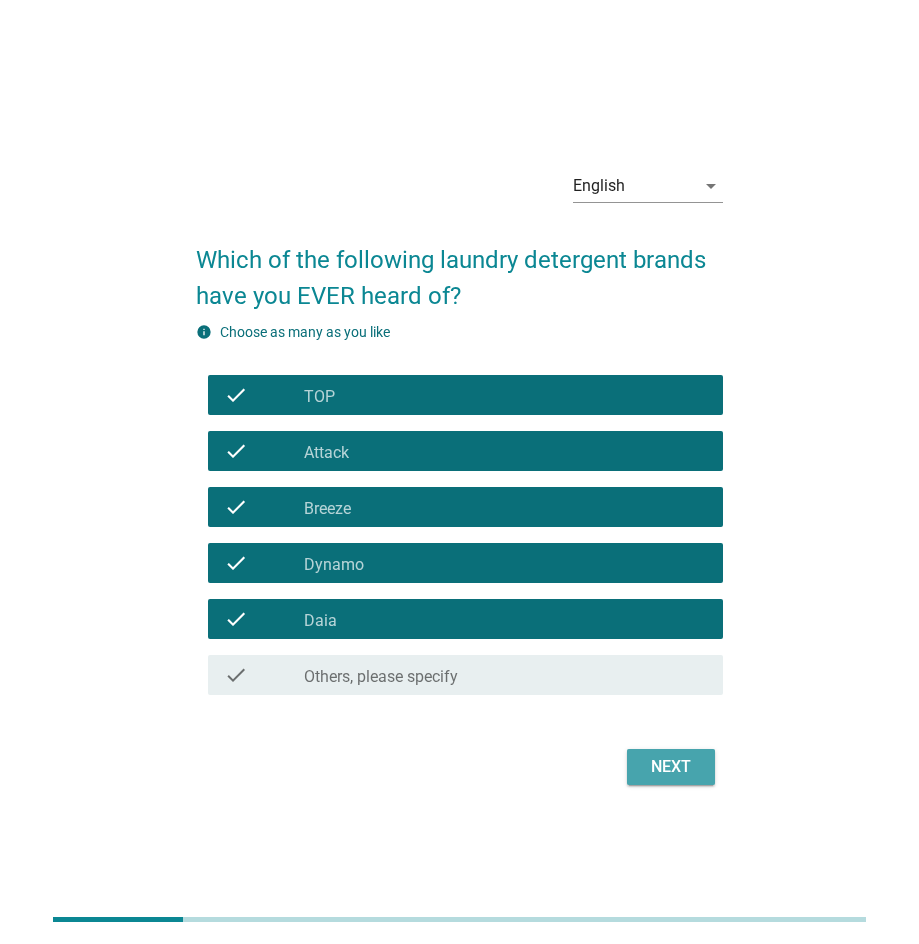 click on "Next" at bounding box center (671, 767) 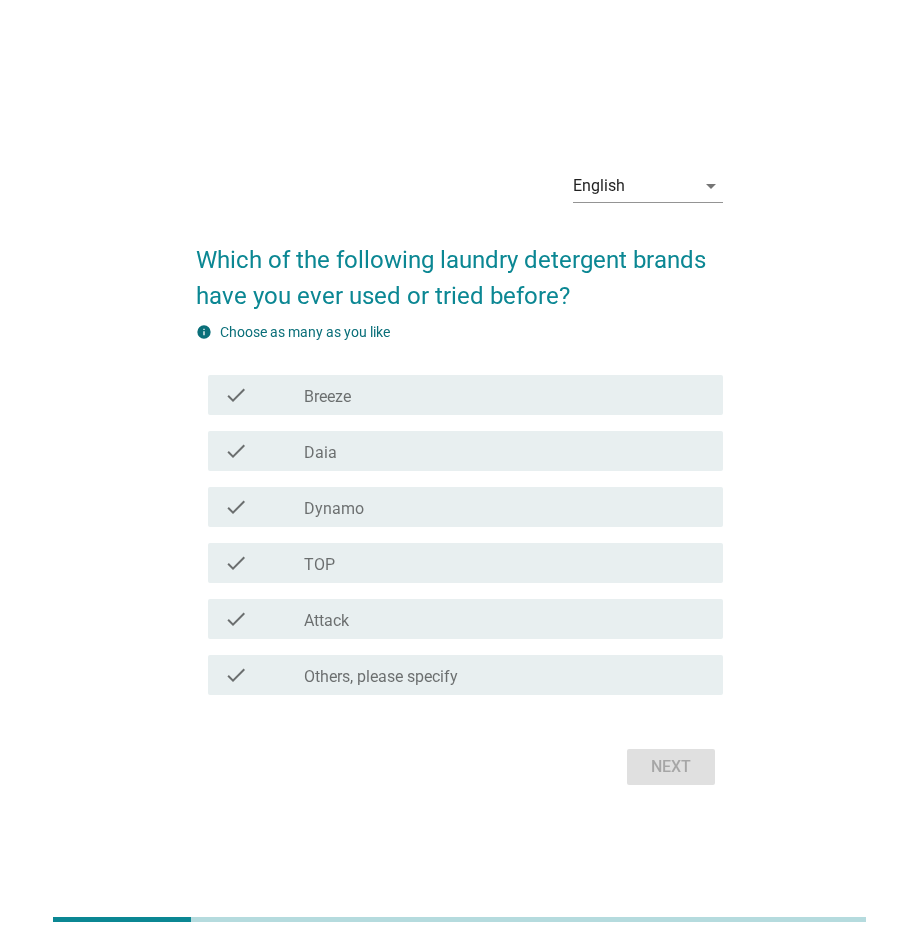 click on "check_box_outline_blank Daia" at bounding box center (505, 451) 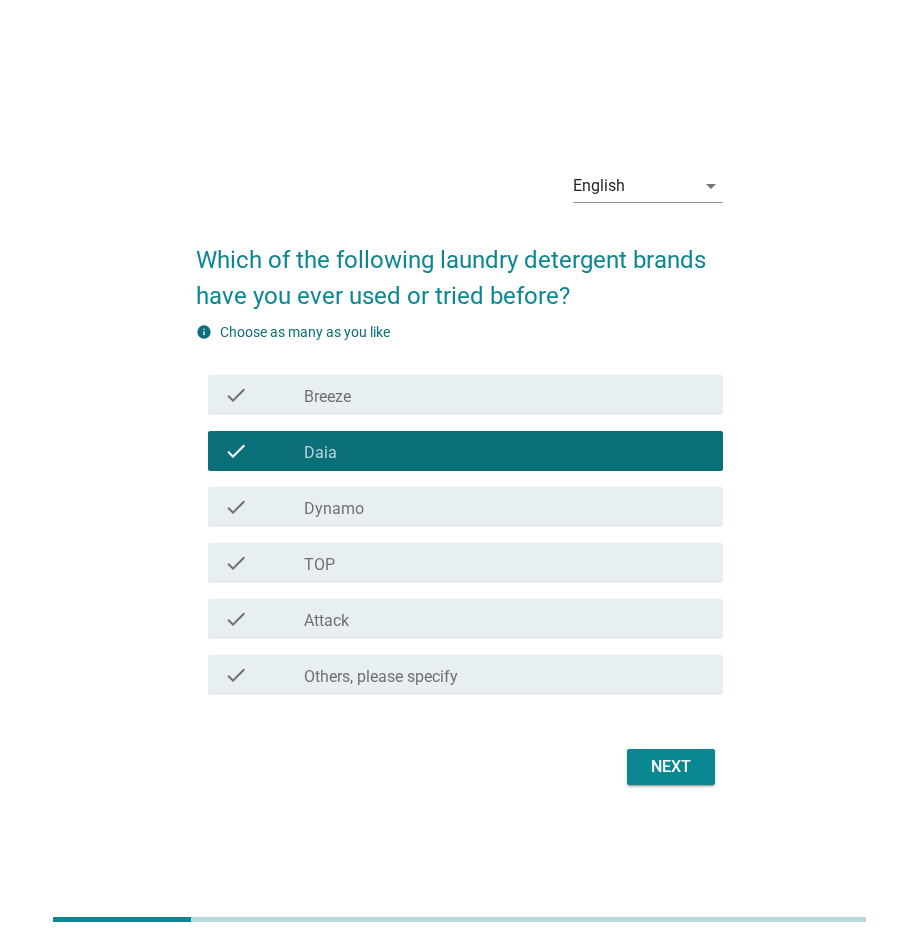 click on "check_box_outline_blank Dynamo" at bounding box center [505, 507] 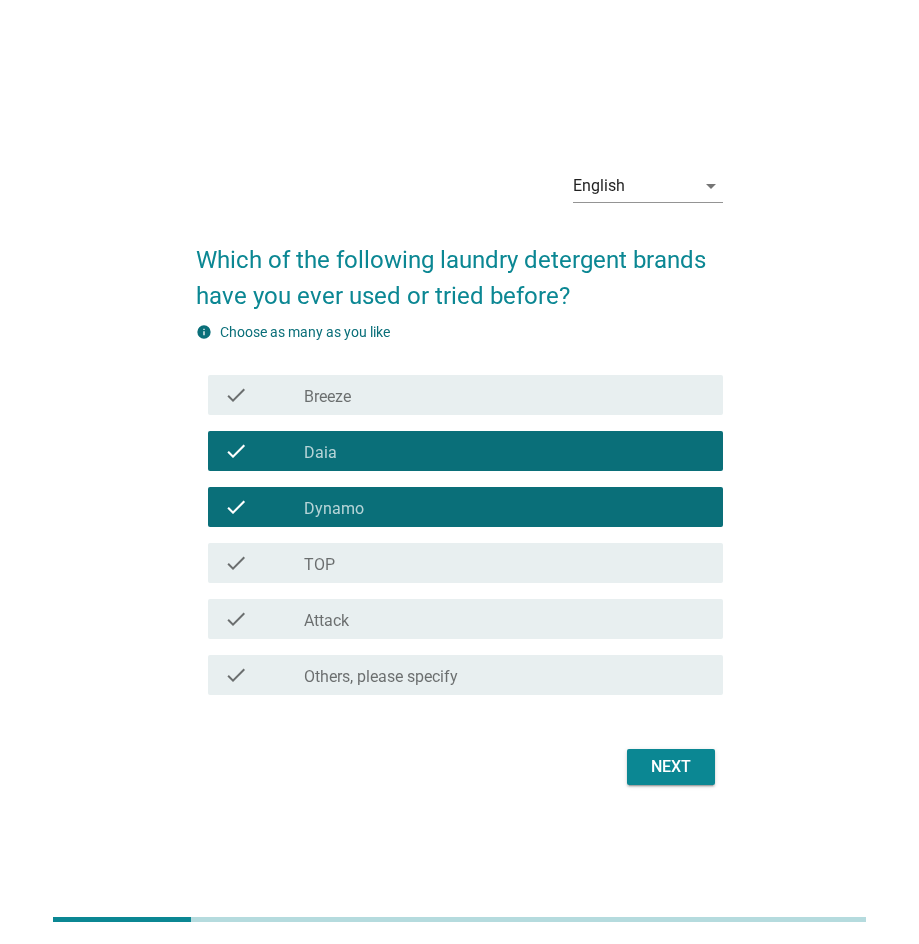 click on "check_box_outline_blank TOP" at bounding box center [505, 563] 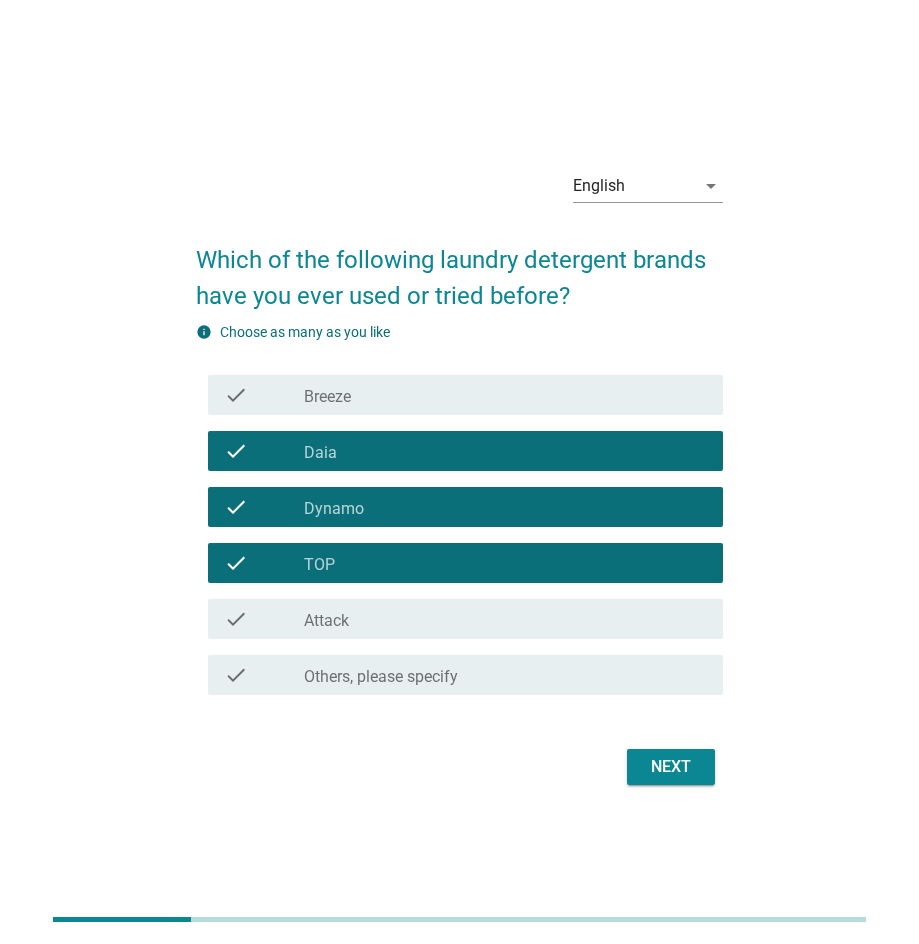 click on "check_box_outline_blank Attack" at bounding box center [505, 619] 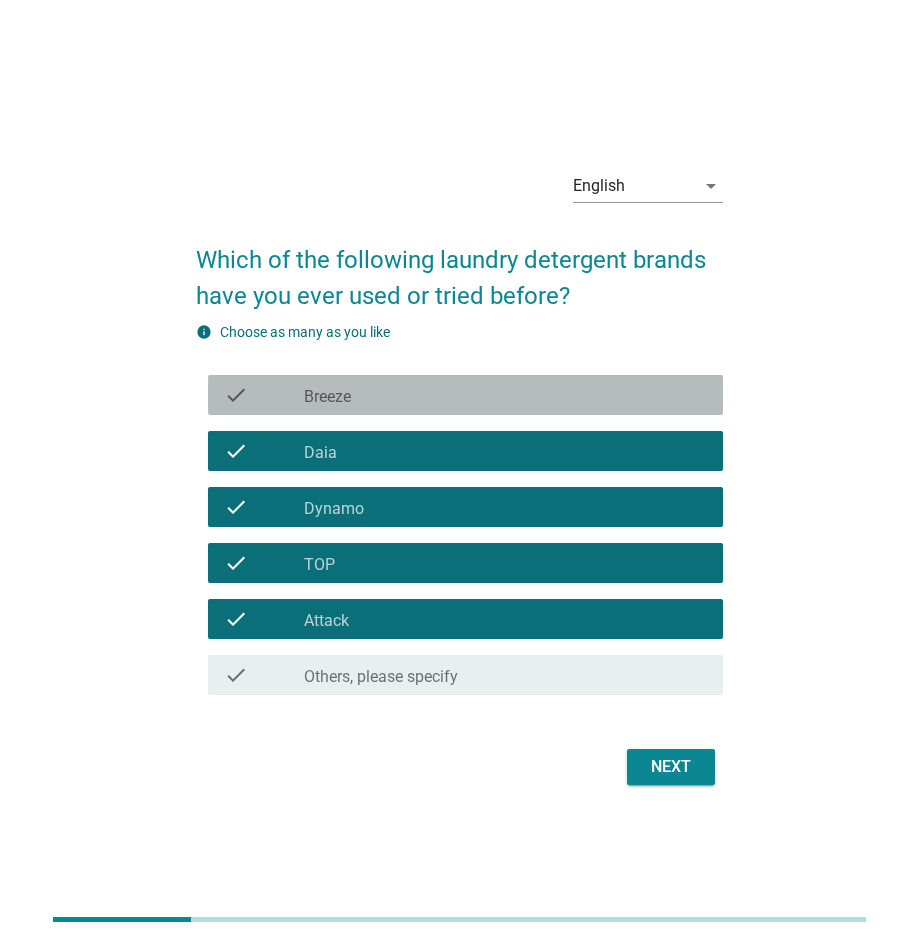 click on "check_box_outline_blank Breeze" at bounding box center [505, 395] 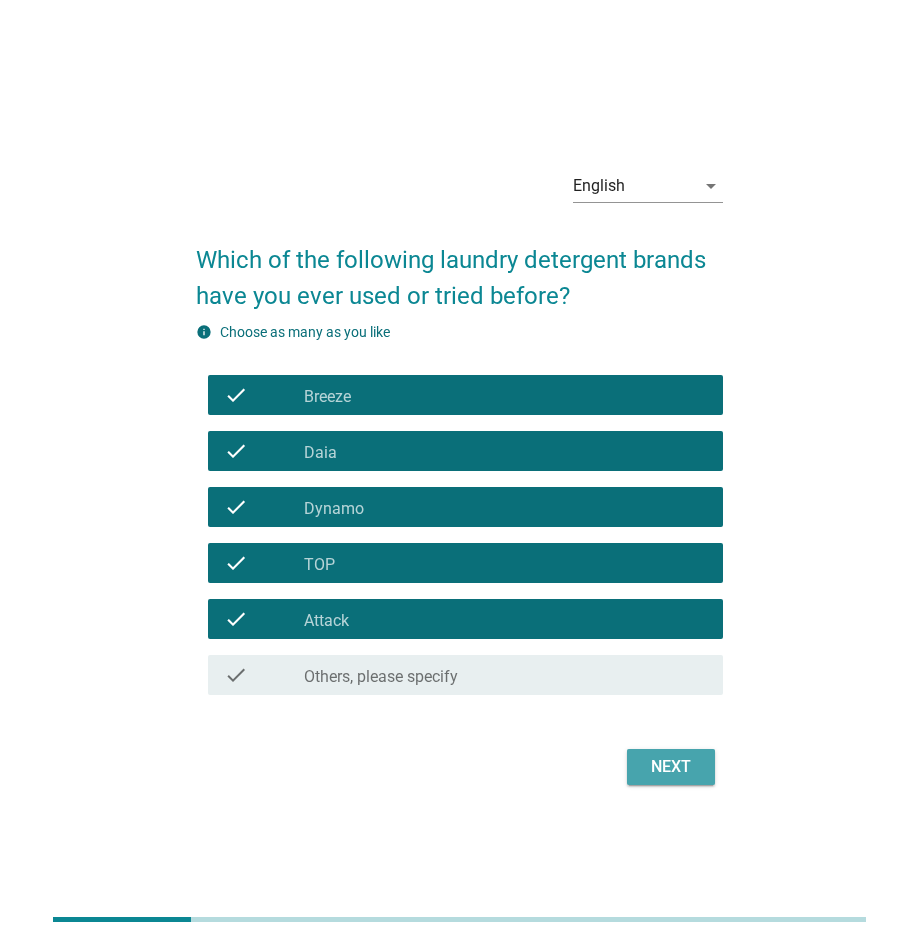 click on "Next" at bounding box center (671, 767) 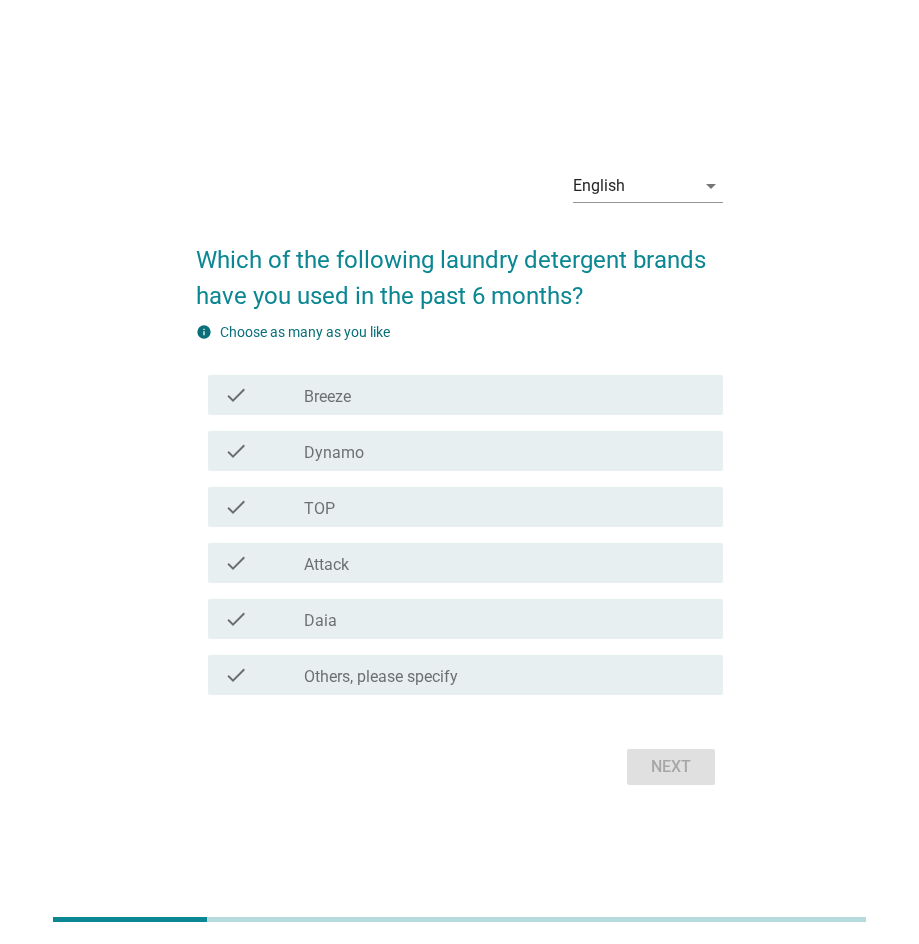 click on "check_box Attack" at bounding box center (505, 563) 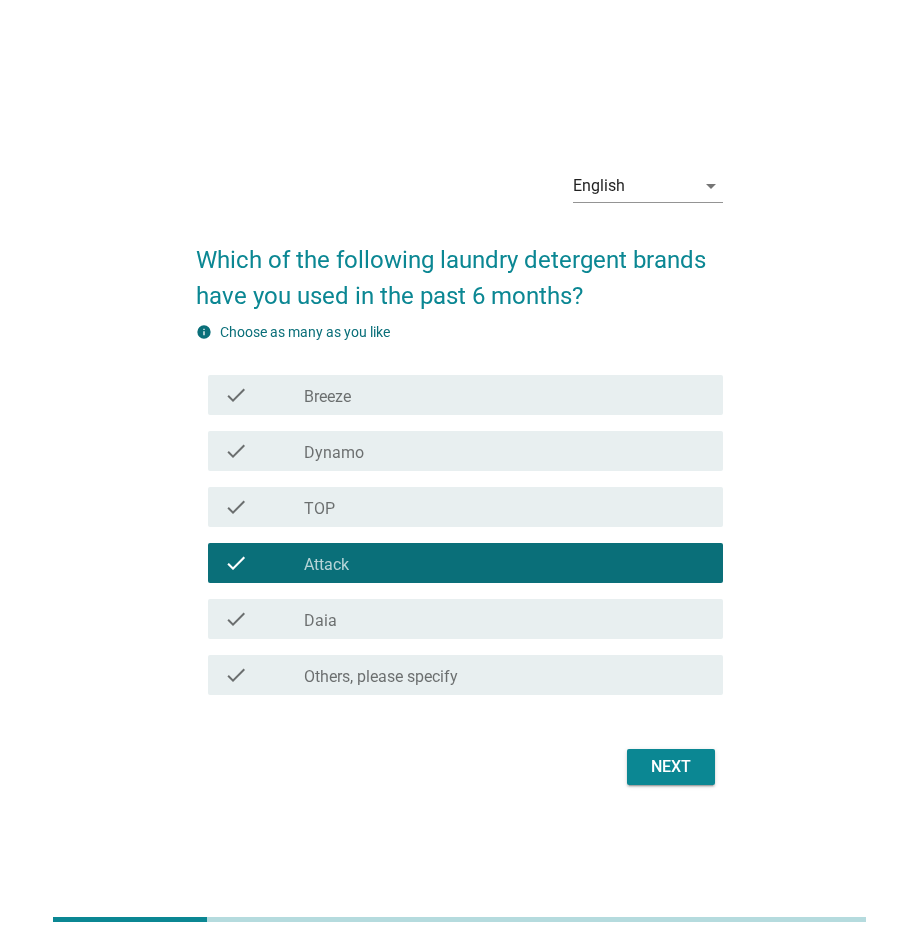 click on "check_box TOP" at bounding box center (505, 507) 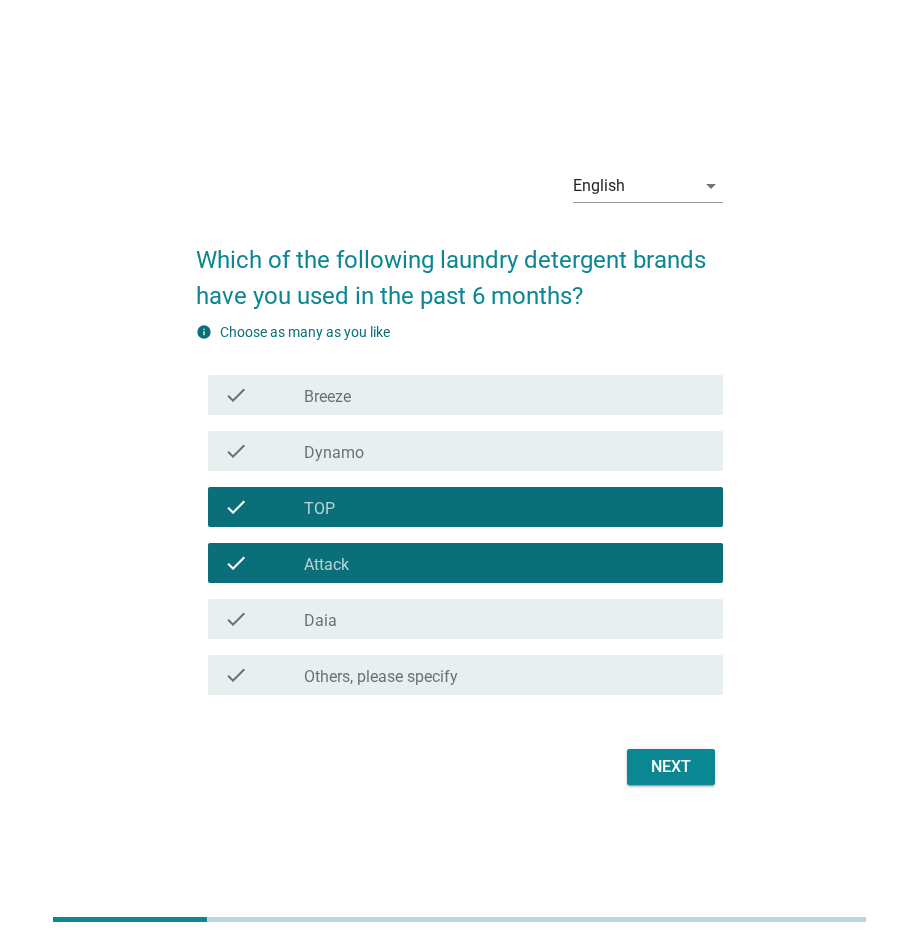 click on "check_box Dynamo" at bounding box center (505, 451) 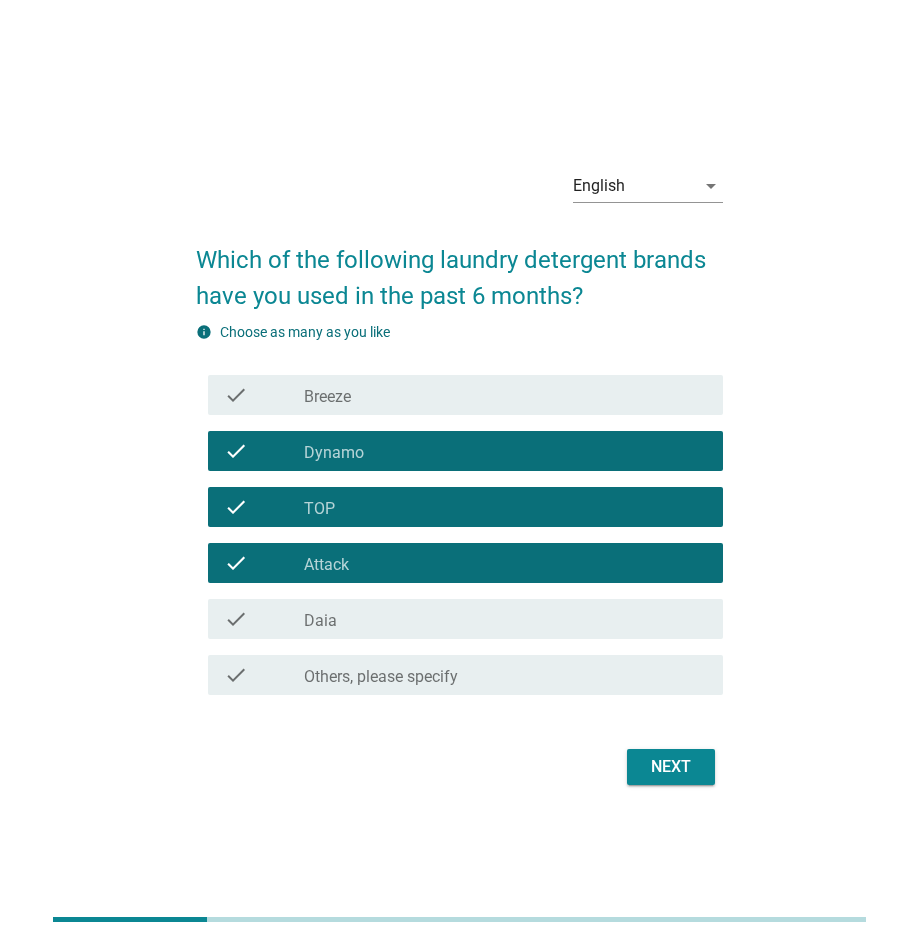 click on "Next" at bounding box center [671, 767] 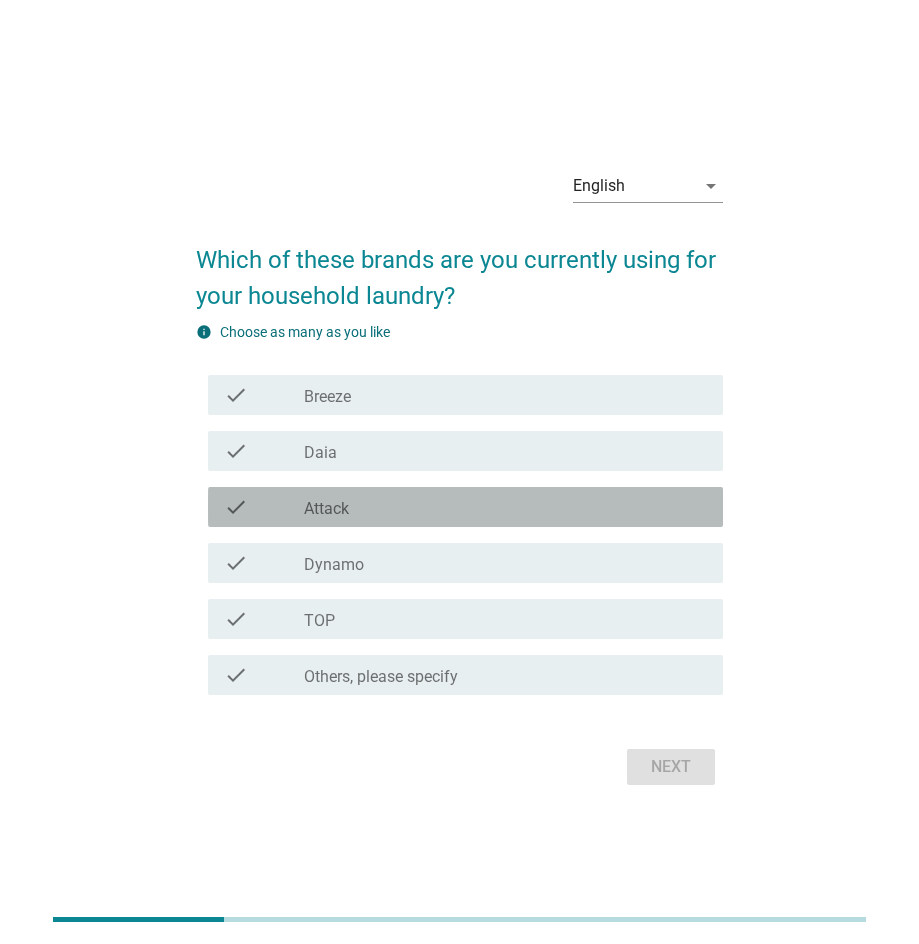 click on "check_box Attack" at bounding box center (505, 507) 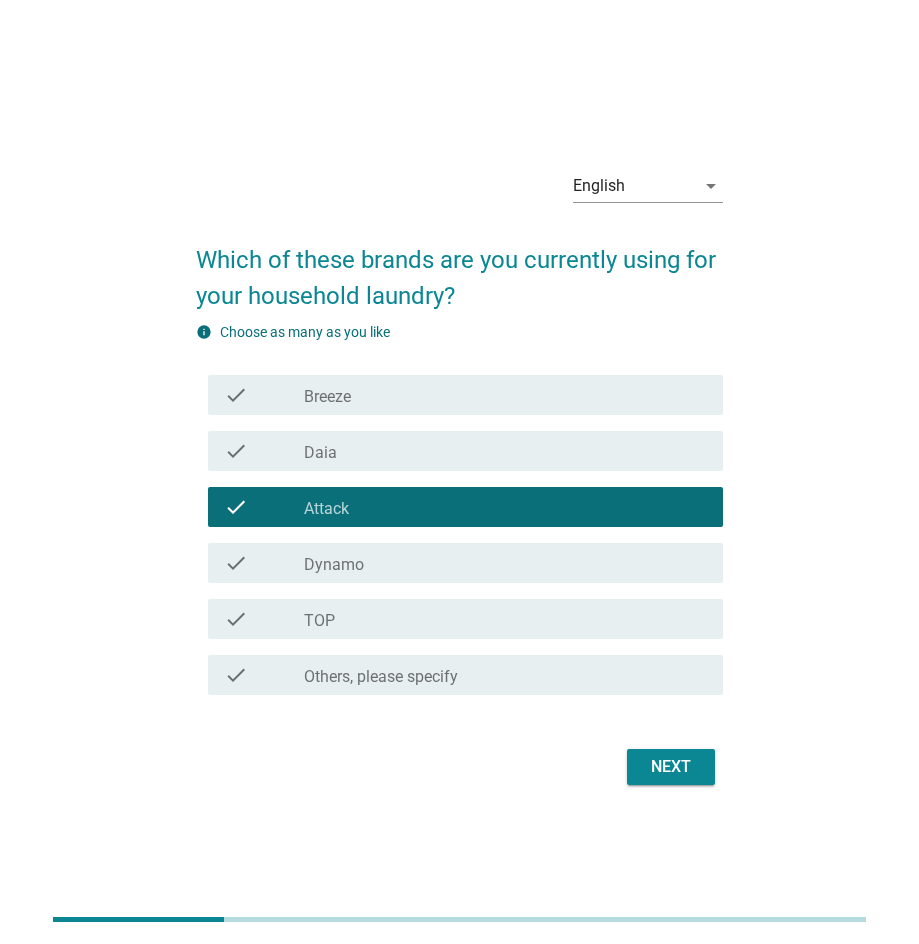 click on "check_box Dynamo" at bounding box center (505, 563) 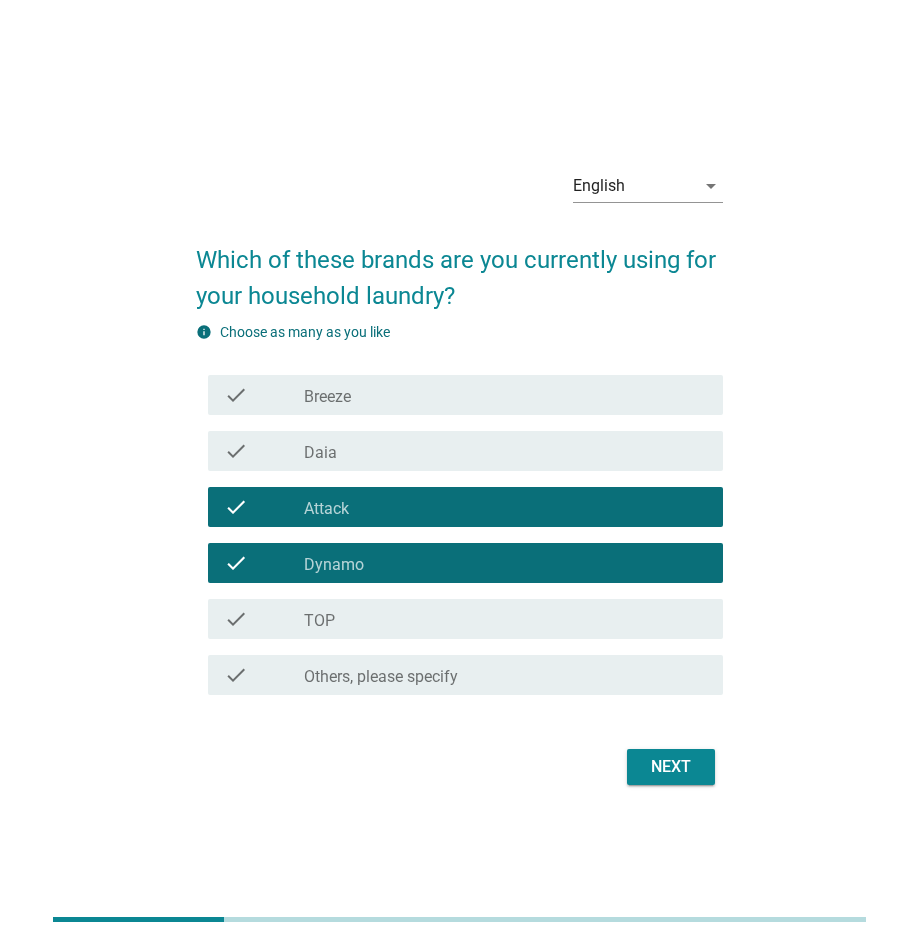 click on "Next" at bounding box center [671, 767] 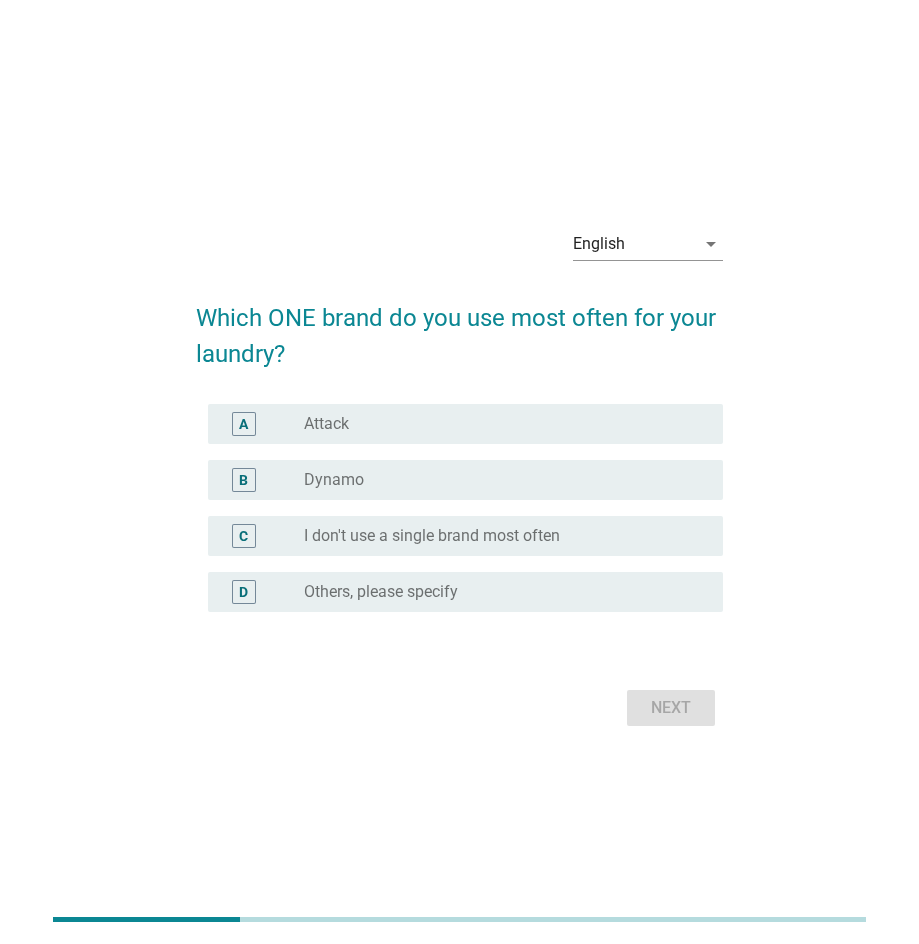 click on "radio_button_unchecked Attack" at bounding box center [505, 424] 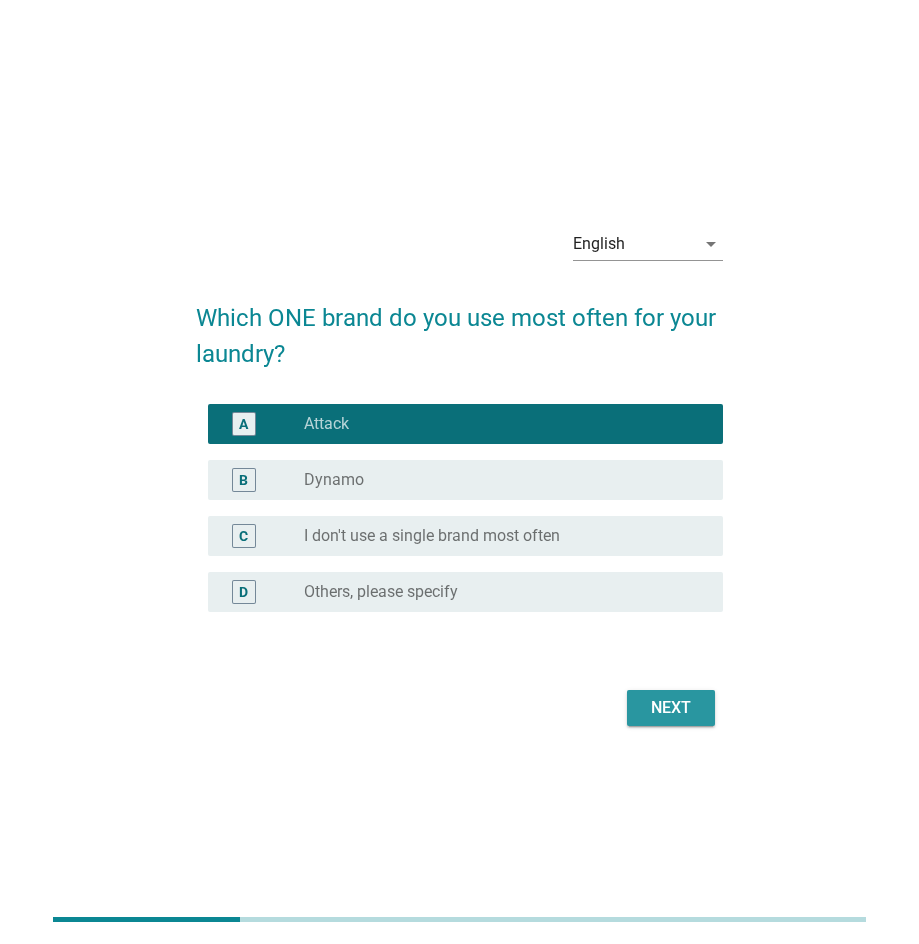 click on "Next" at bounding box center [671, 708] 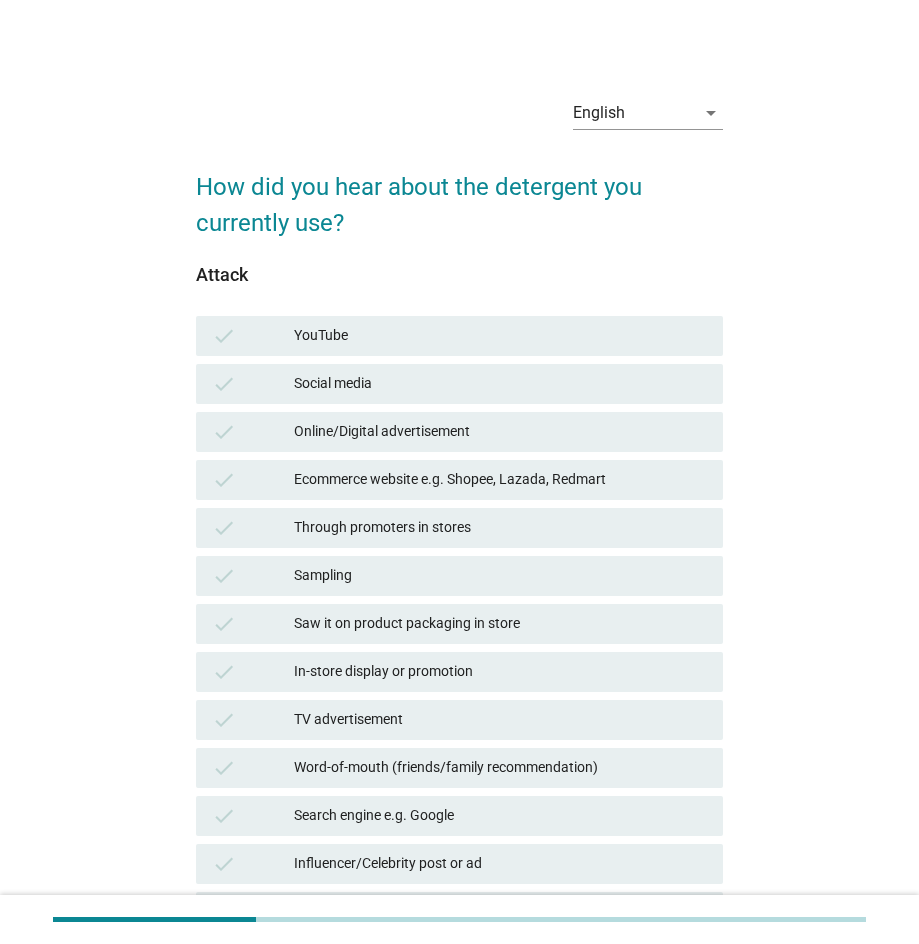 click on "Through promoters in stores" at bounding box center [500, 528] 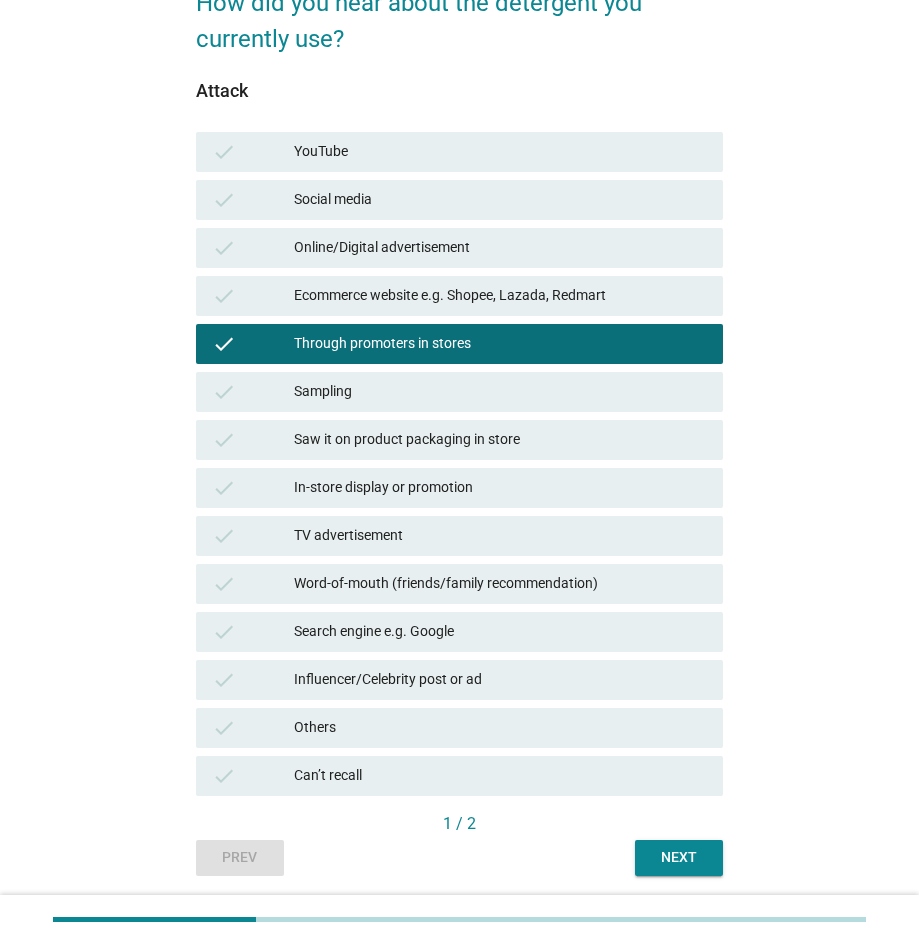 scroll, scrollTop: 187, scrollLeft: 0, axis: vertical 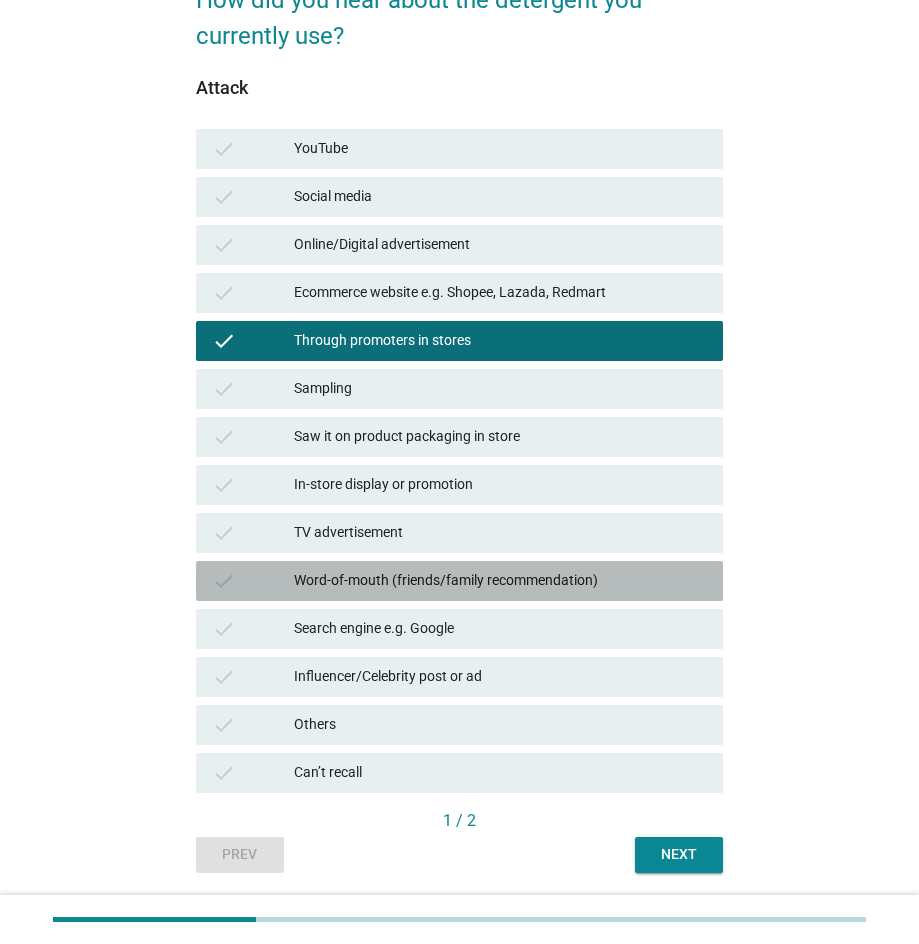 click on "Word-of-mouth (friends/family recommendation)" at bounding box center [500, 581] 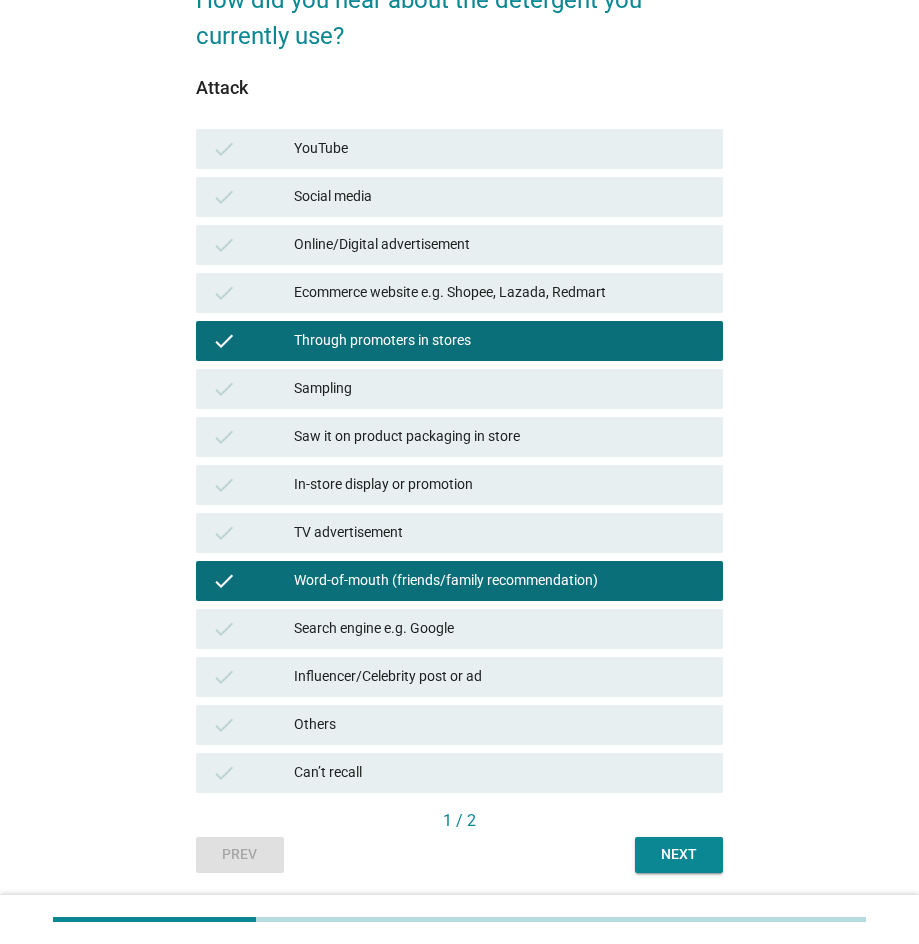 click on "Saw it on product packaging in store" at bounding box center [500, 437] 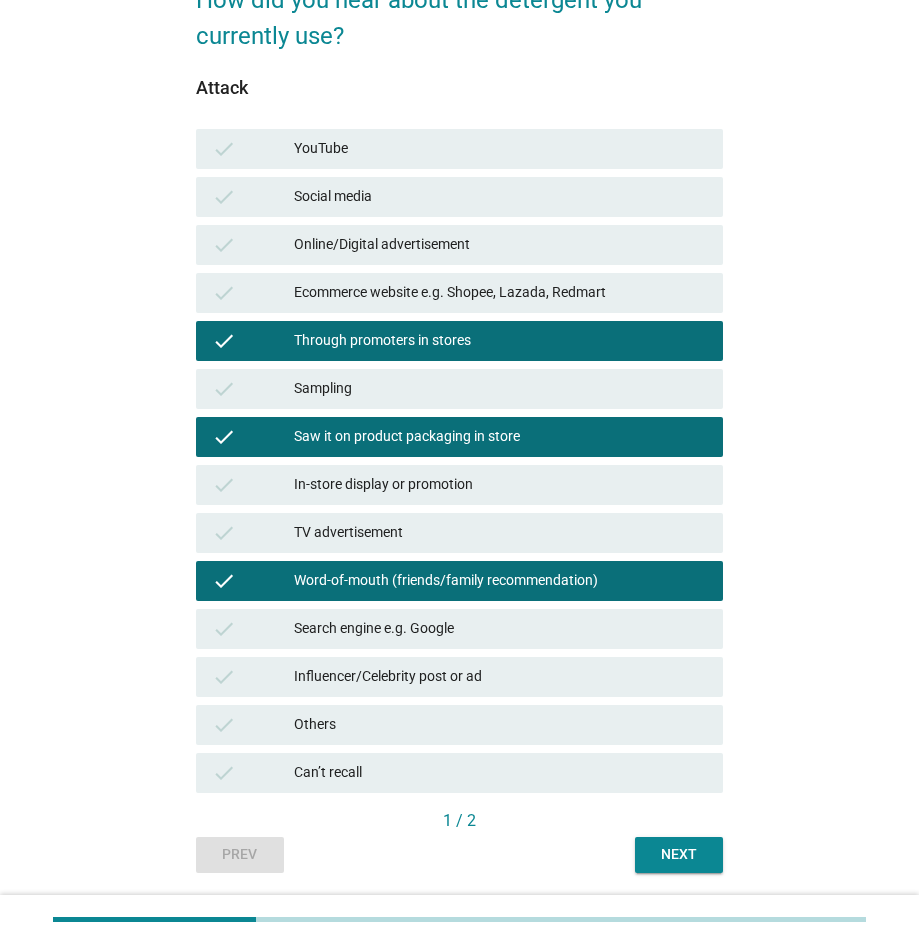 click on "Next" at bounding box center [679, 854] 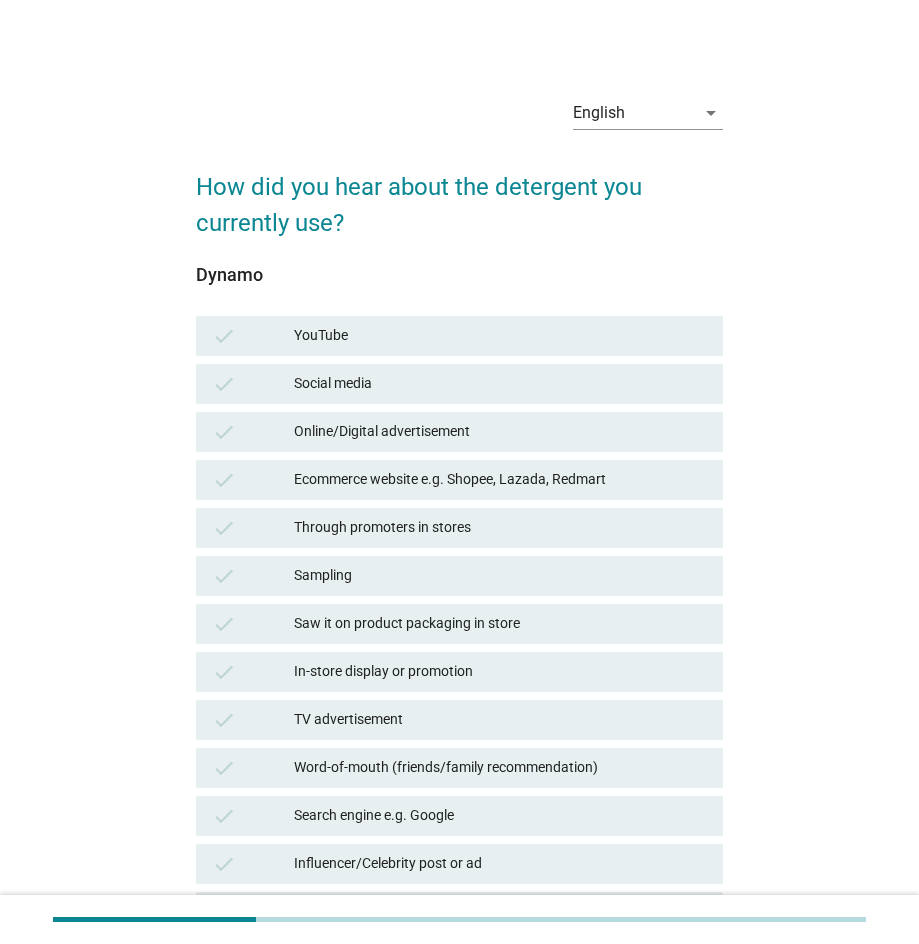 click on "Word-of-mouth (friends/family recommendation)" at bounding box center [500, 768] 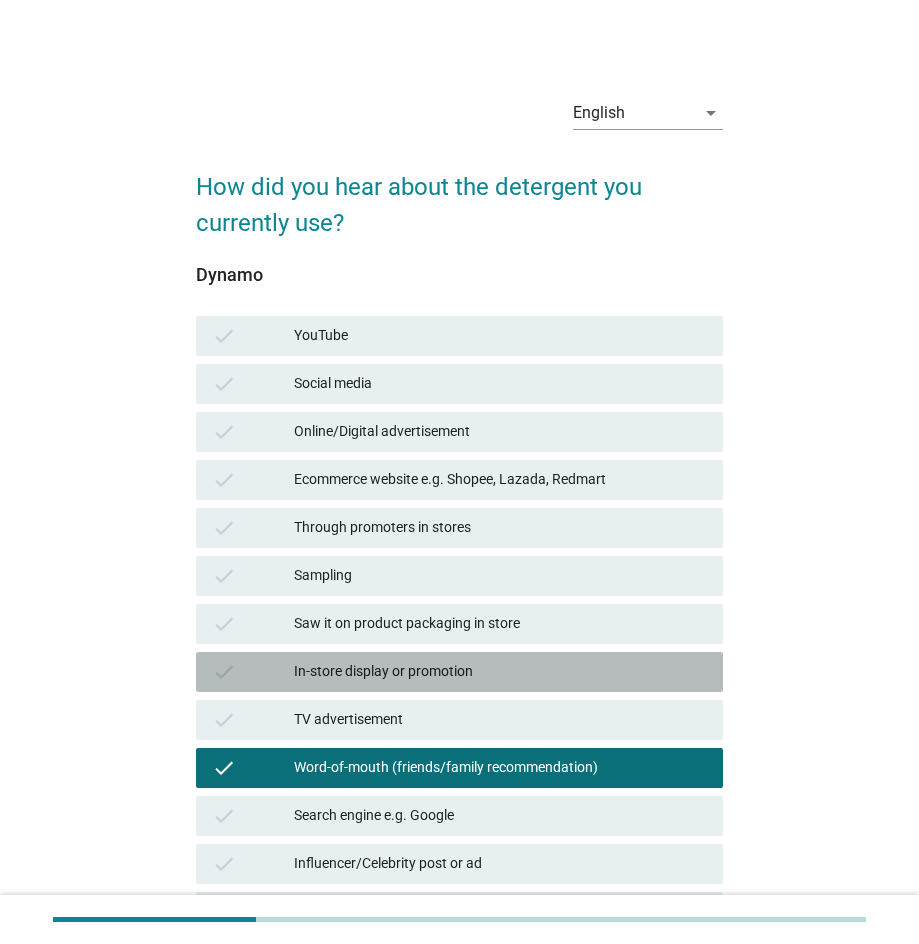click on "In-store display or promotion" at bounding box center [500, 672] 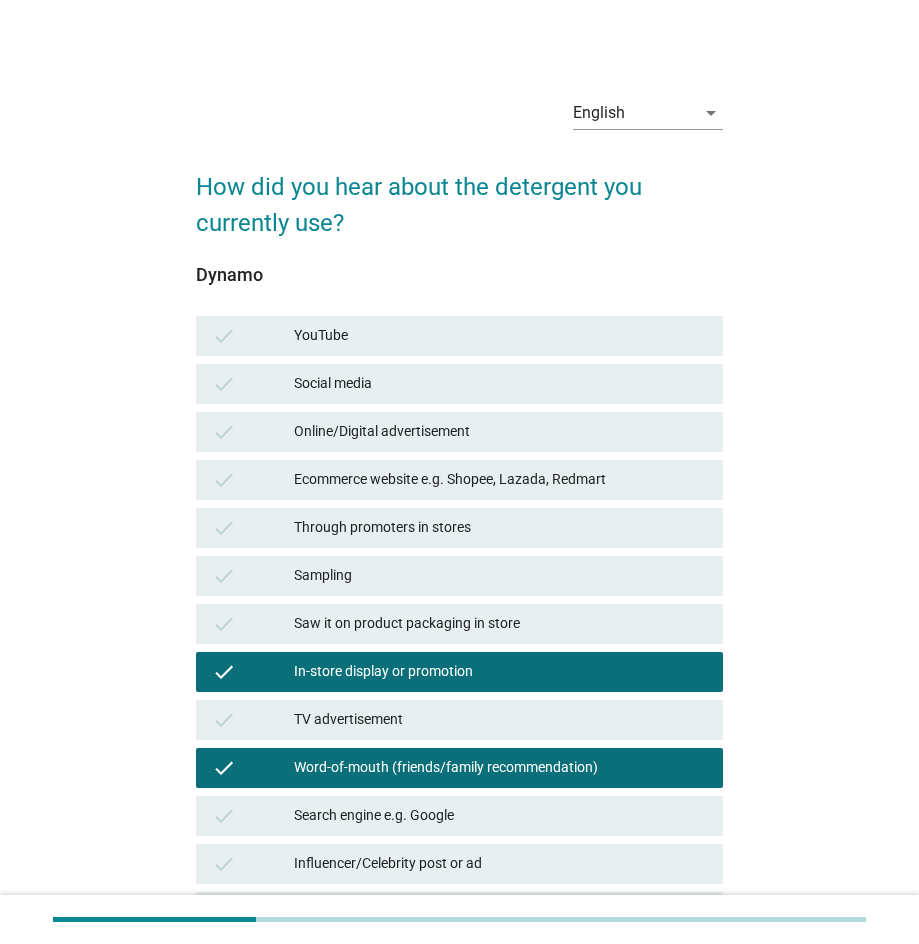 click on "Saw it on product packaging in store" at bounding box center [500, 624] 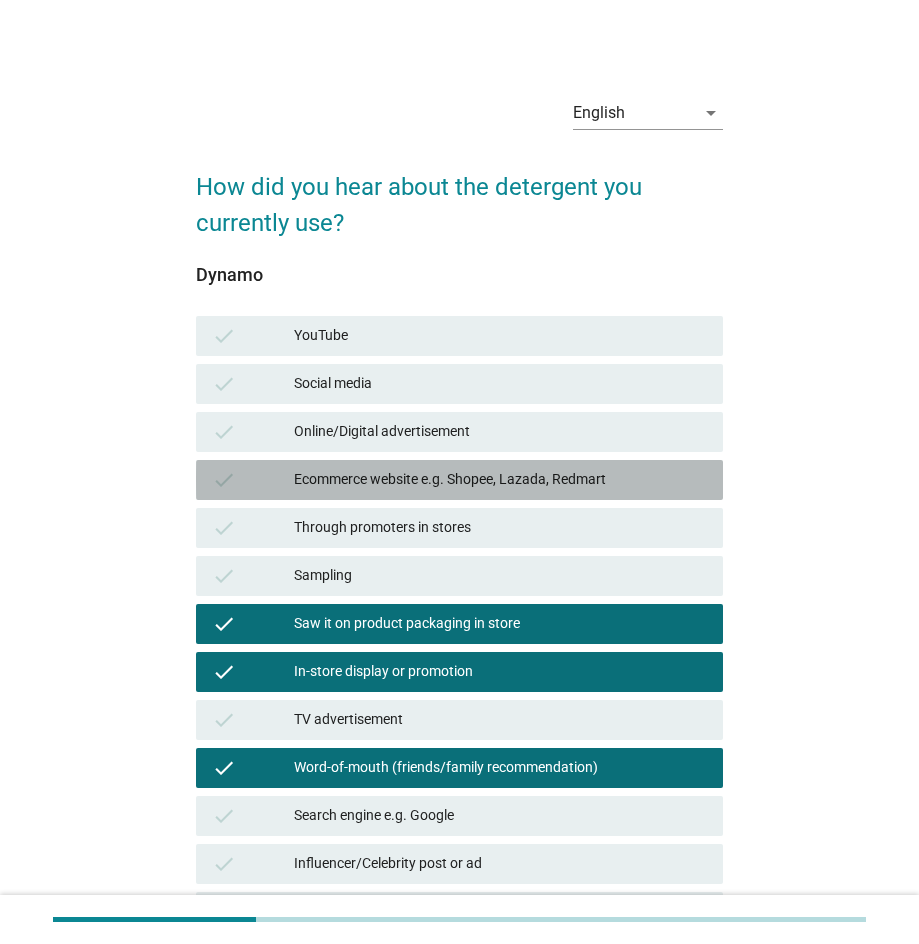 click on "Ecommerce website e.g. Shopee, Lazada, Redmart" at bounding box center [500, 480] 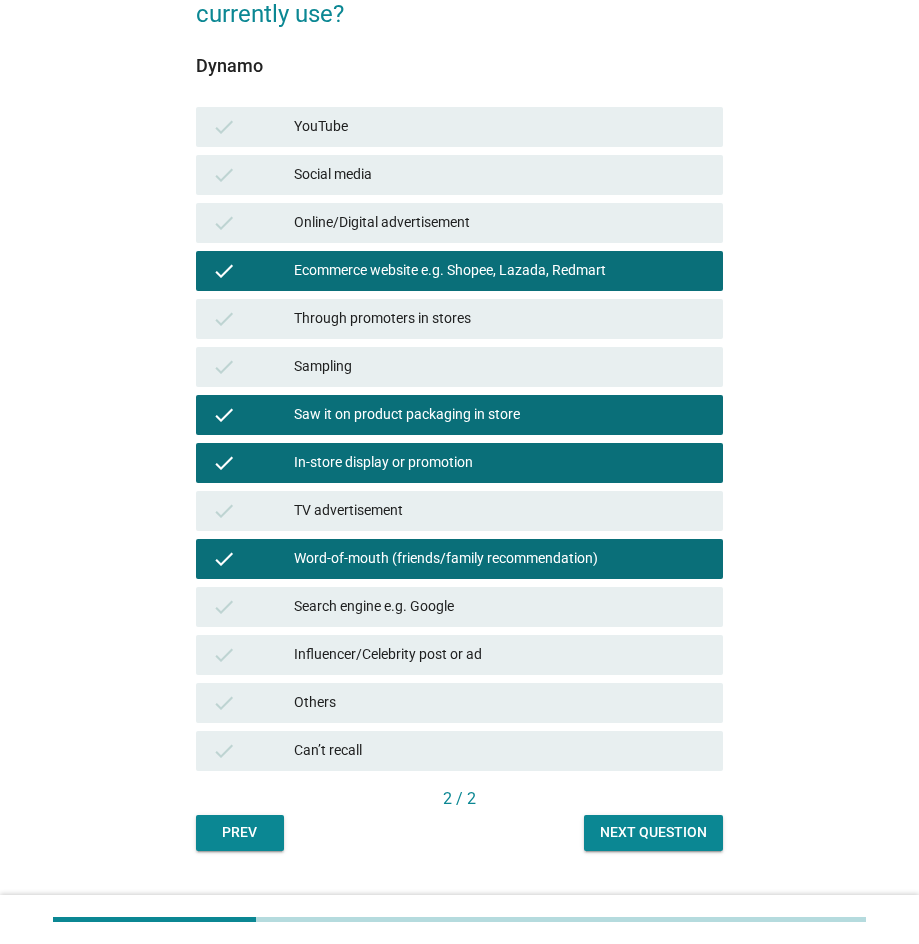 scroll, scrollTop: 215, scrollLeft: 0, axis: vertical 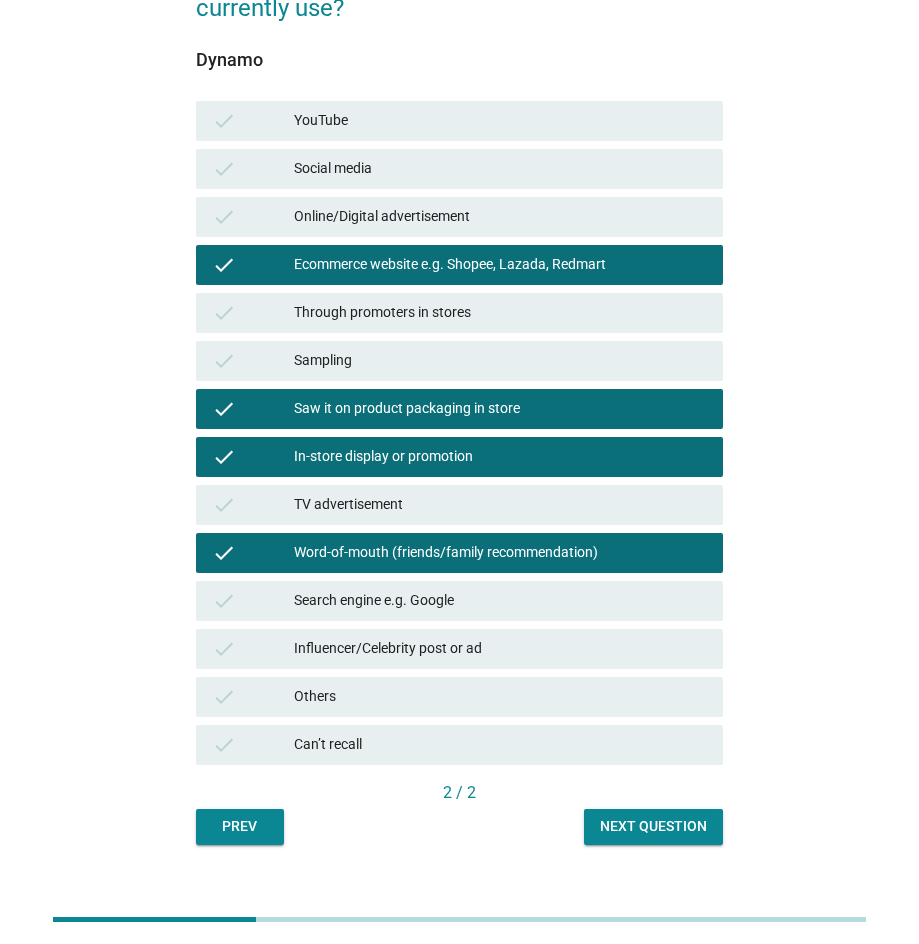 click on "Next question" at bounding box center [653, 827] 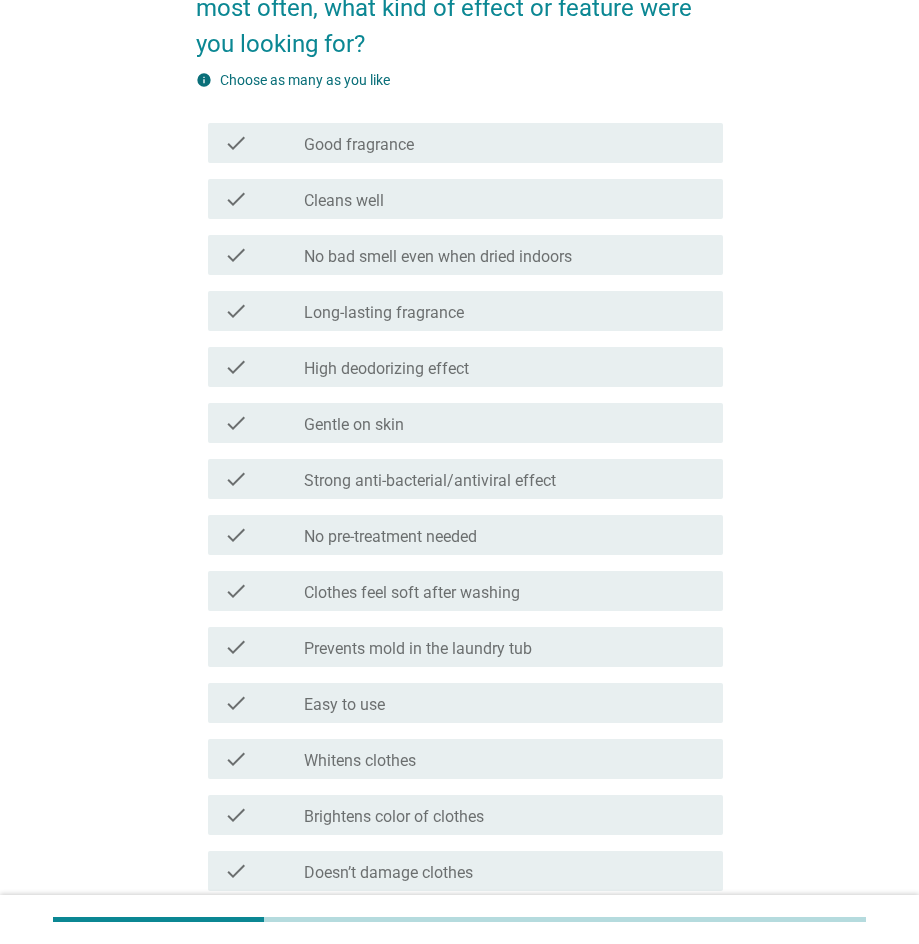 scroll, scrollTop: 0, scrollLeft: 0, axis: both 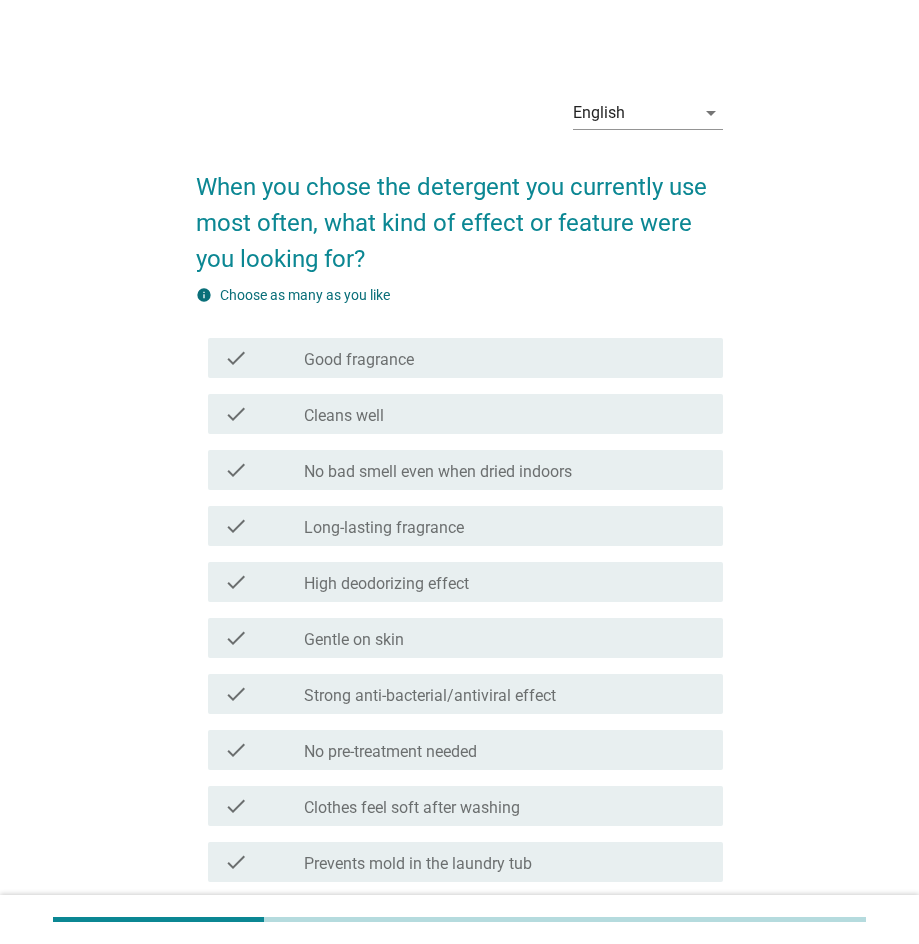 click on "check_box_outline_blank Cleans well" at bounding box center (505, 414) 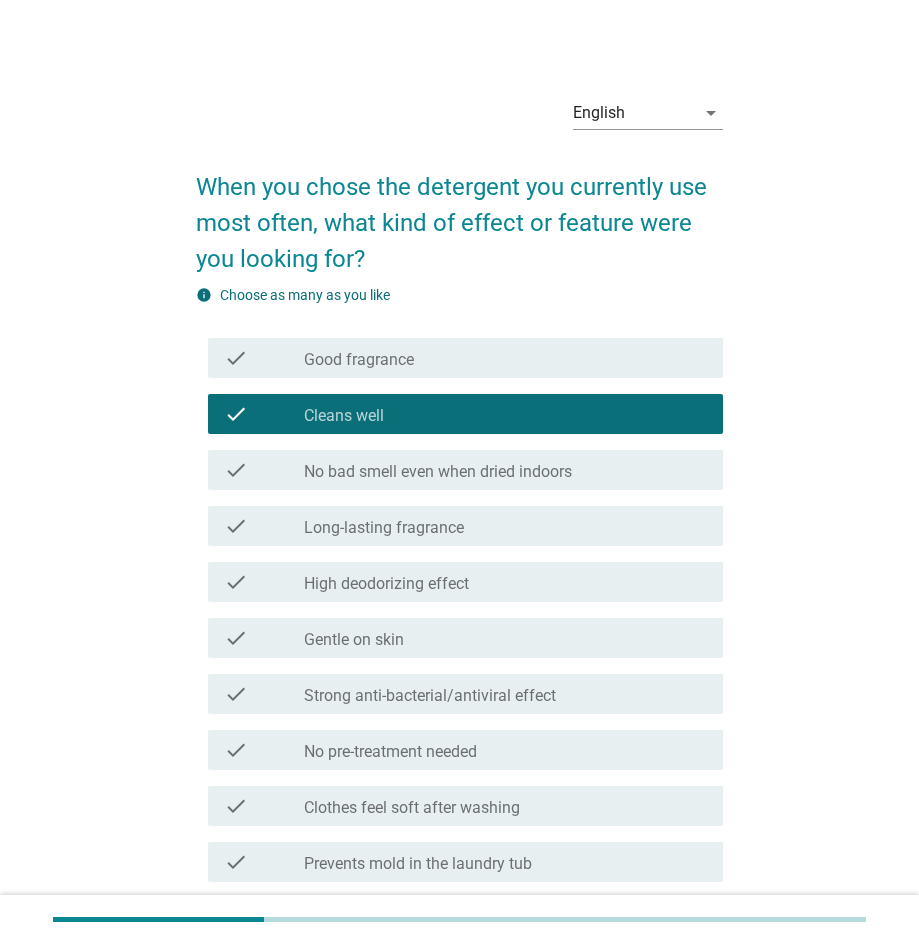 click on "check_box_outline_blank Long-lasting fragrance" at bounding box center (505, 526) 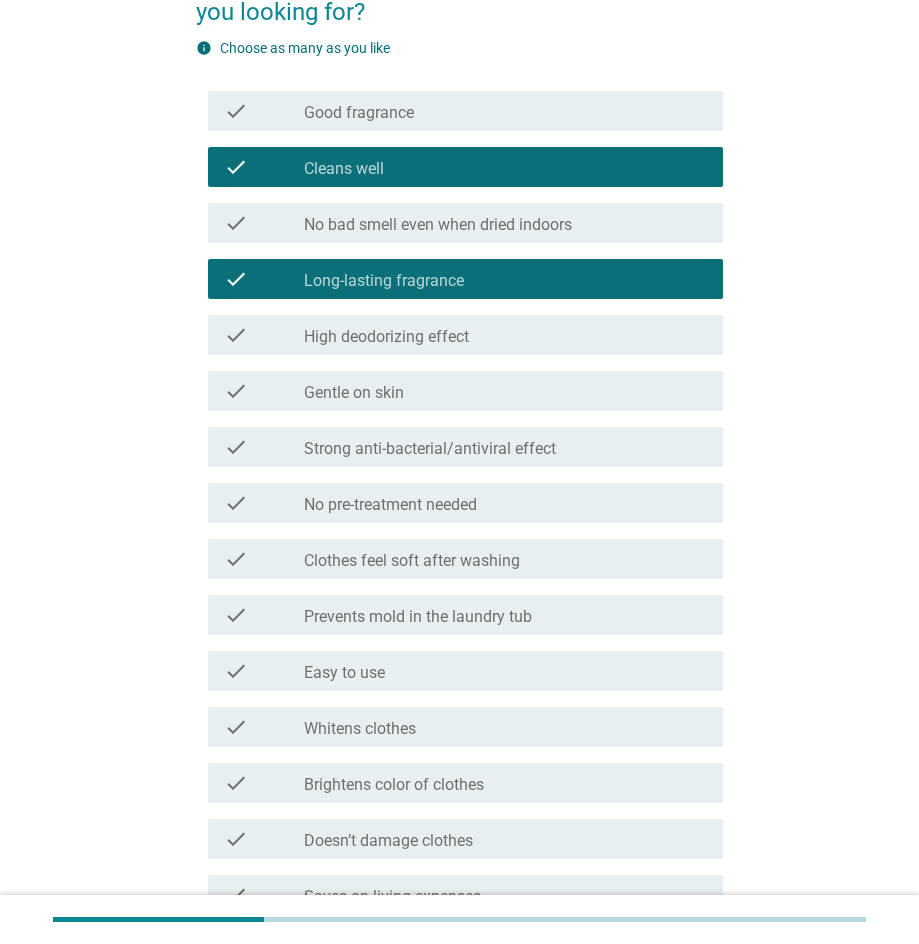 scroll, scrollTop: 268, scrollLeft: 0, axis: vertical 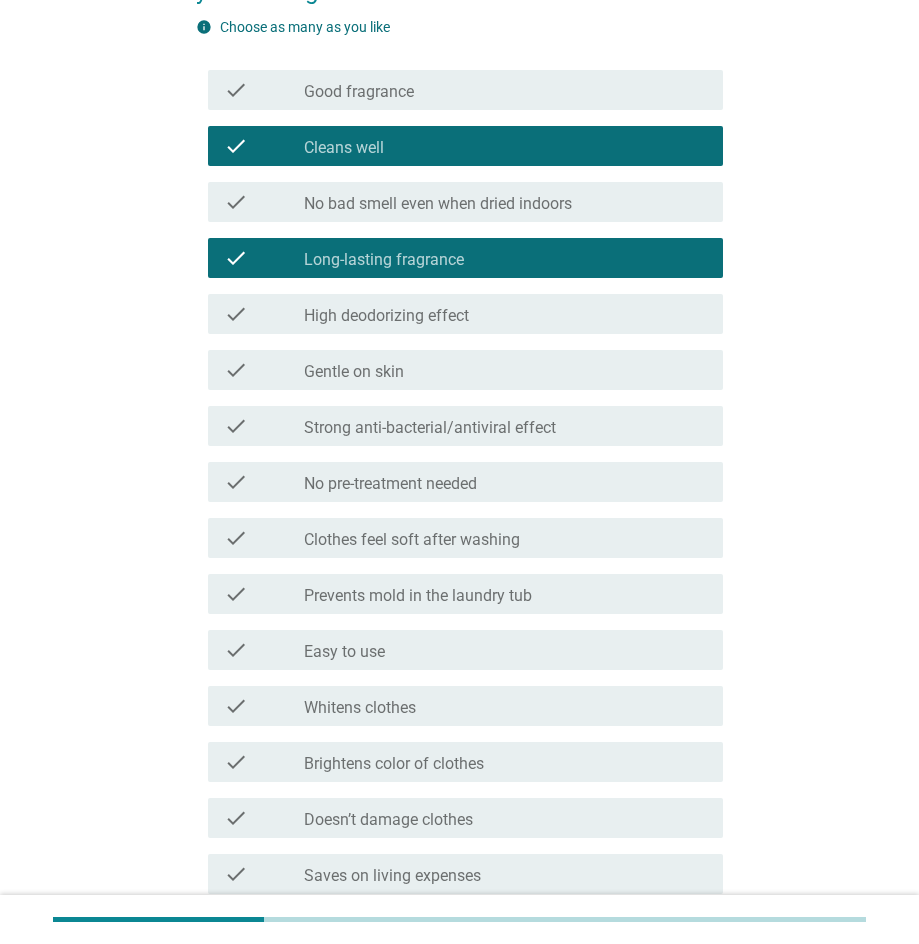 click on "check_box_outline_blank Easy to use" at bounding box center (505, 650) 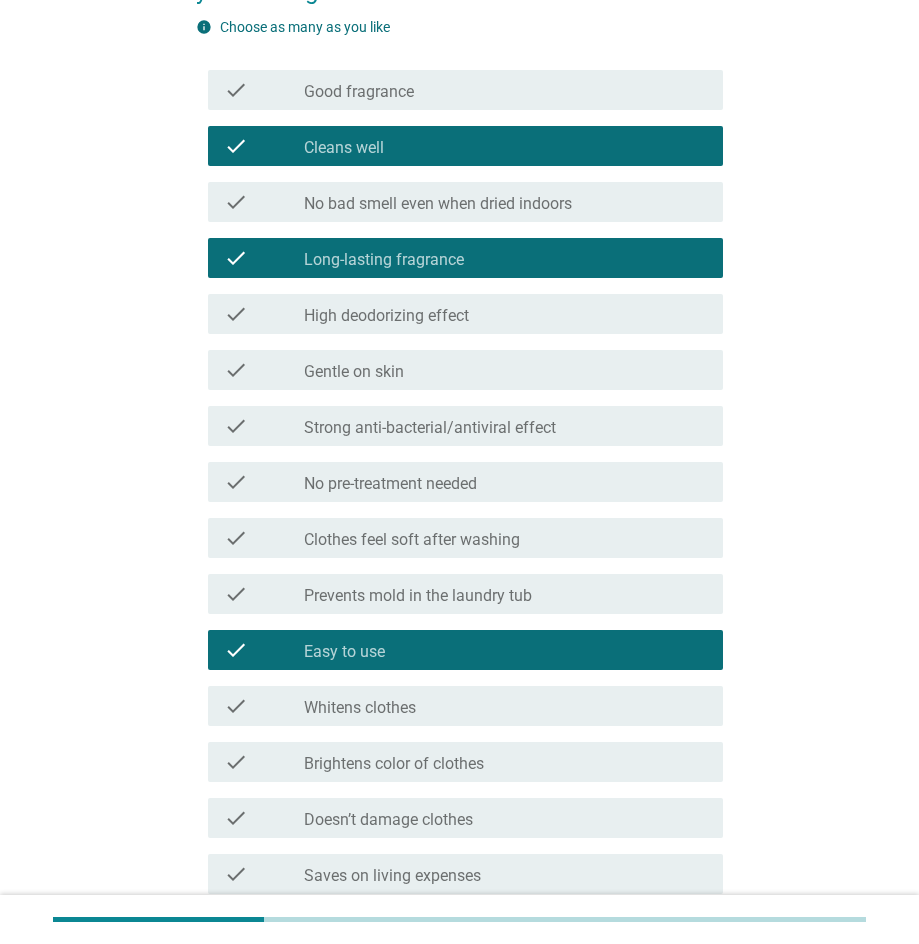 click on "check_box_outline_blank Brightens color of clothes" at bounding box center [505, 762] 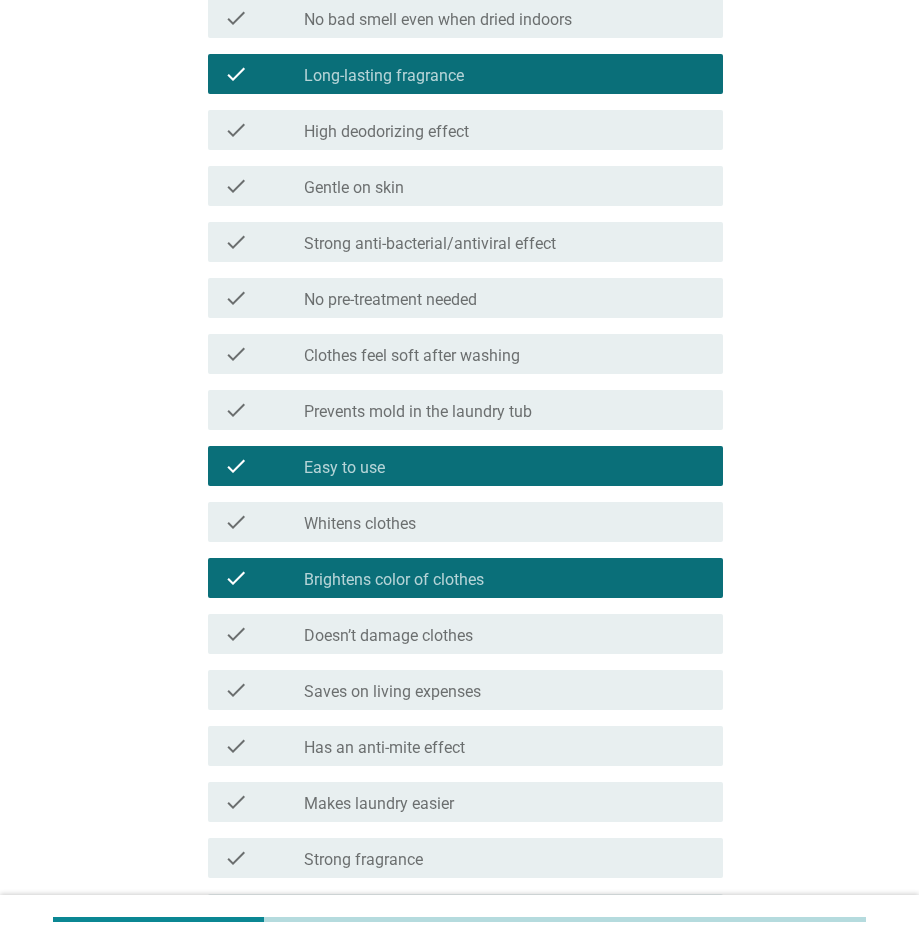 scroll, scrollTop: 455, scrollLeft: 0, axis: vertical 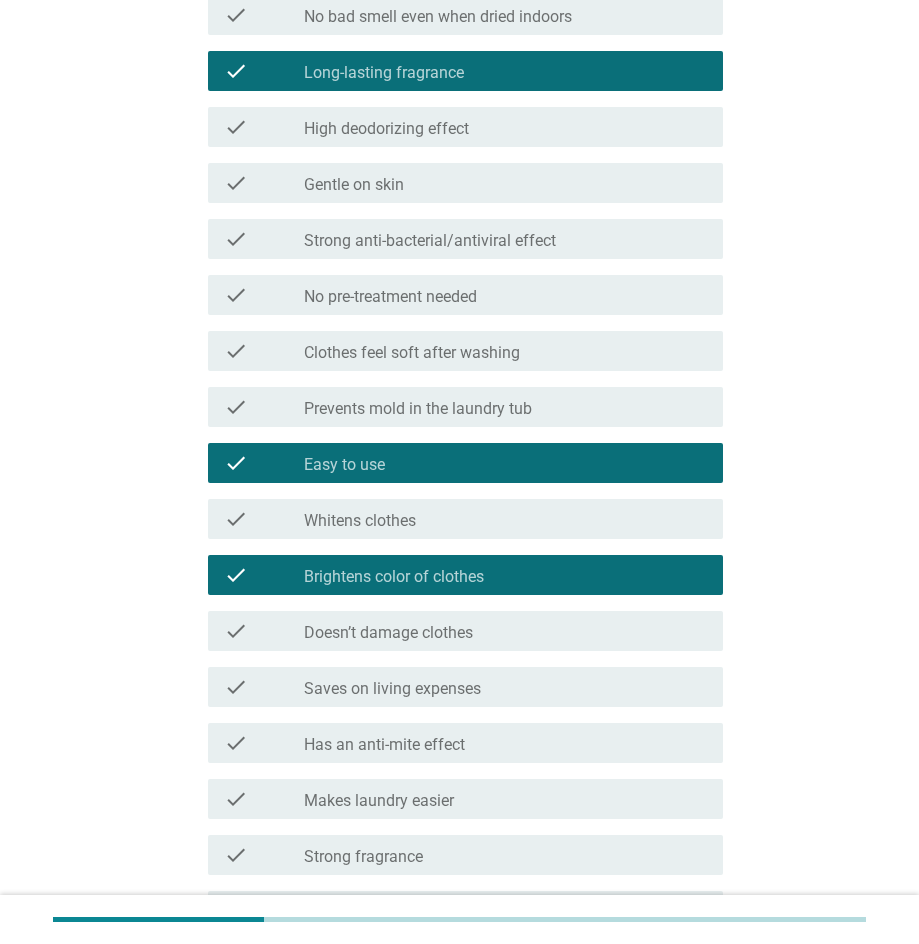 click on "check_box_outline_blank No pre-treatment needed" at bounding box center (505, 295) 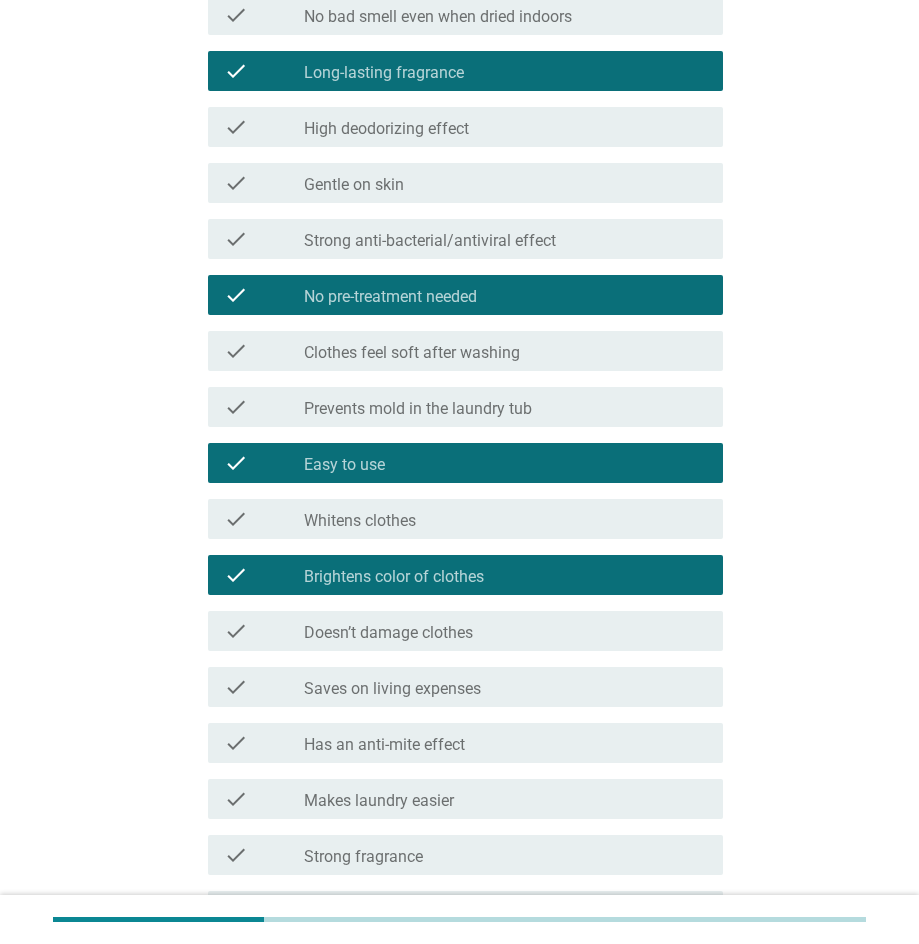 click on "check_box_outline_blank Makes laundry easier" at bounding box center [505, 799] 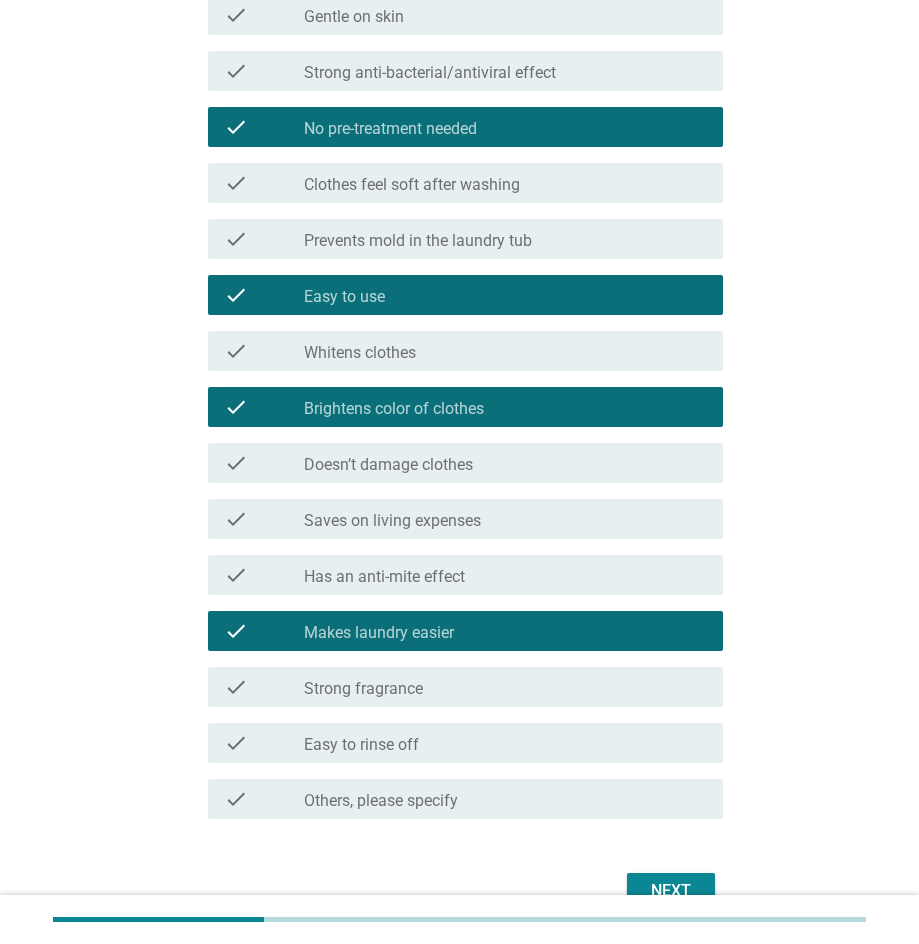 scroll, scrollTop: 647, scrollLeft: 0, axis: vertical 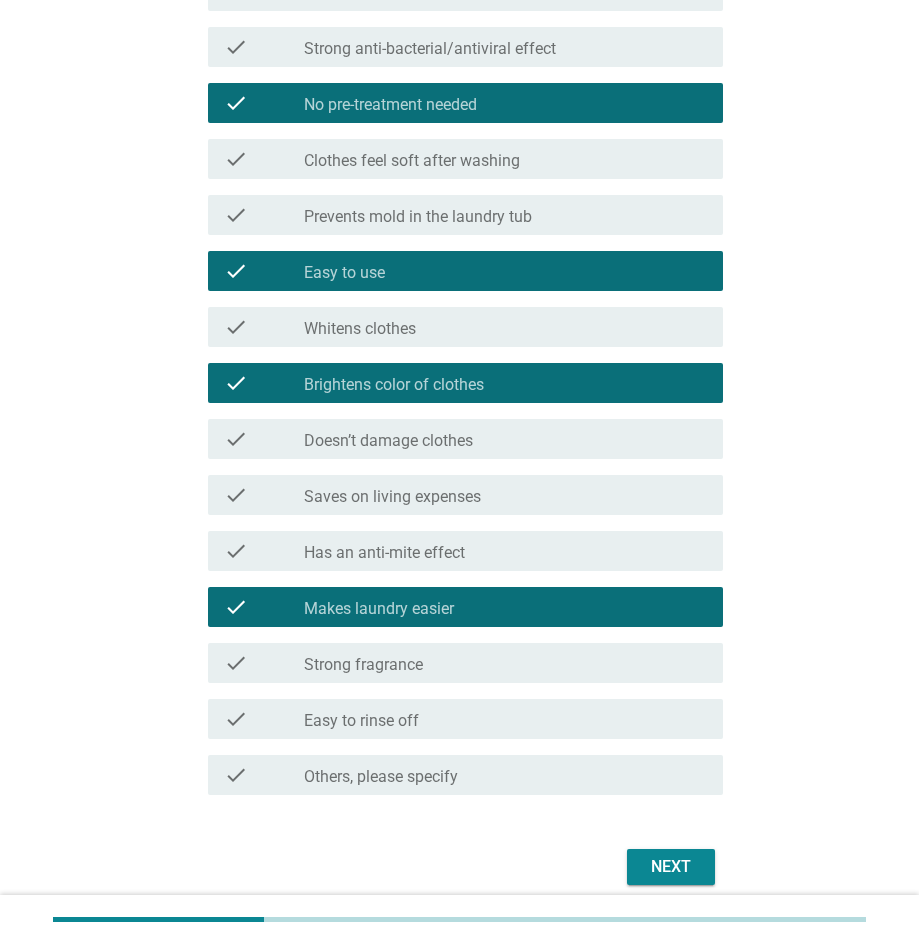 click on "check_box_outline_blank Easy to rinse off" at bounding box center (505, 719) 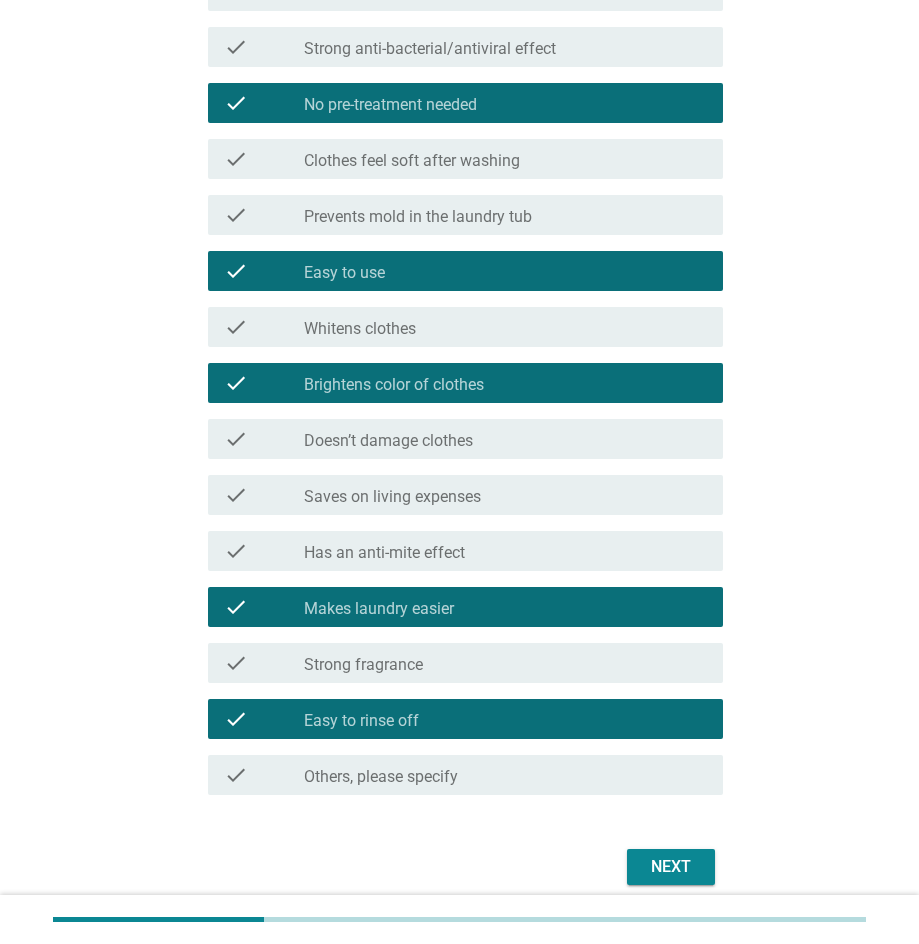 click on "Next" at bounding box center [671, 867] 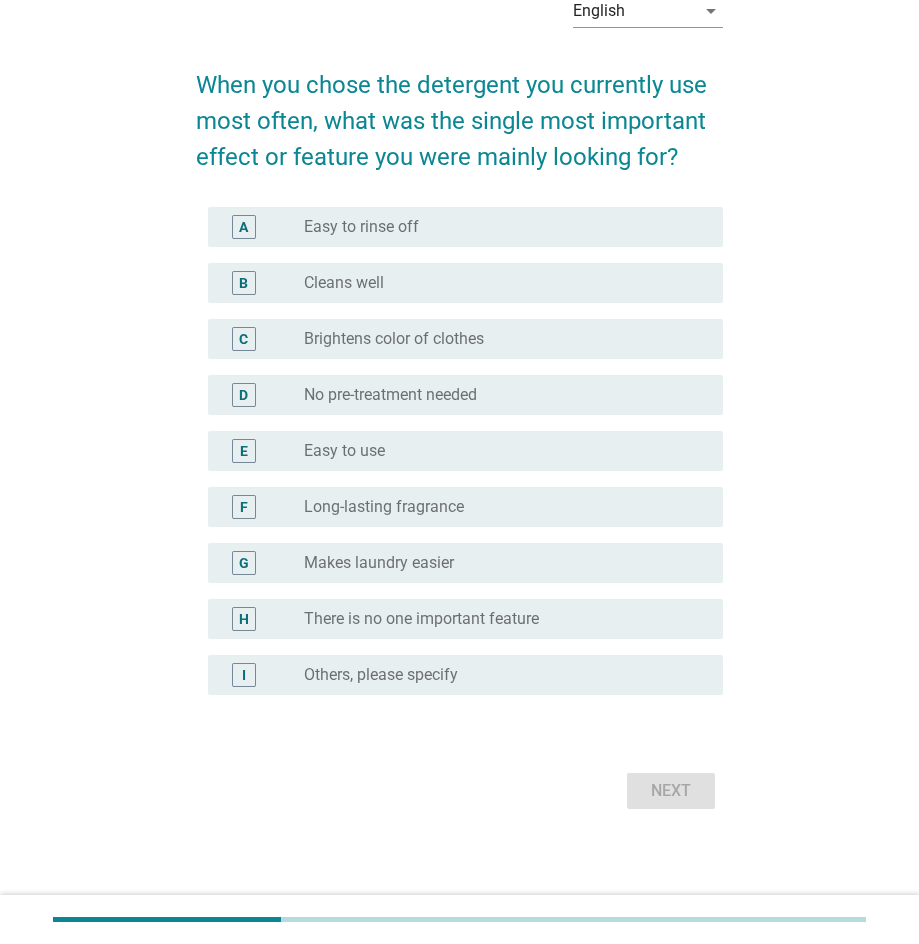 scroll, scrollTop: 0, scrollLeft: 0, axis: both 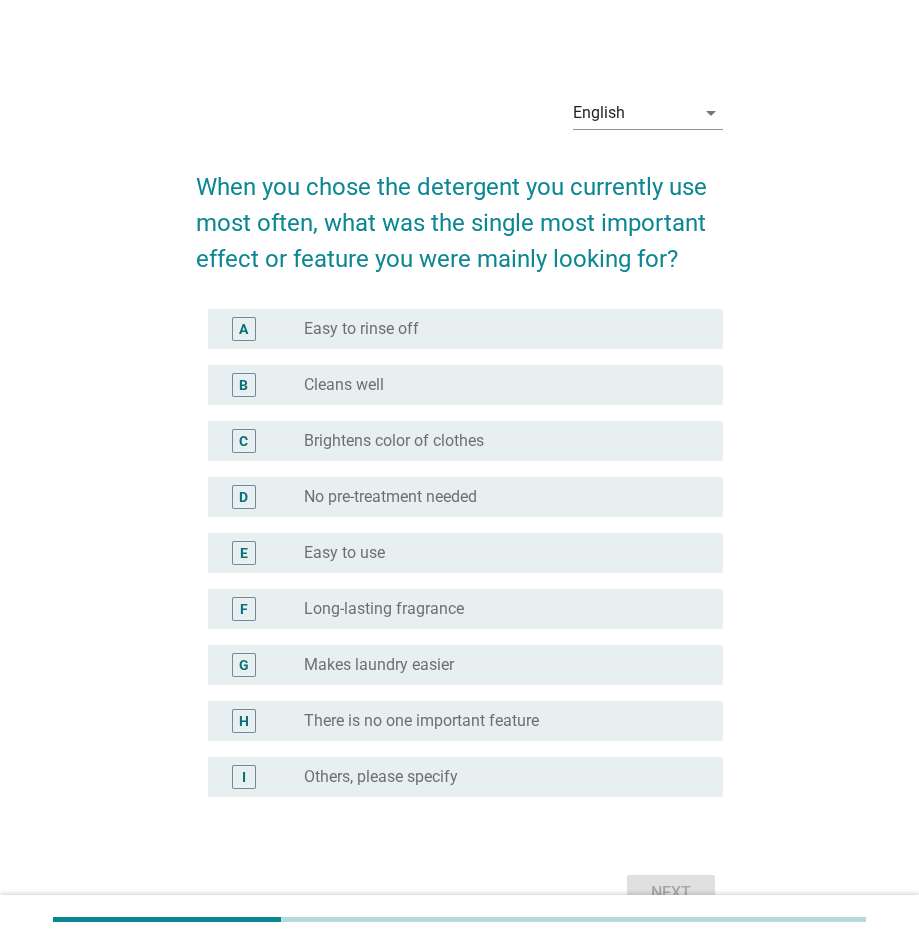 click on "radio_button_unchecked Makes laundry easier" at bounding box center (497, 665) 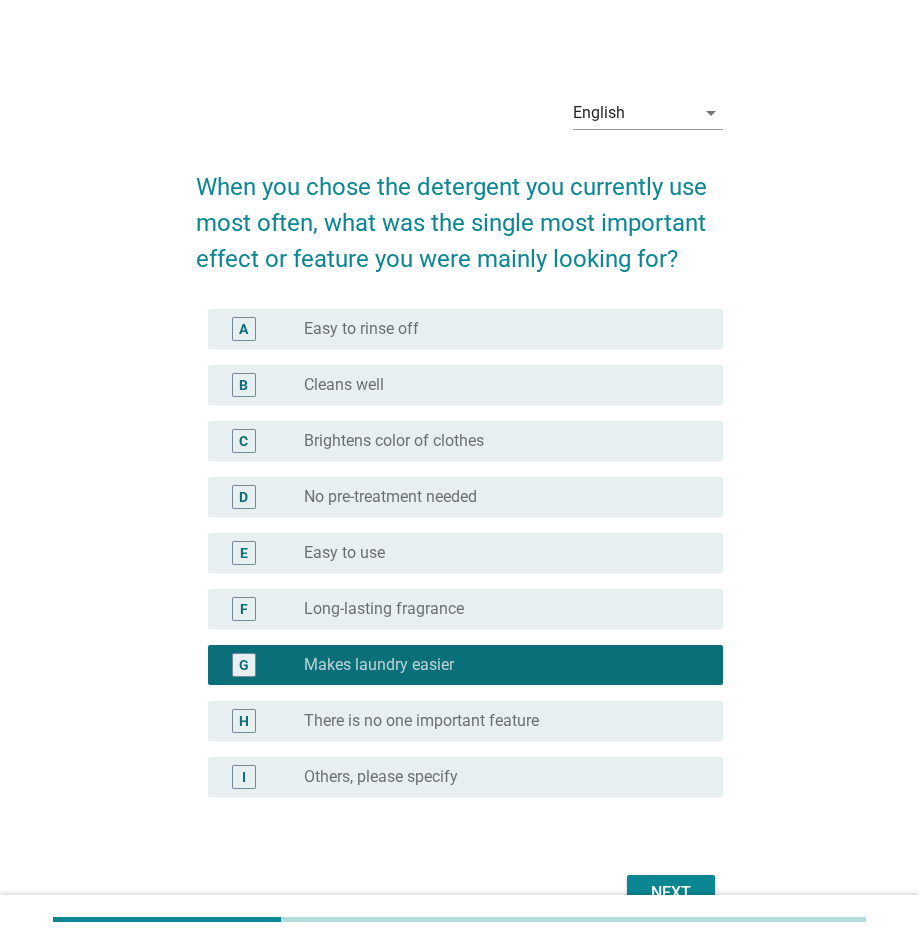 click on "radio_button_unchecked Easy to use" at bounding box center [497, 553] 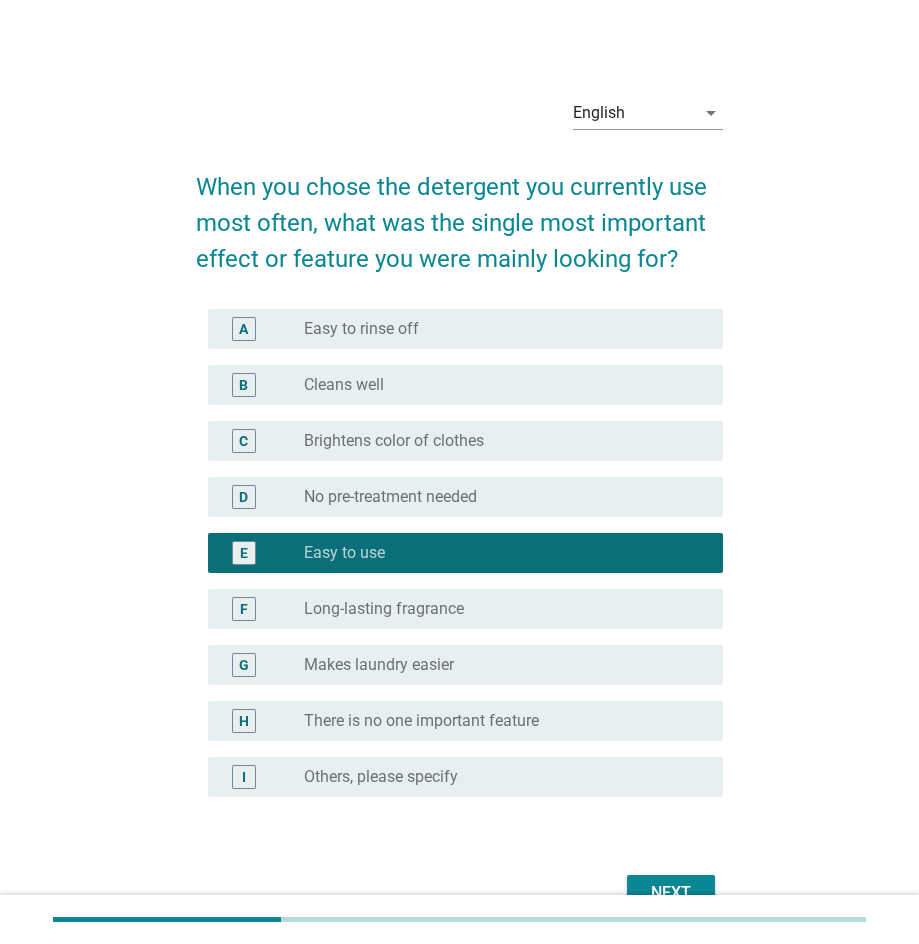click on "radio_button_unchecked Cleans well" at bounding box center (497, 385) 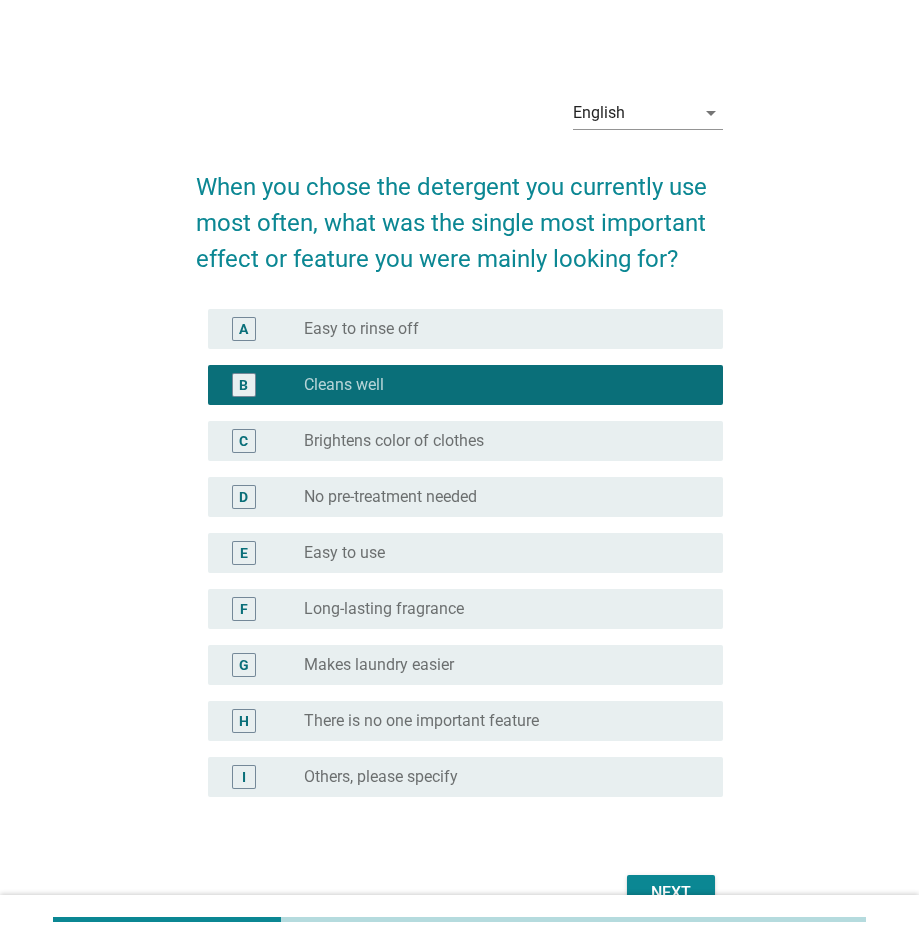 scroll, scrollTop: 68, scrollLeft: 0, axis: vertical 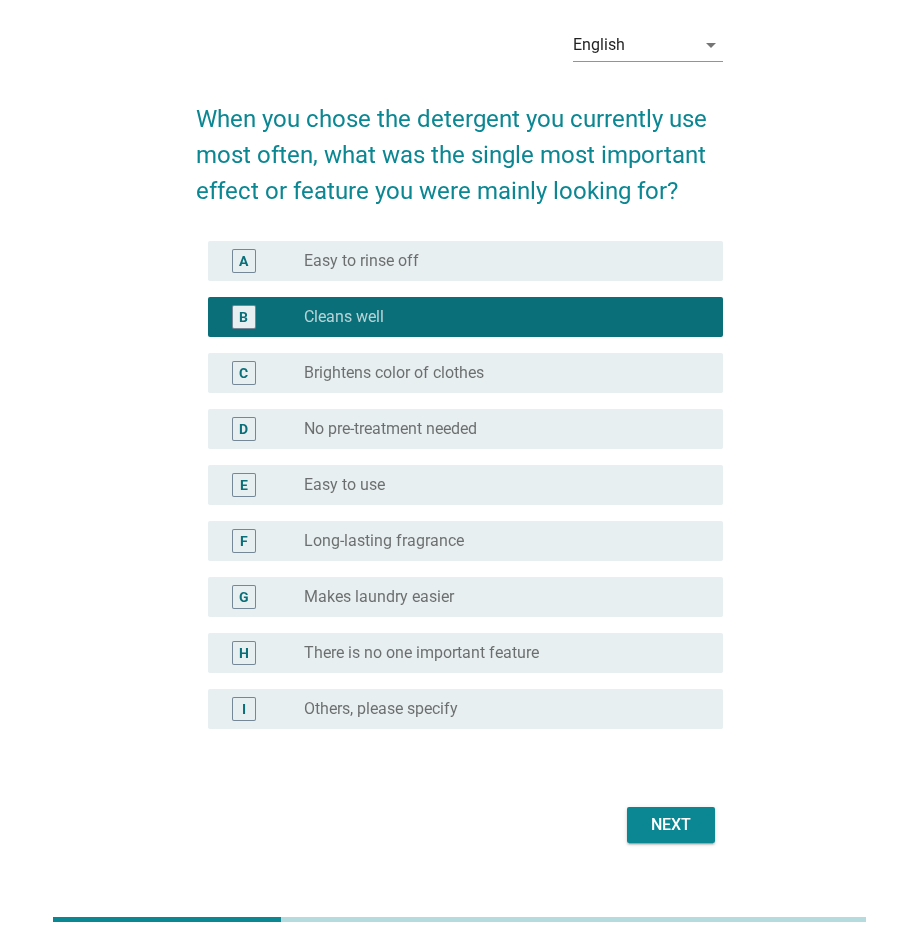 click on "Next" at bounding box center (671, 825) 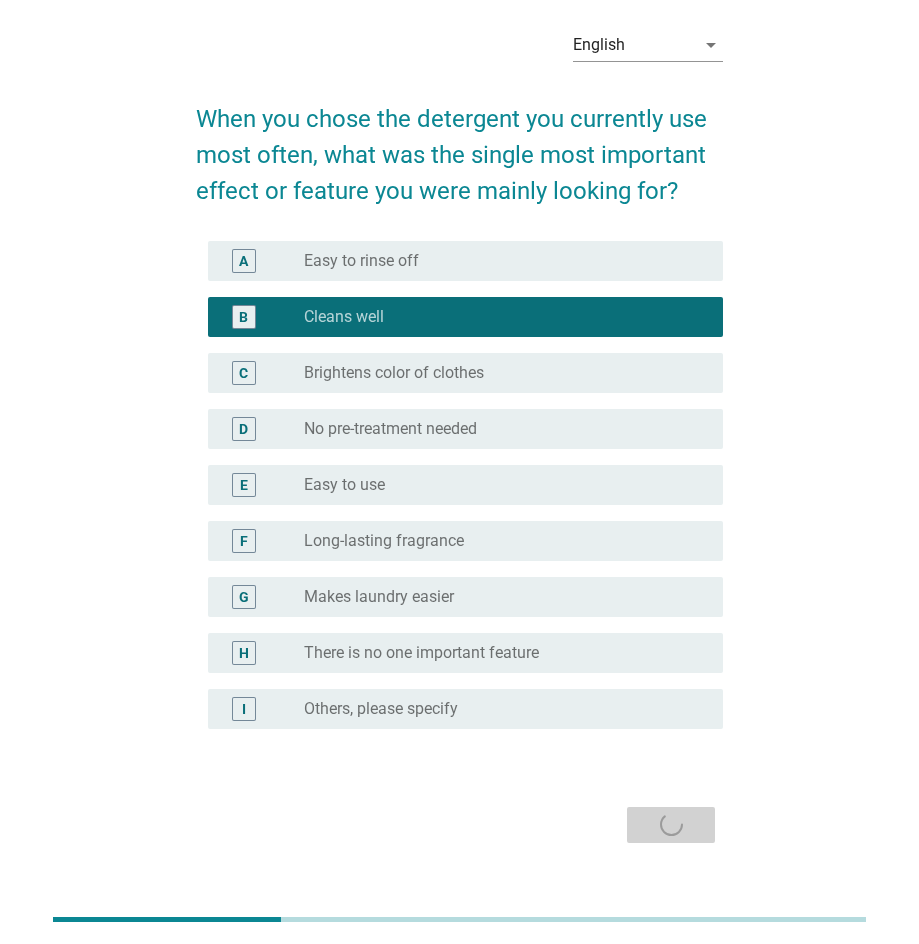 scroll, scrollTop: 0, scrollLeft: 0, axis: both 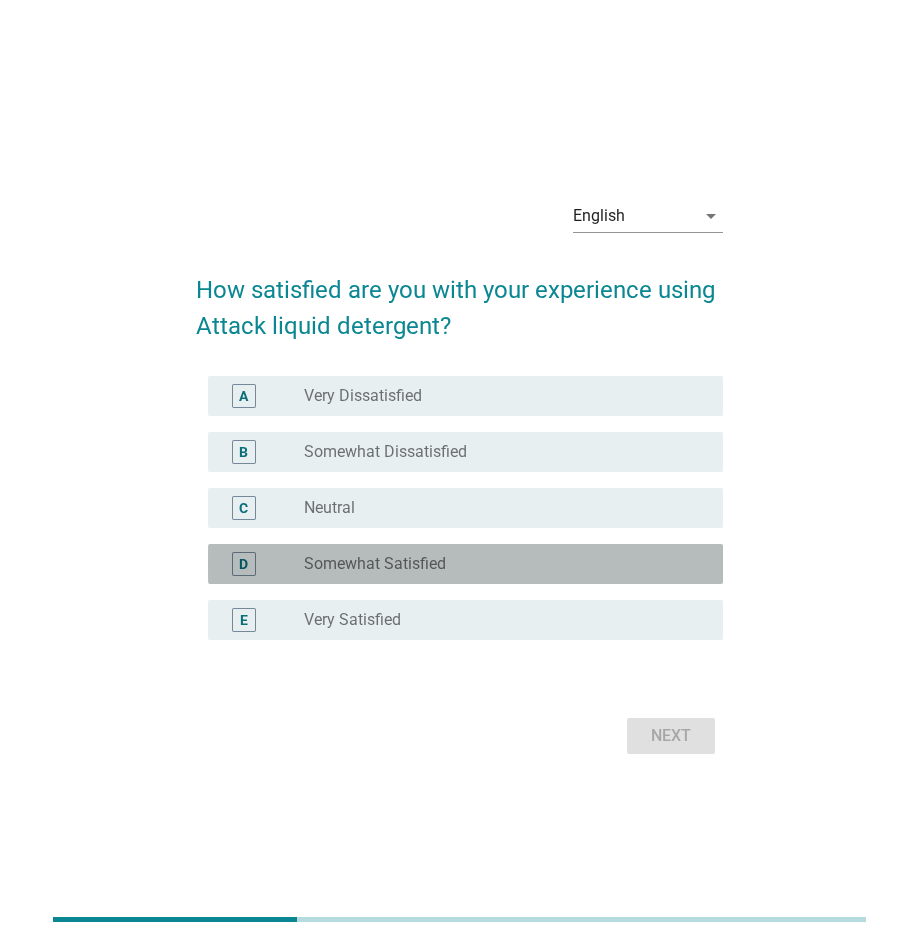 click on "radio_button_unchecked Somewhat Satisfied" at bounding box center [497, 564] 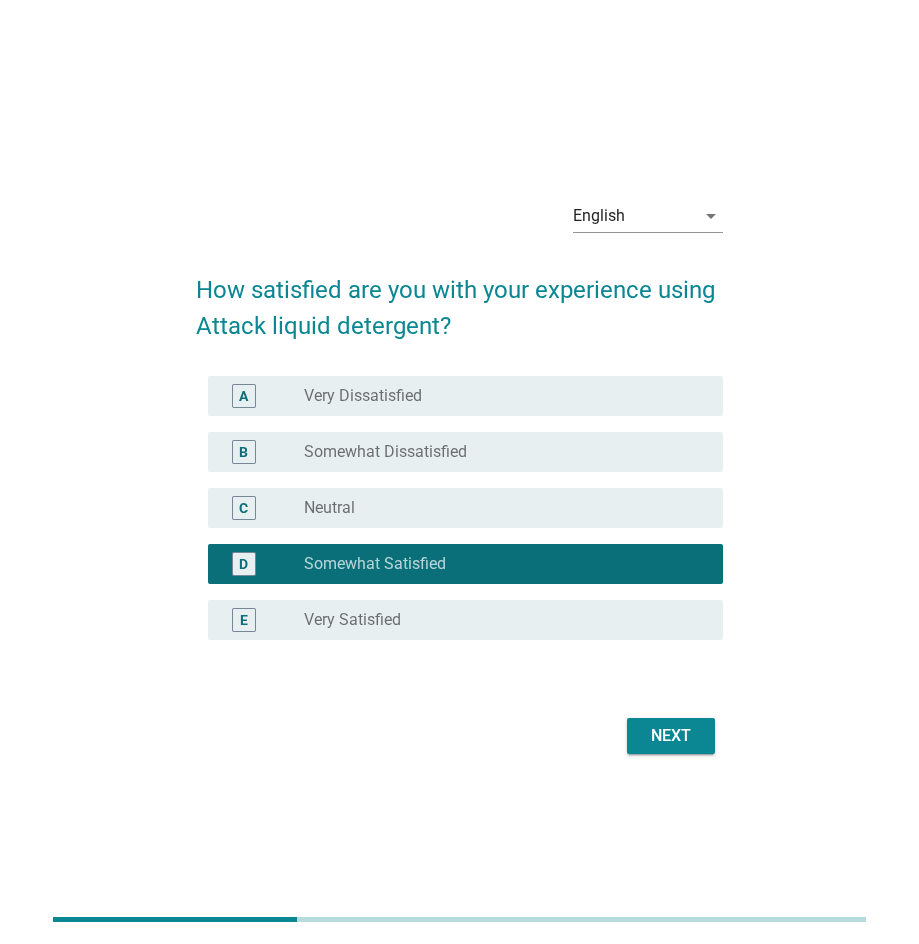click on "Next" at bounding box center (671, 736) 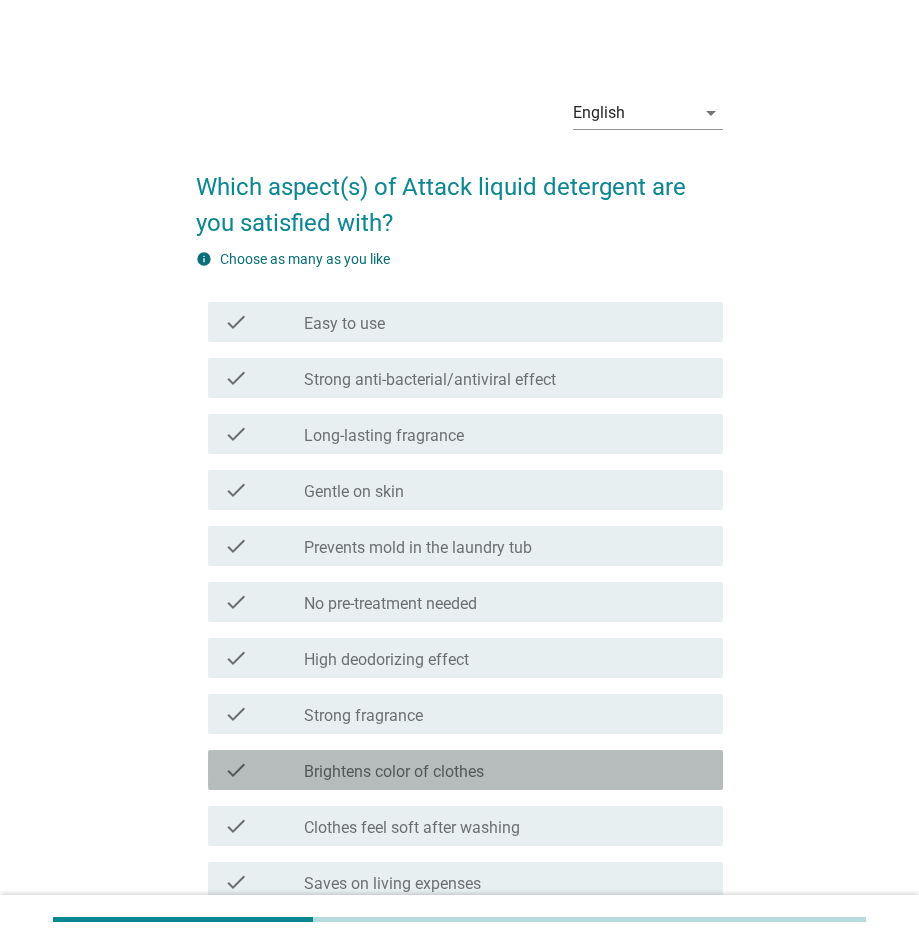 click on "check_box_outline_blank Brightens color of clothes" at bounding box center (505, 770) 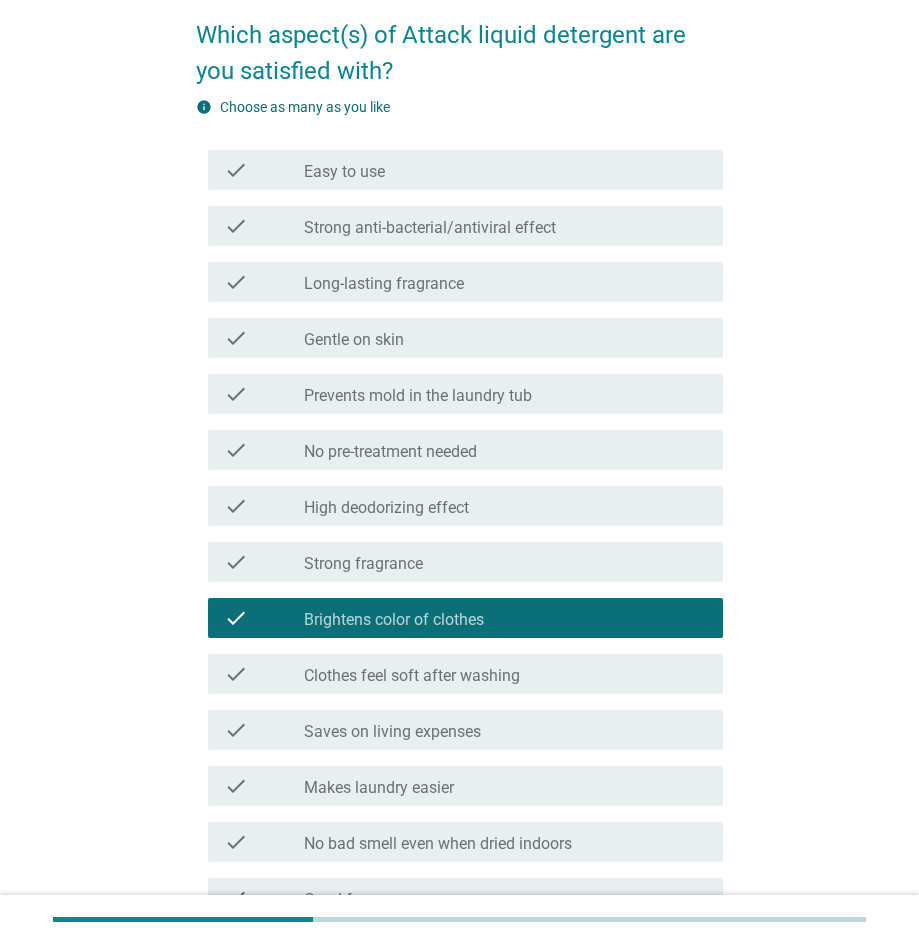 scroll, scrollTop: 169, scrollLeft: 0, axis: vertical 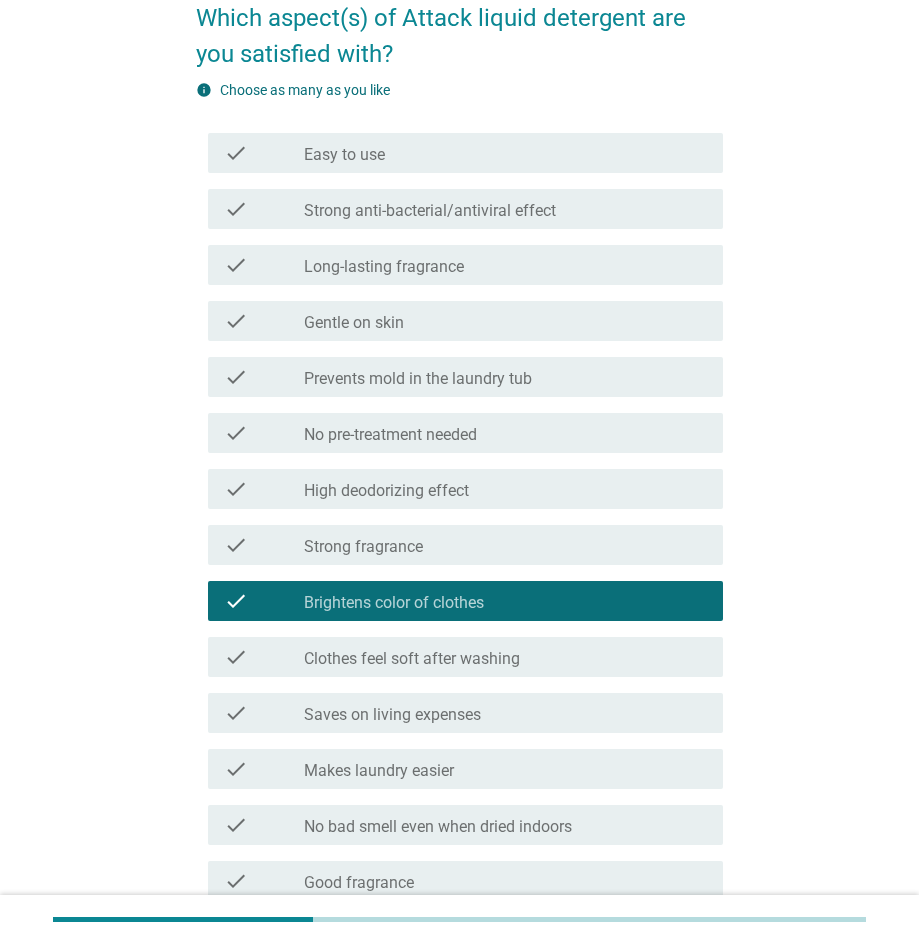 click on "check_box_outline_blank Easy to use" at bounding box center [505, 153] 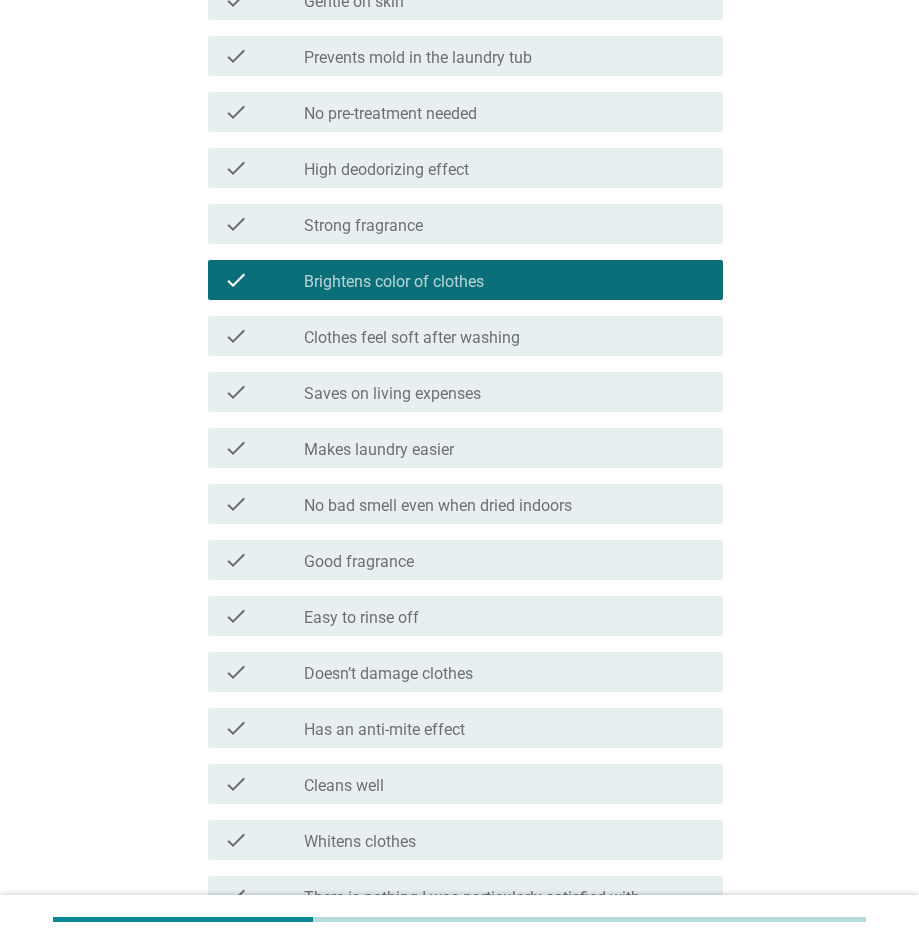 scroll, scrollTop: 501, scrollLeft: 0, axis: vertical 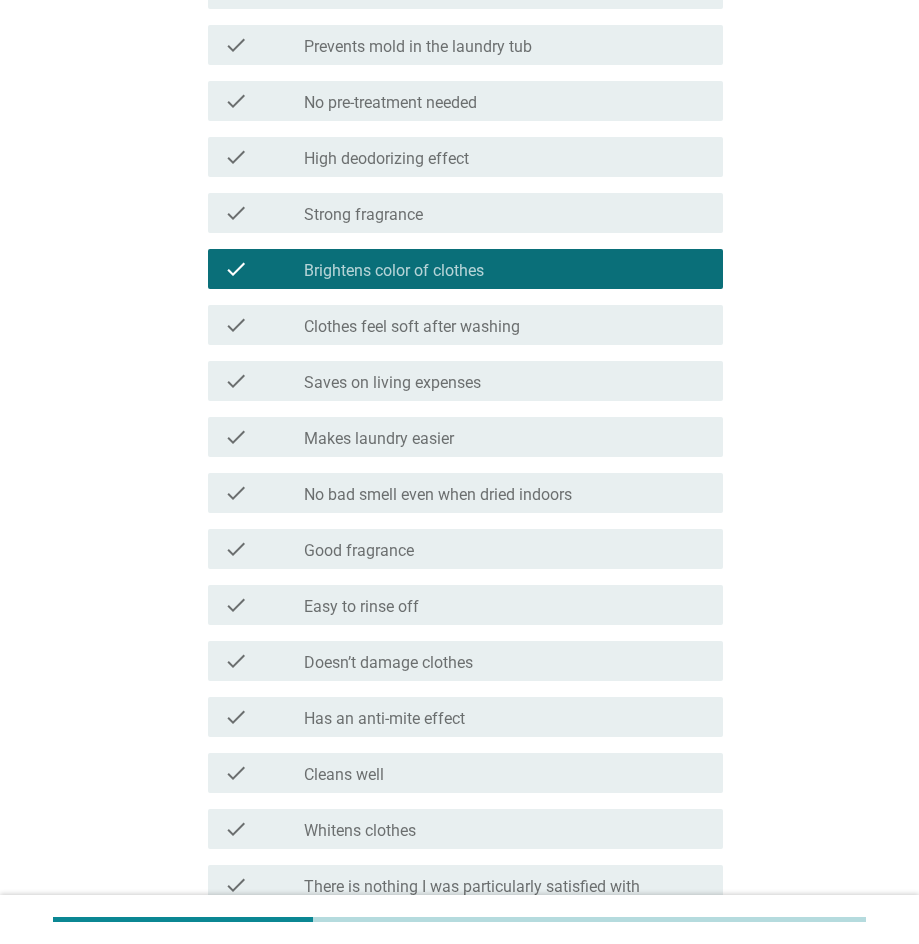 click on "check_box_outline_blank Easy to rinse off" at bounding box center [505, 605] 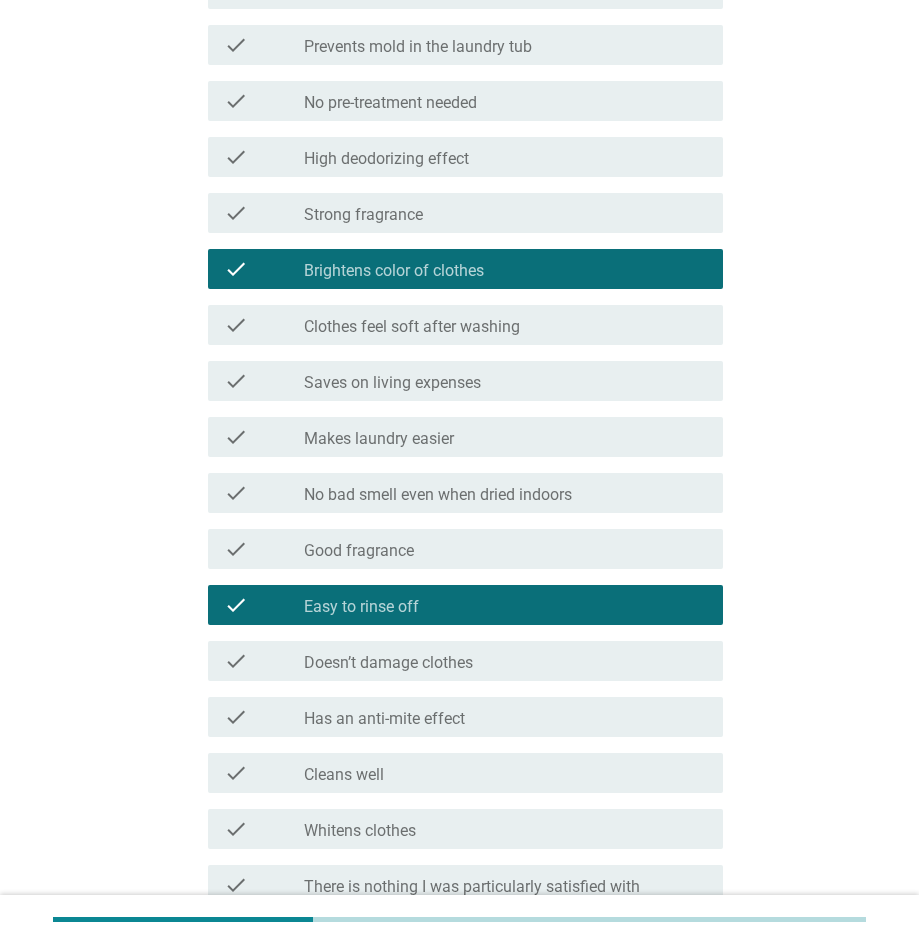click on "check     check_box_outline_blank Cleans well" at bounding box center (465, 773) 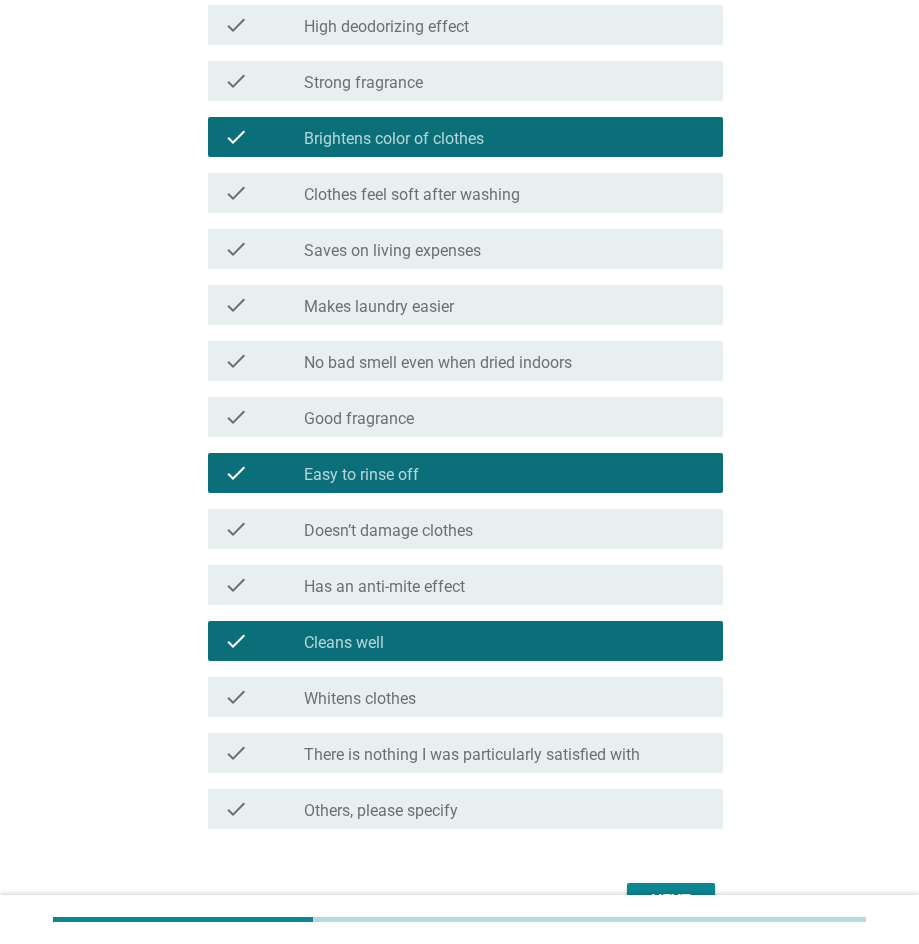 scroll, scrollTop: 672, scrollLeft: 0, axis: vertical 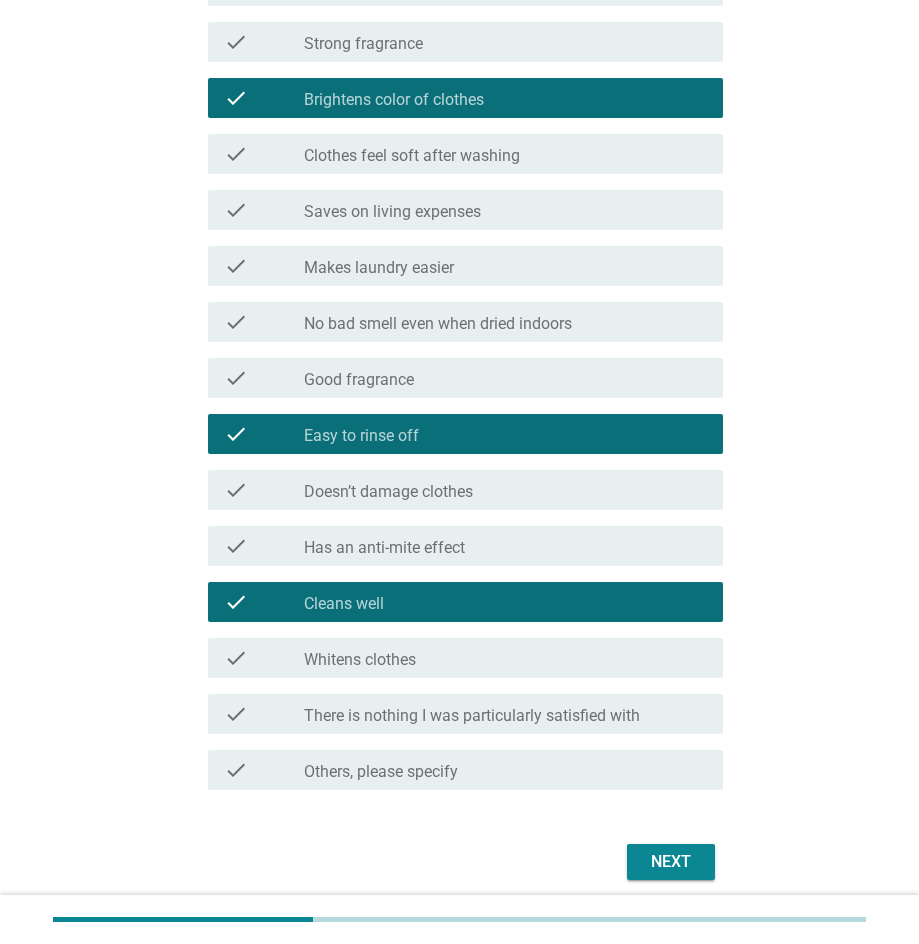 click on "Next" at bounding box center (671, 862) 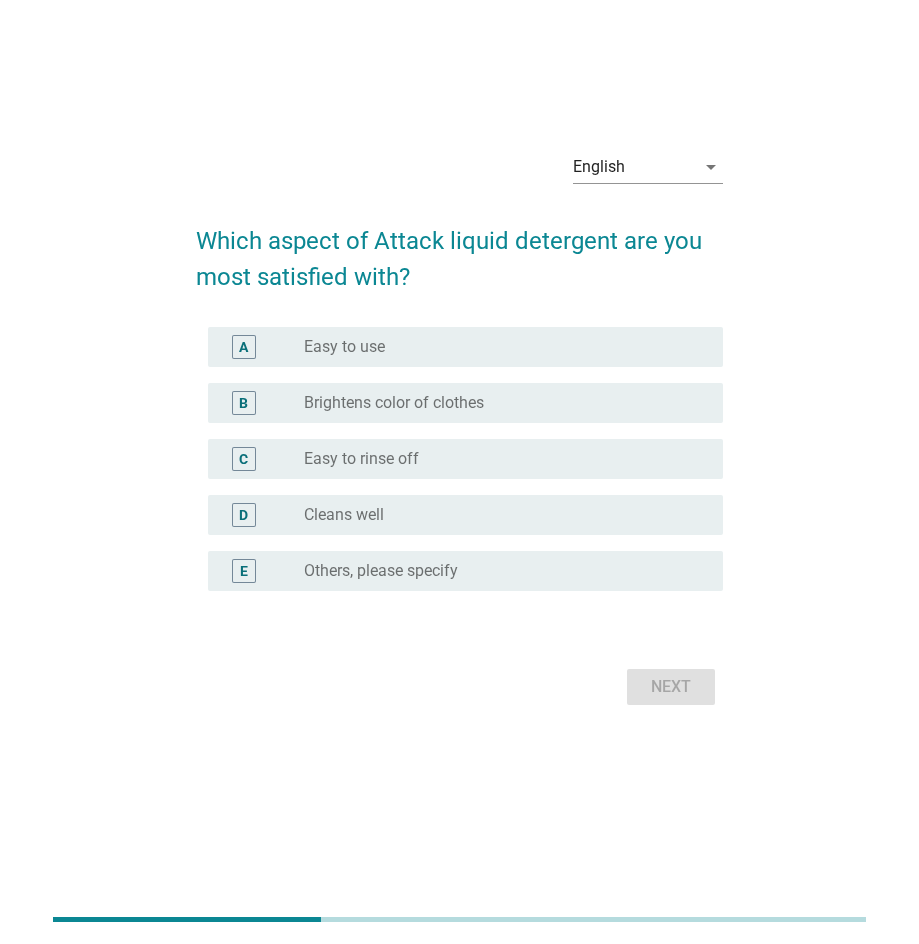 scroll, scrollTop: 0, scrollLeft: 0, axis: both 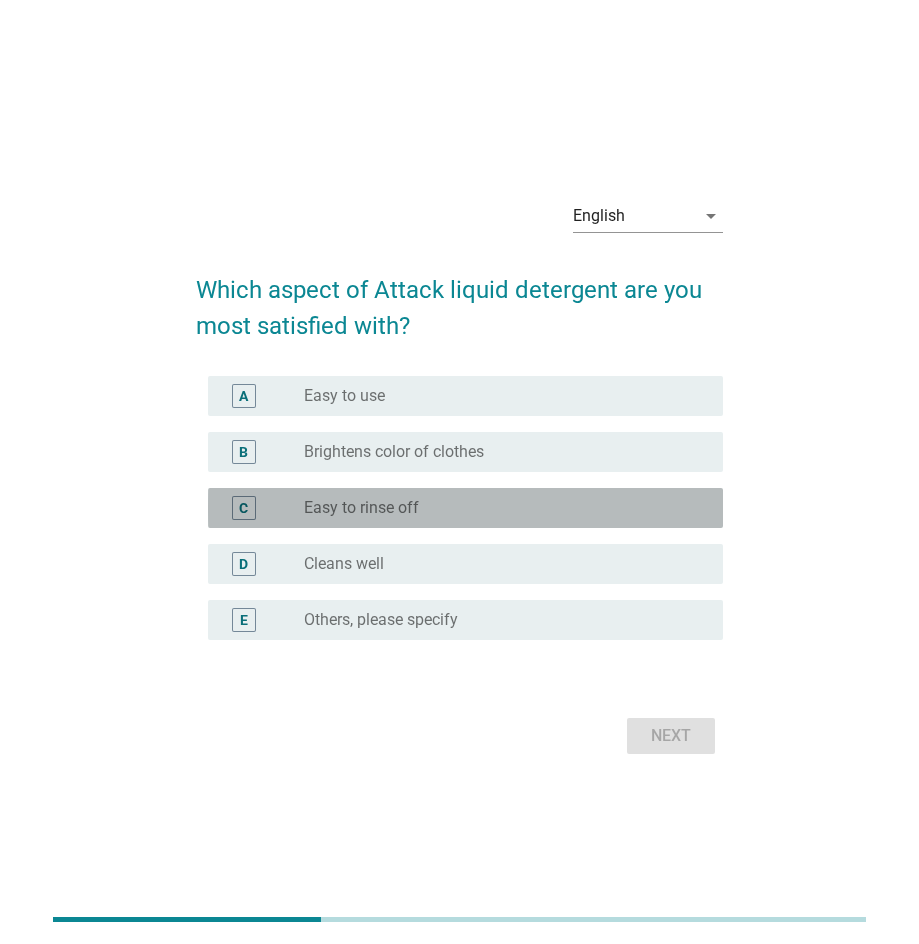 click on "radio_button_unchecked Easy to rinse off" at bounding box center (497, 508) 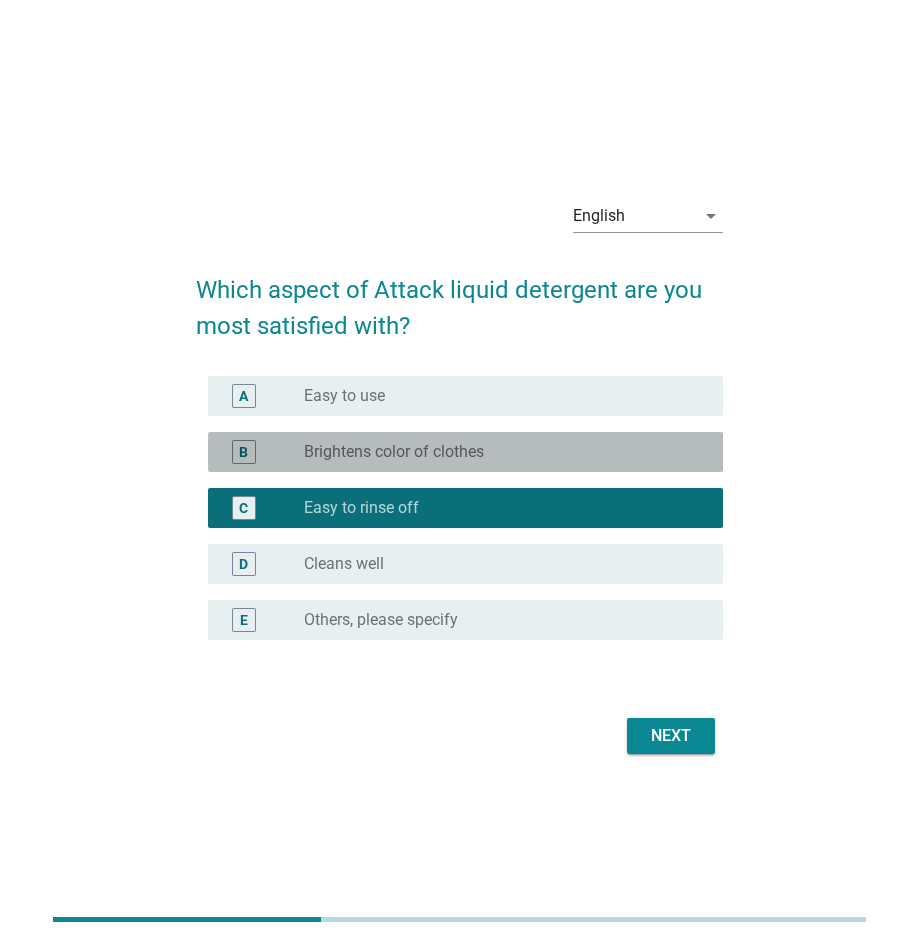 click on "radio_button_unchecked Brightens color of clothes" at bounding box center [497, 452] 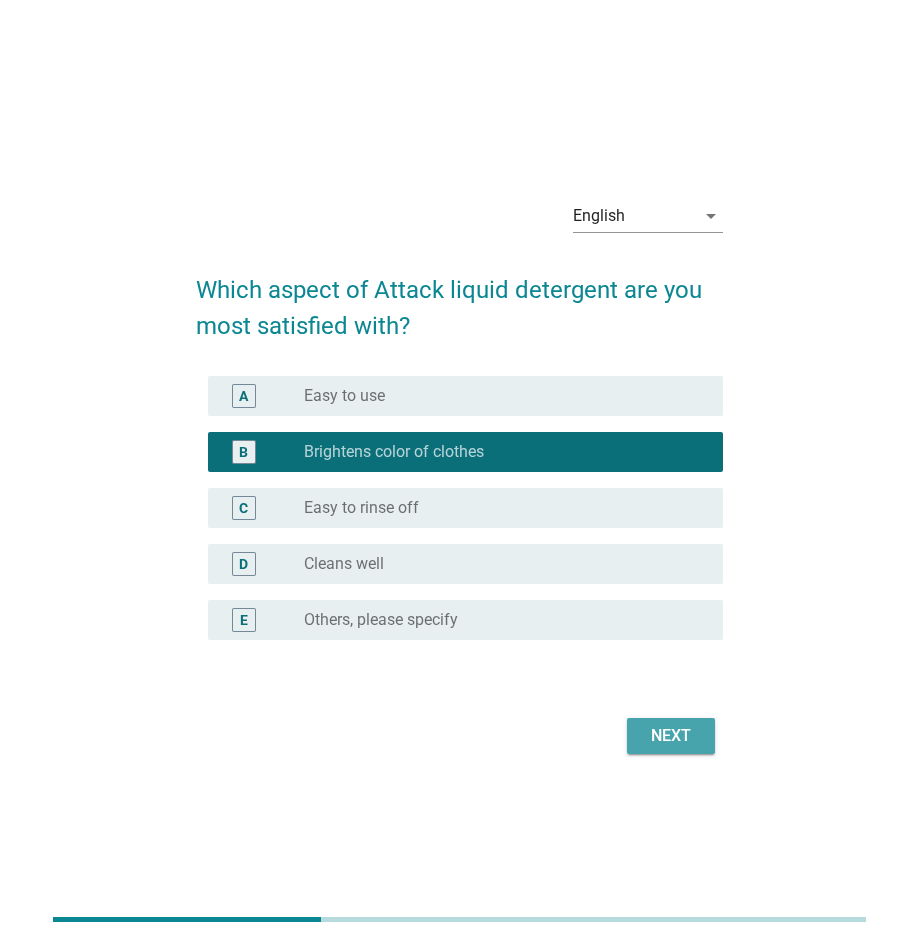 click on "Next" at bounding box center [671, 736] 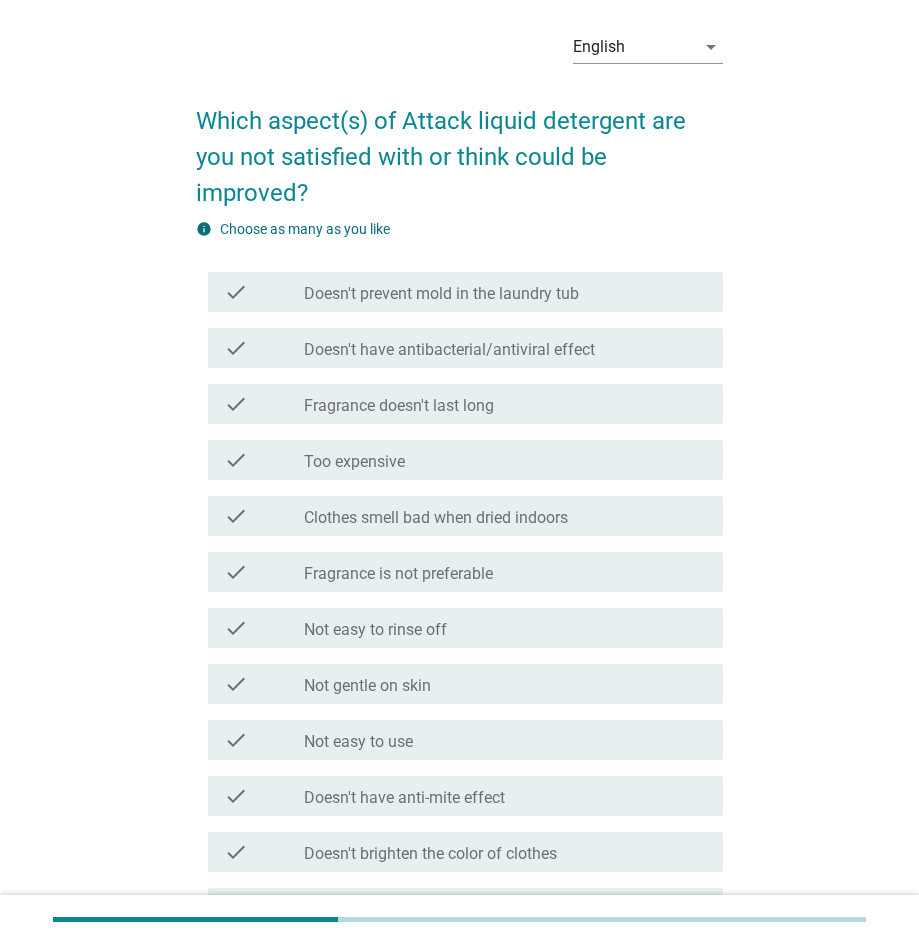scroll, scrollTop: 70, scrollLeft: 0, axis: vertical 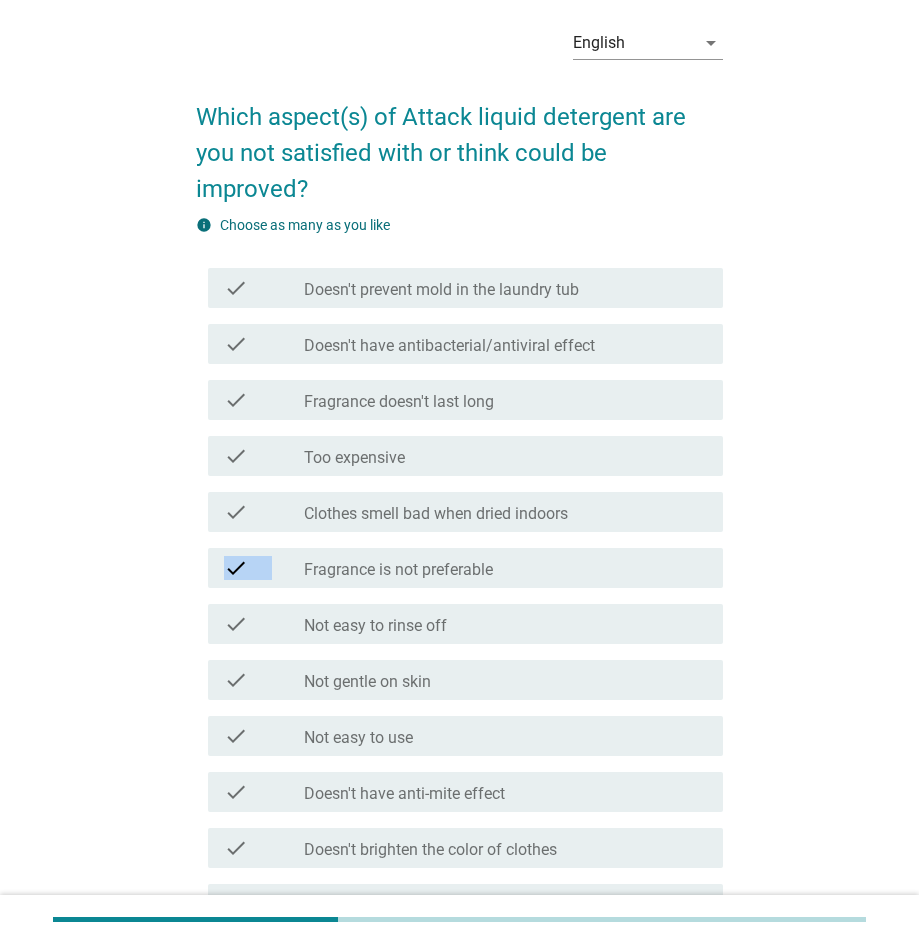 drag, startPoint x: 916, startPoint y: 504, endPoint x: 918, endPoint y: 518, distance: 14.142136 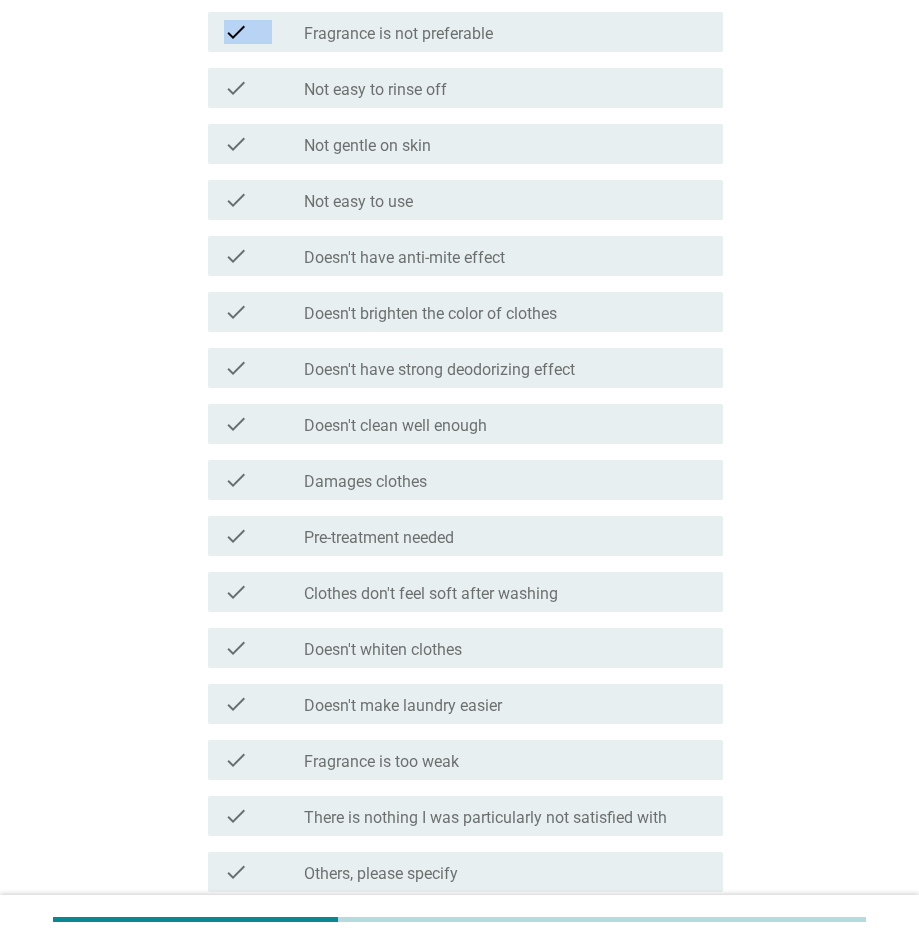 scroll, scrollTop: 638, scrollLeft: 0, axis: vertical 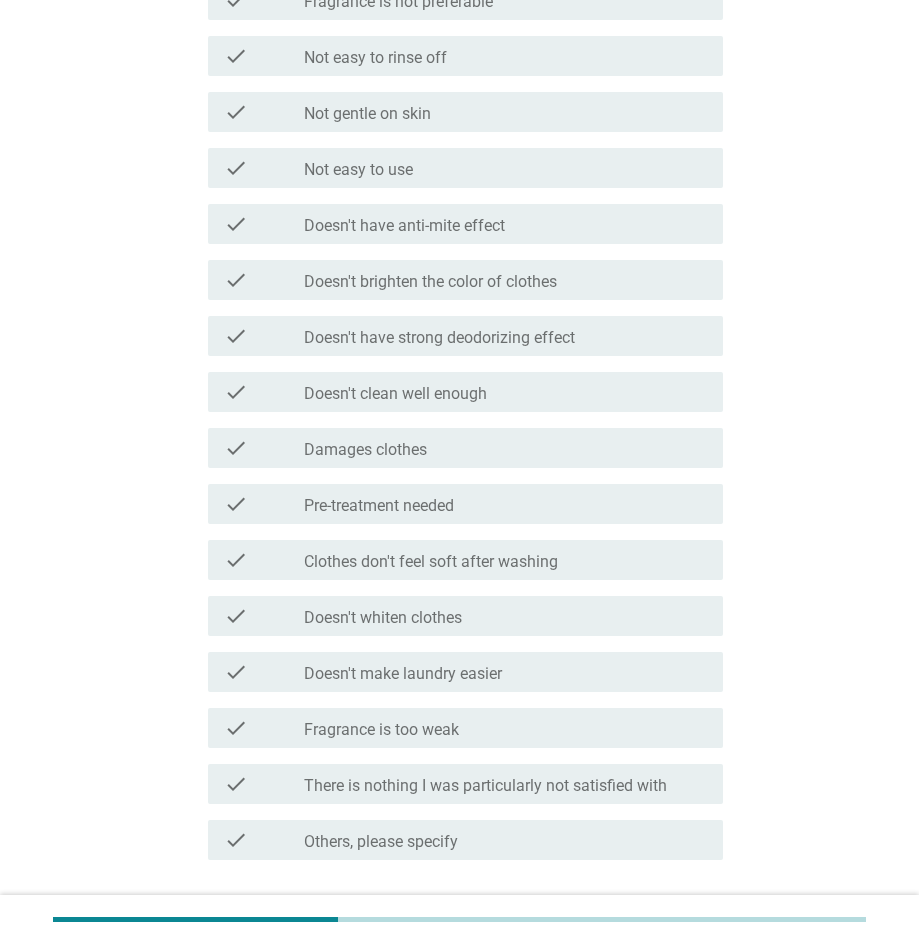 click on "check_box_outline_blank Fragrance is too weak" at bounding box center [505, 728] 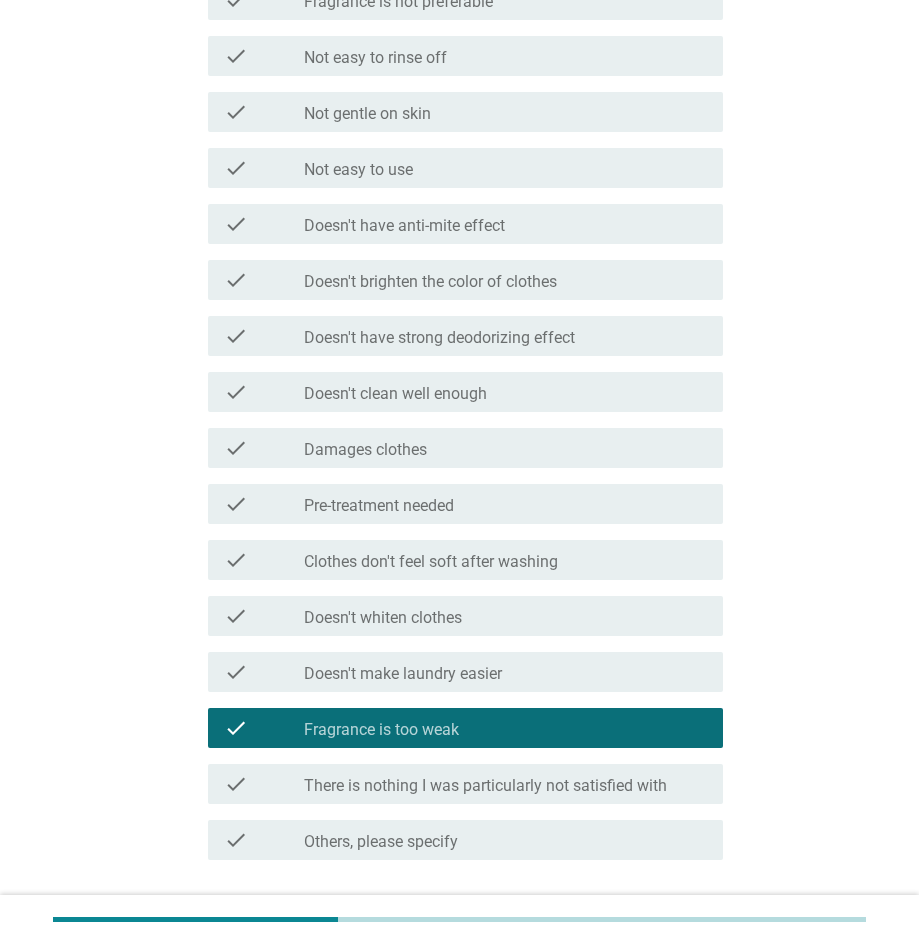 scroll, scrollTop: 677, scrollLeft: 0, axis: vertical 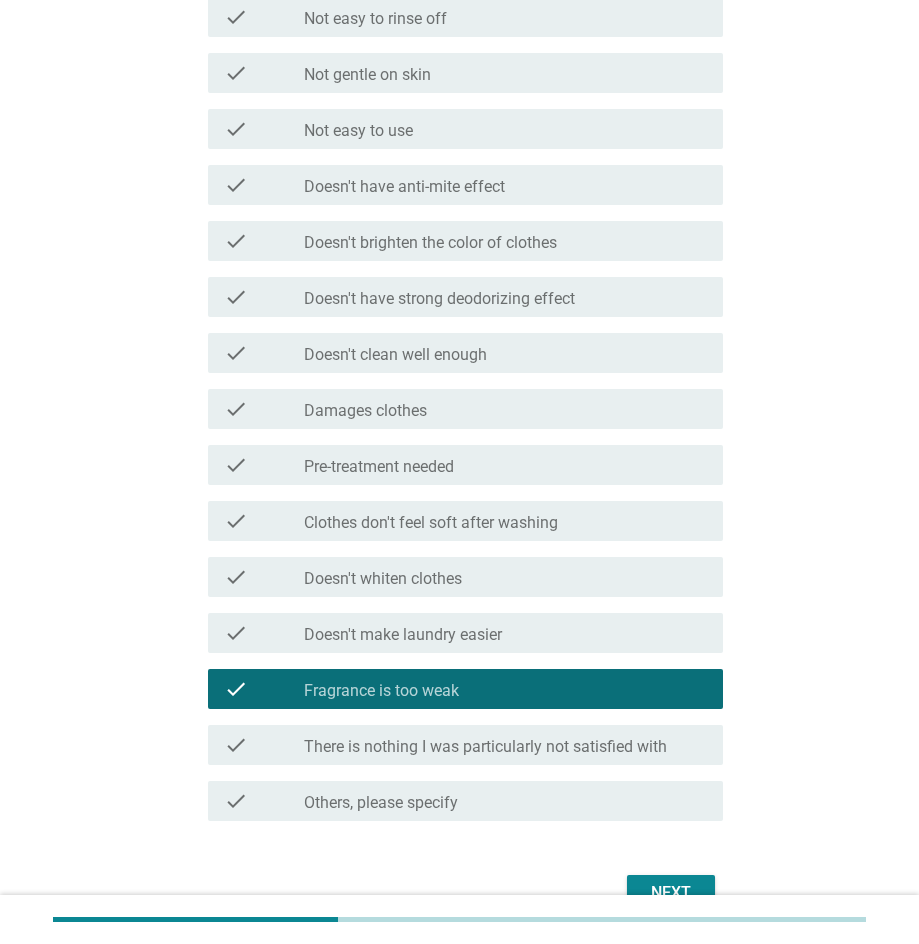 click on "Next" at bounding box center [671, 893] 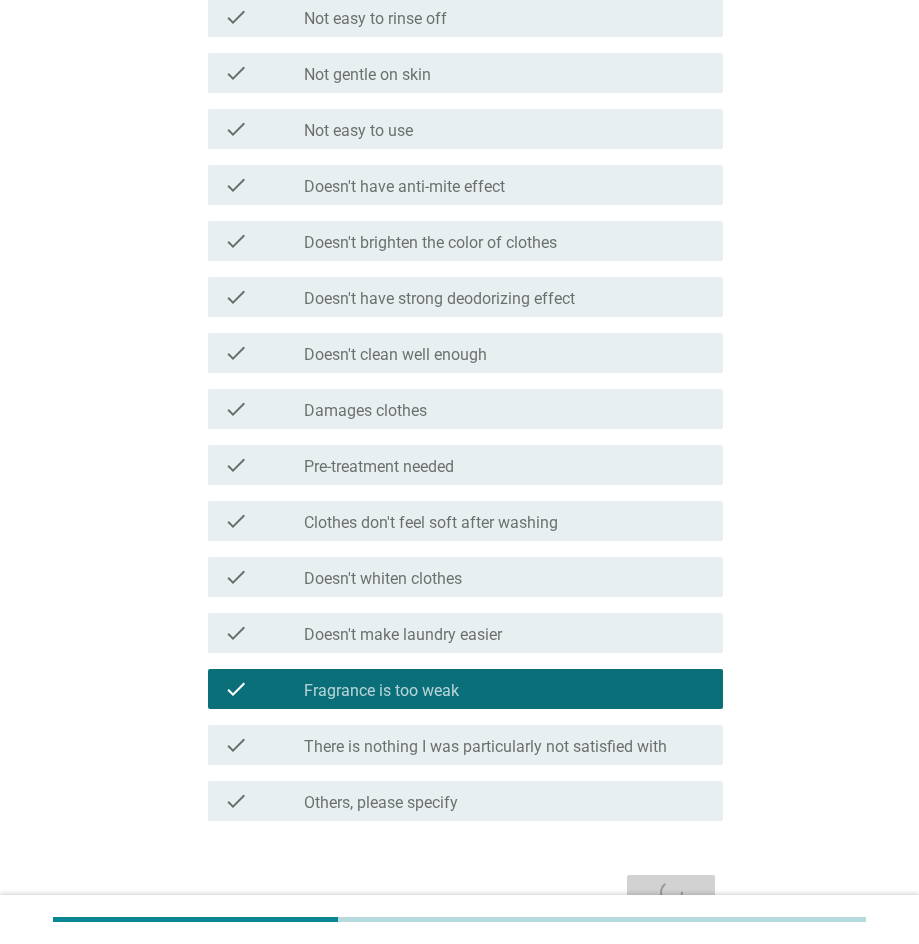 scroll, scrollTop: 0, scrollLeft: 0, axis: both 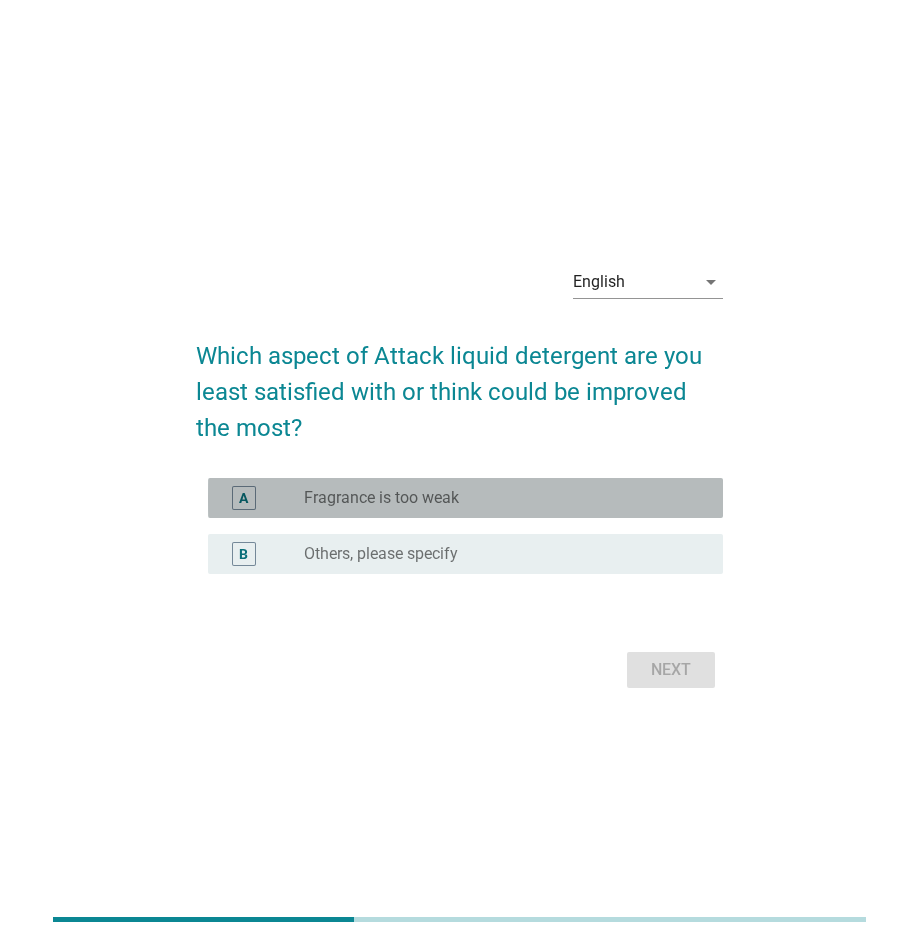 click on "radio_button_unchecked Fragrance is too weak" at bounding box center (497, 498) 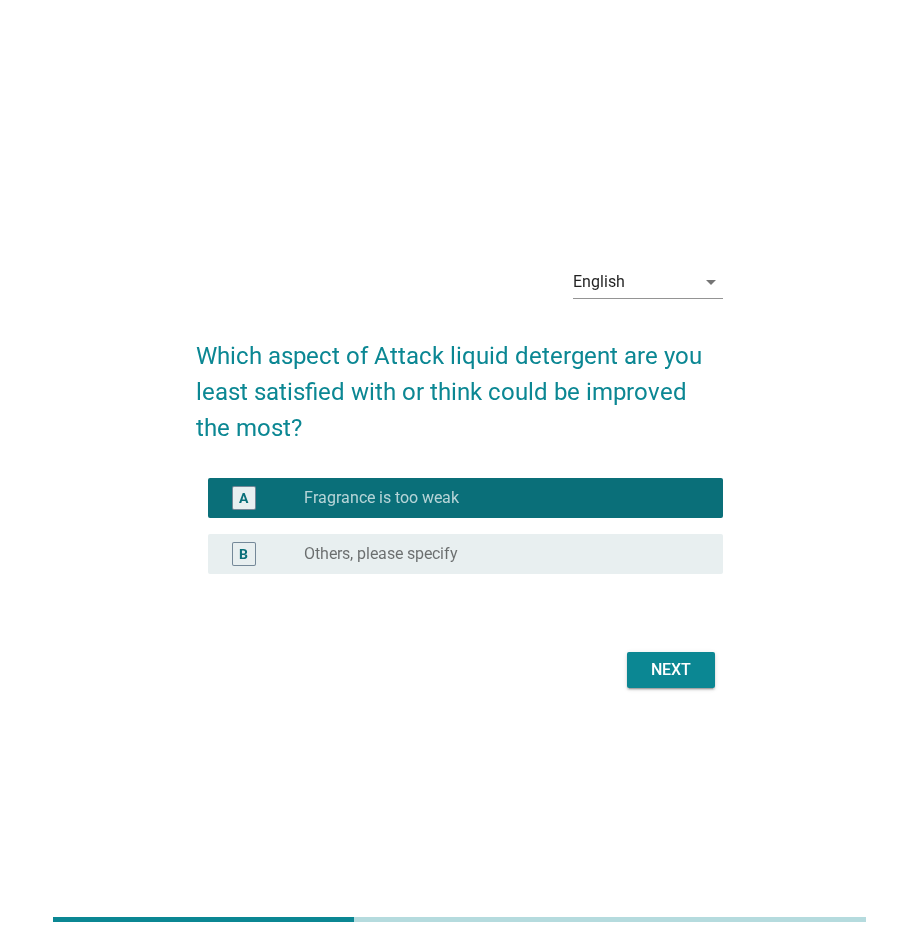 click on "Next" at bounding box center [671, 670] 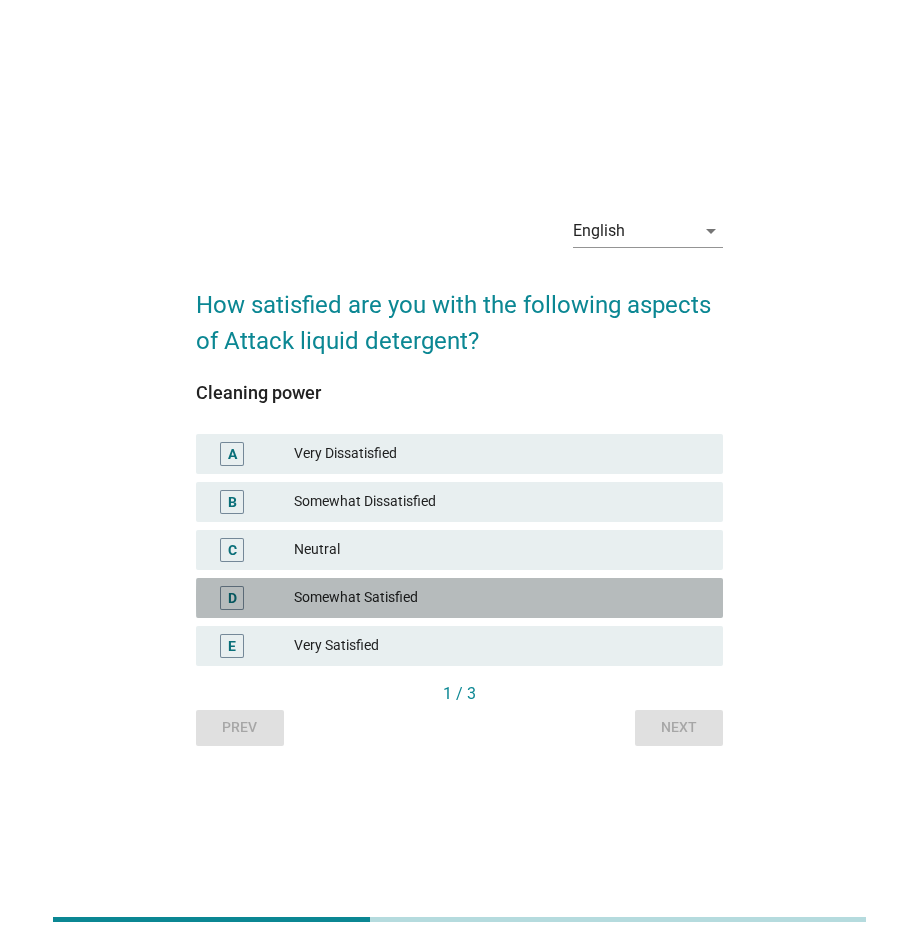 click on "Somewhat Satisfied" at bounding box center [500, 598] 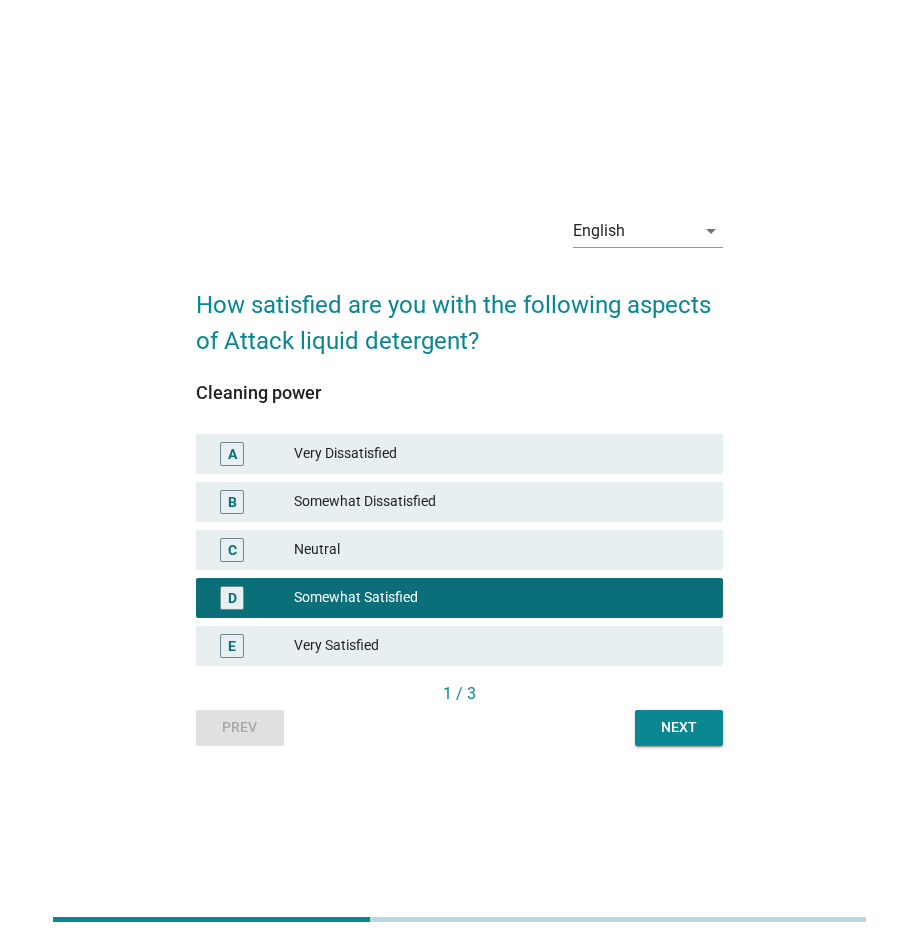 click on "Next" at bounding box center (679, 727) 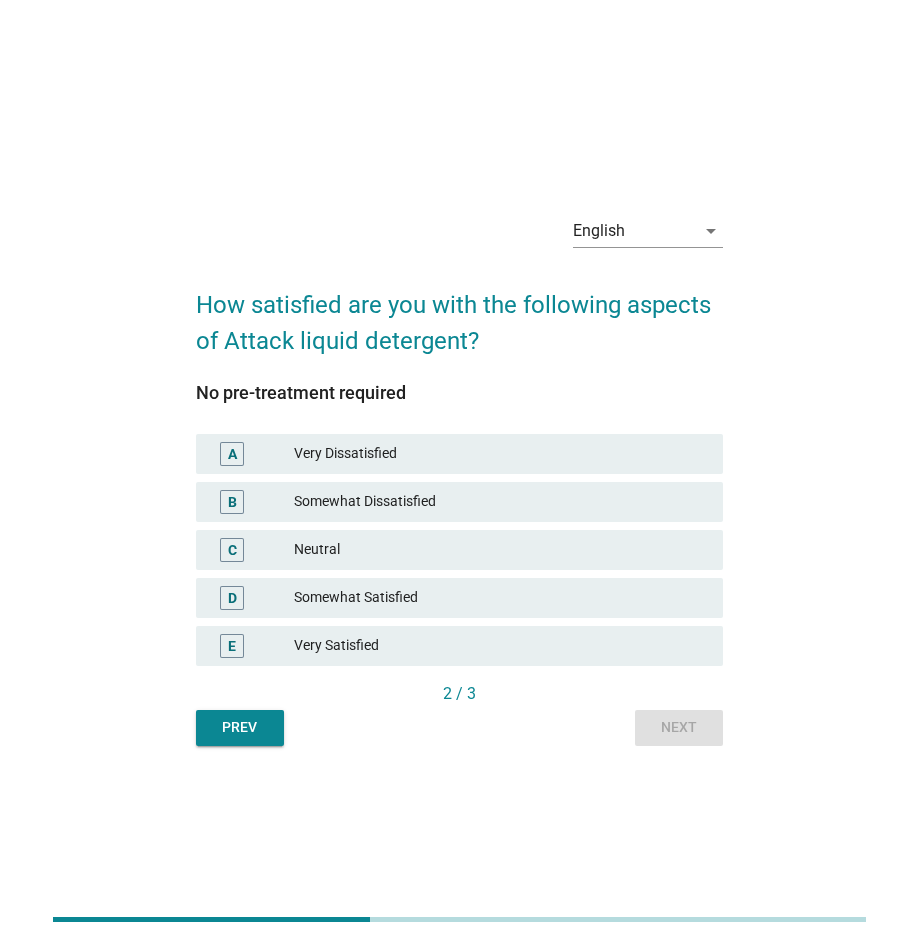 click on "Very Satisfied" at bounding box center (500, 646) 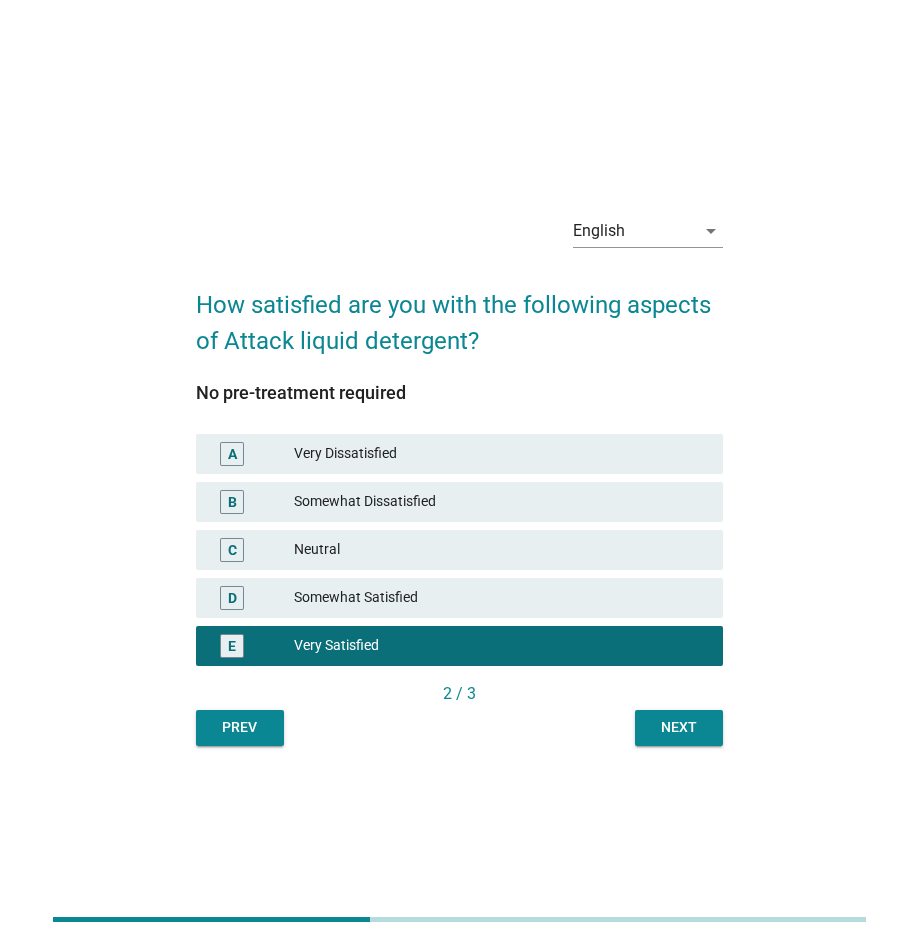 click on "Next" at bounding box center (679, 727) 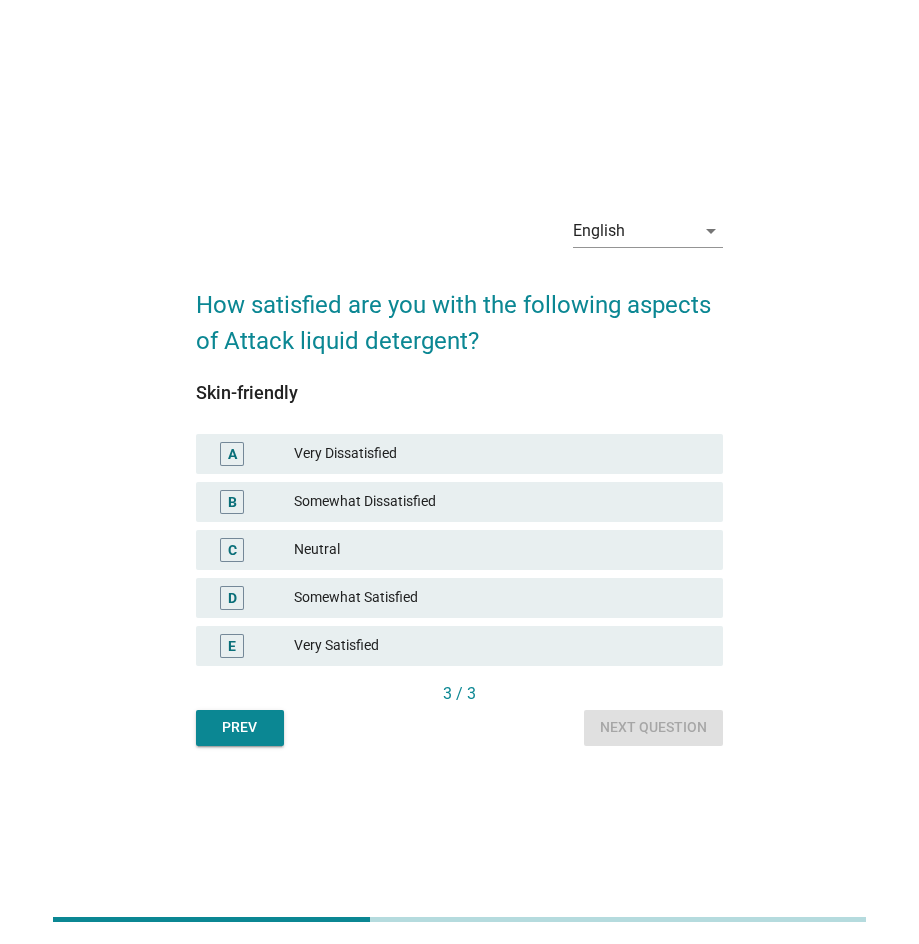 click on "Neutral" at bounding box center (500, 550) 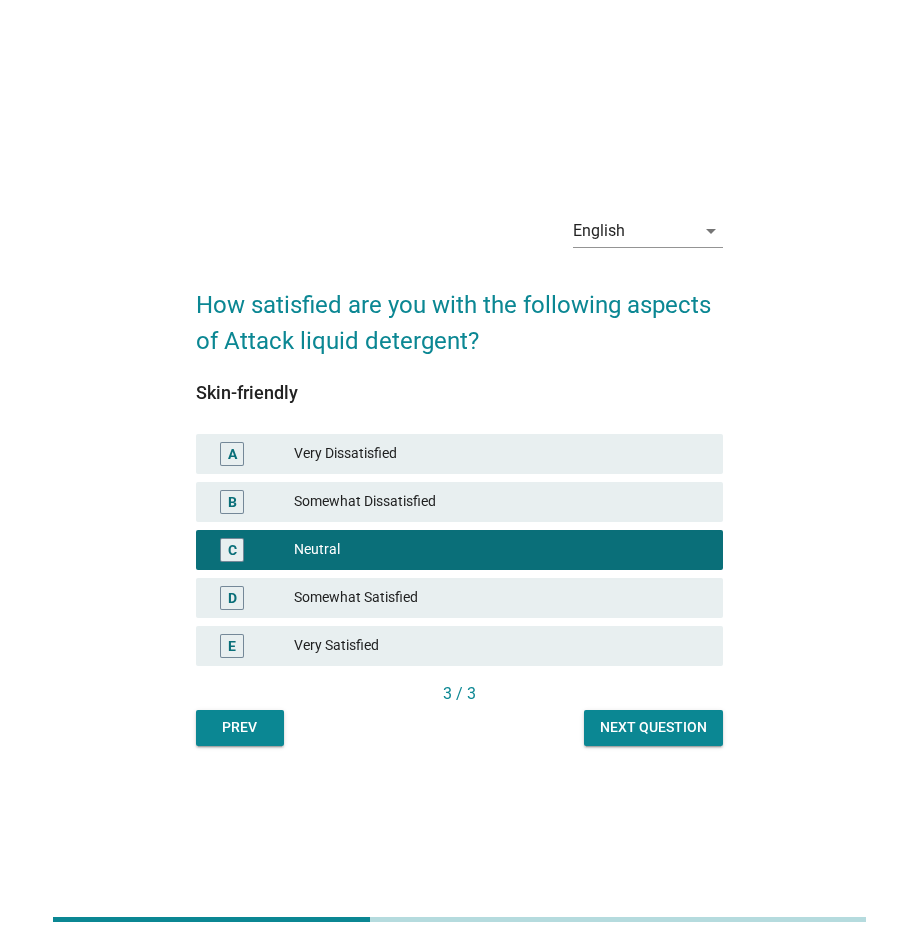 click on "Next question" at bounding box center [653, 727] 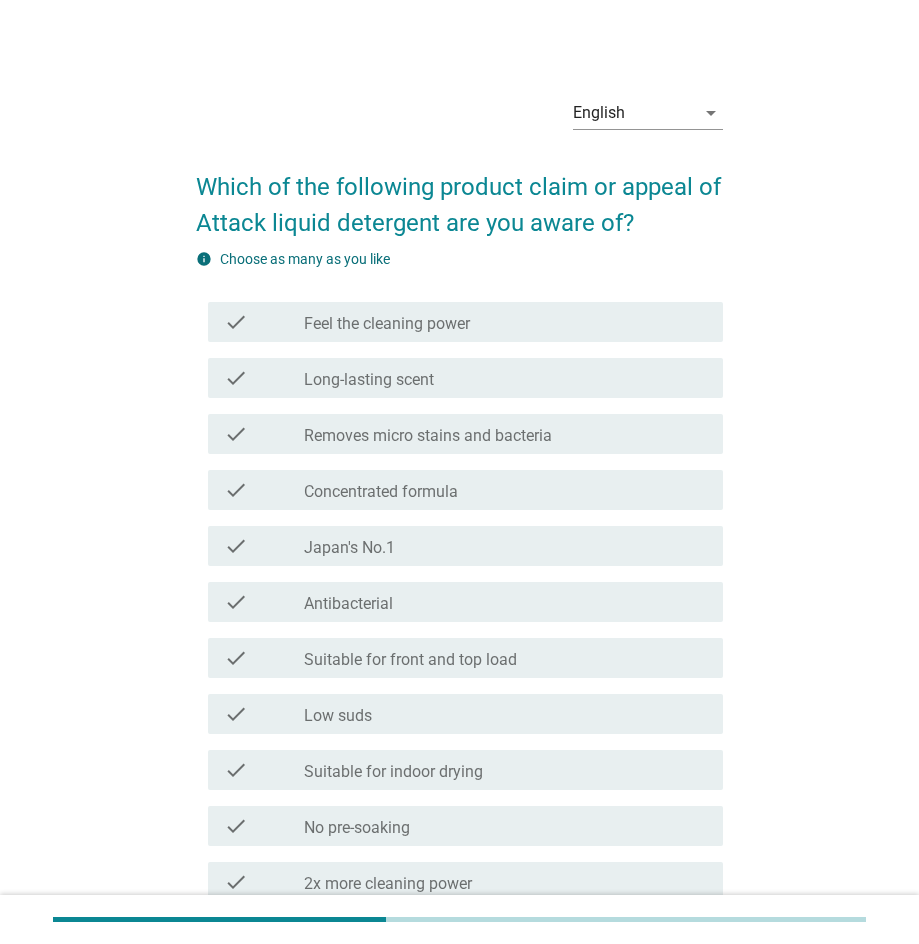 click on "check_box_outline_blank Low suds" at bounding box center (505, 714) 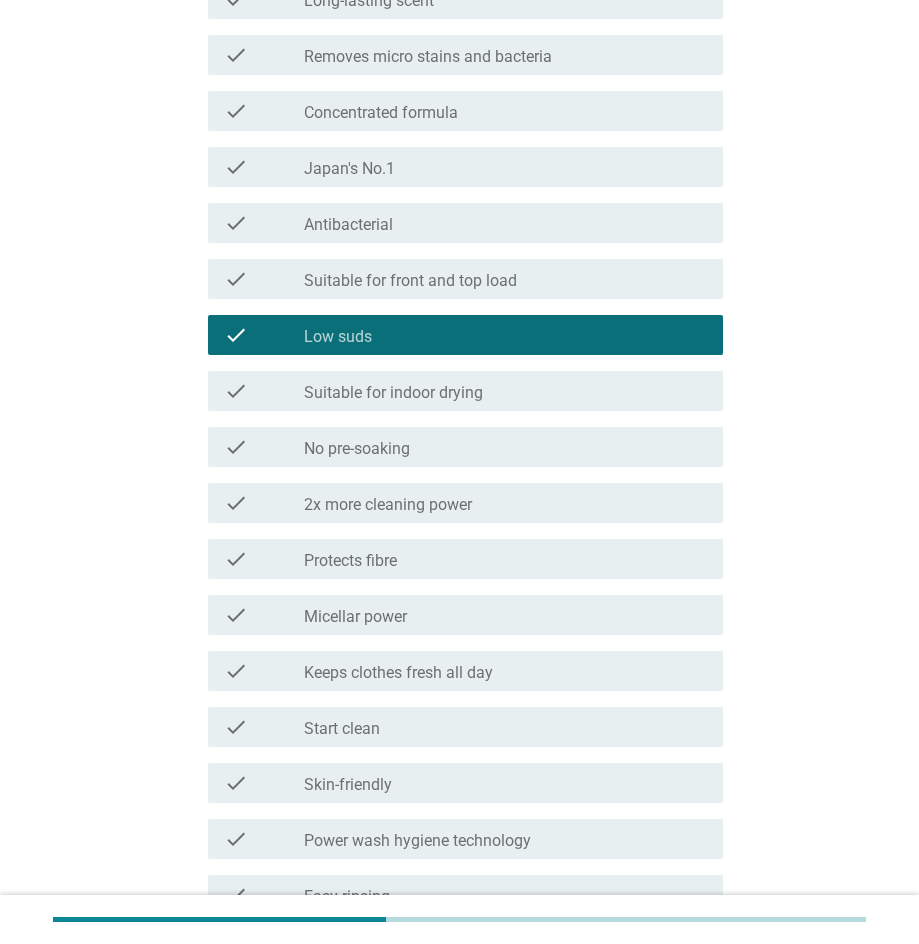 scroll, scrollTop: 384, scrollLeft: 0, axis: vertical 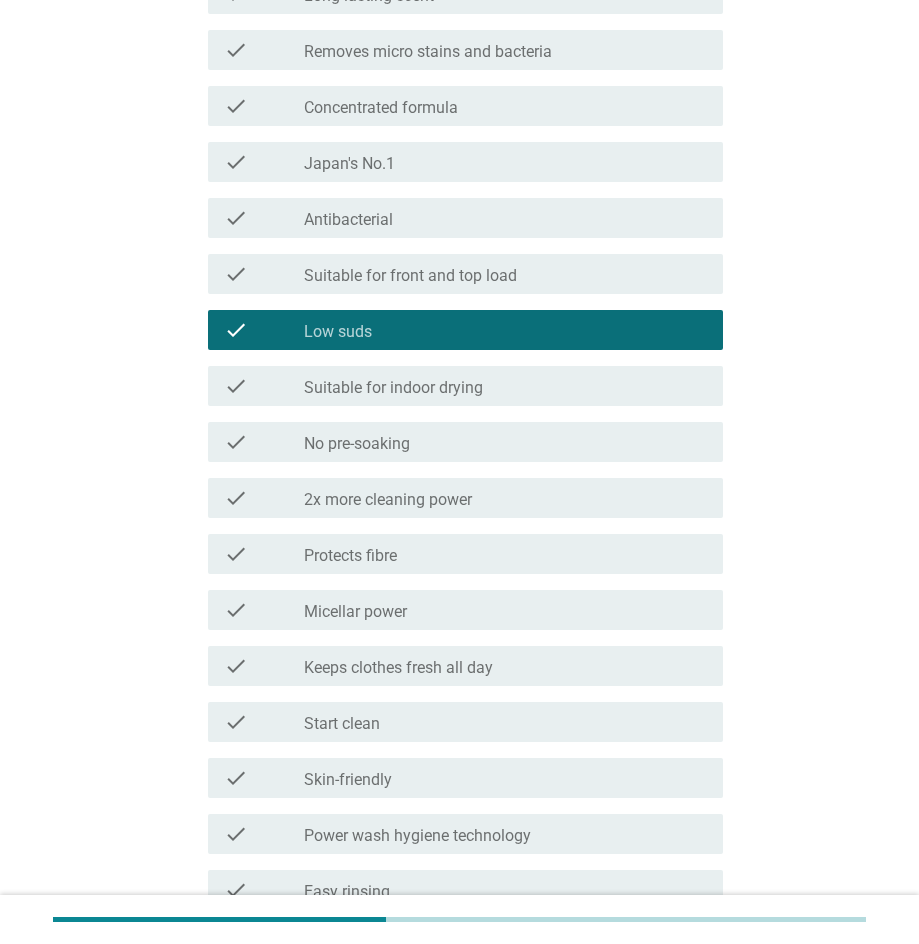 click on "check_box_outline_blank 2x more cleaning power" at bounding box center (505, 498) 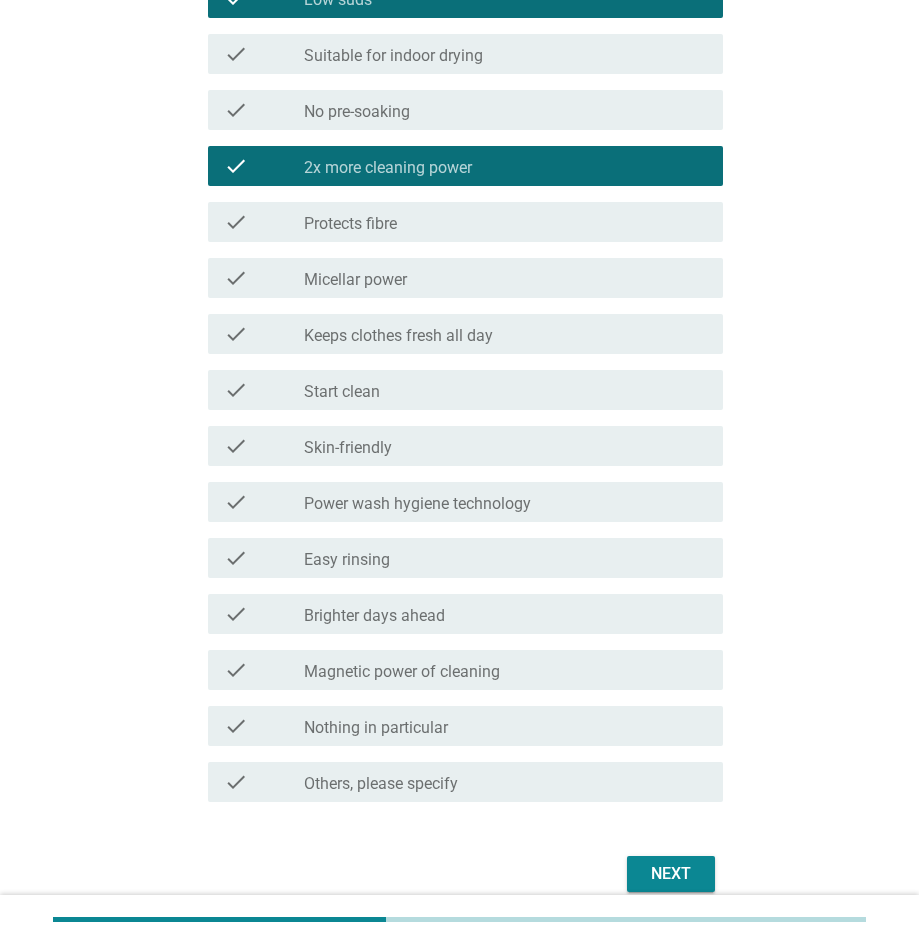 scroll, scrollTop: 718, scrollLeft: 0, axis: vertical 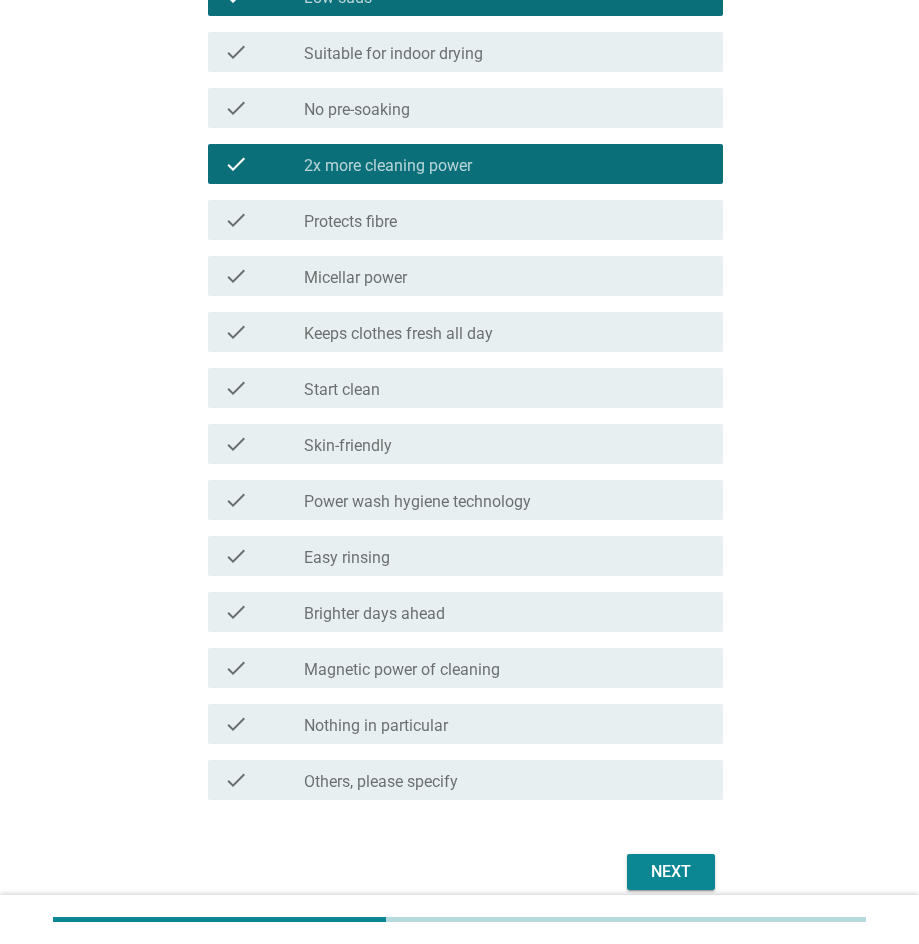 click on "check_box_outline_blank Easy rinsing" at bounding box center (505, 556) 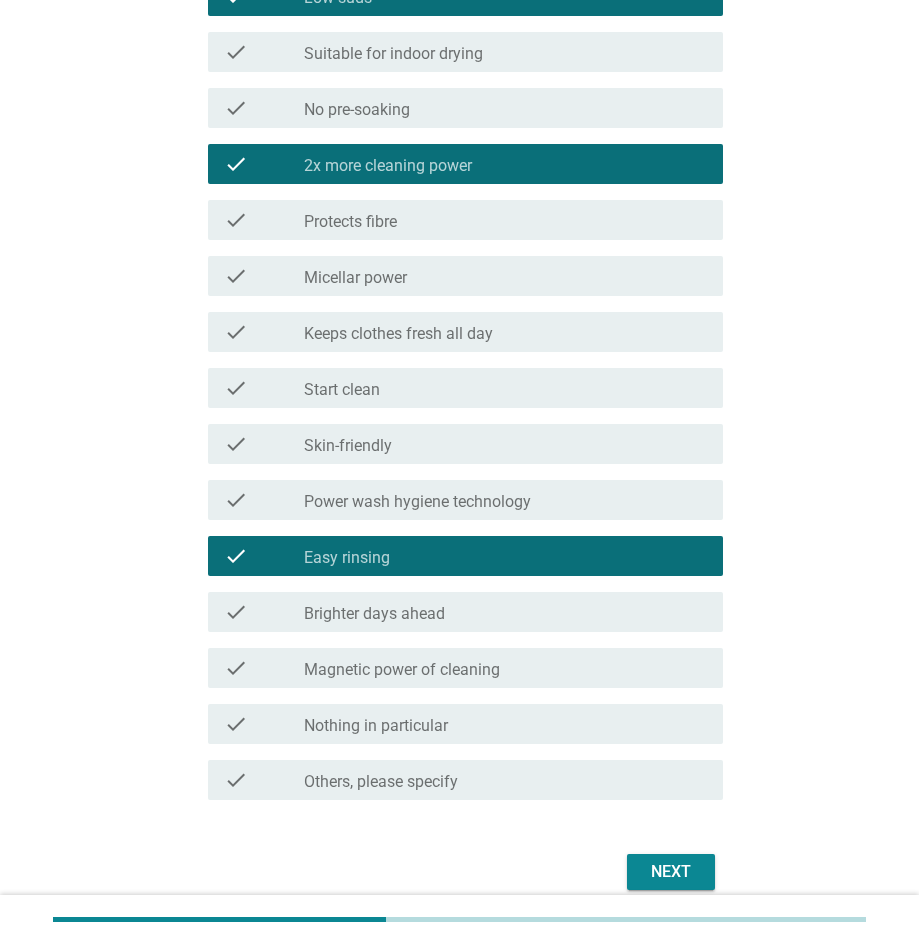 click on "Next" at bounding box center (671, 872) 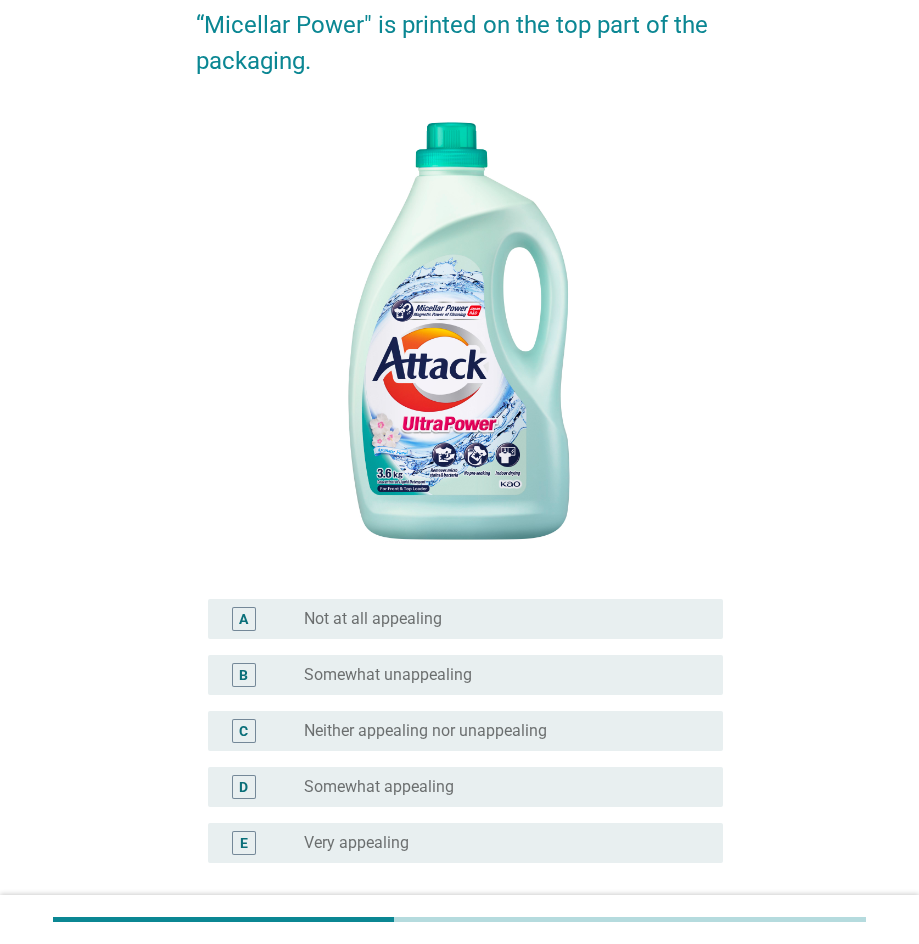 scroll, scrollTop: 284, scrollLeft: 0, axis: vertical 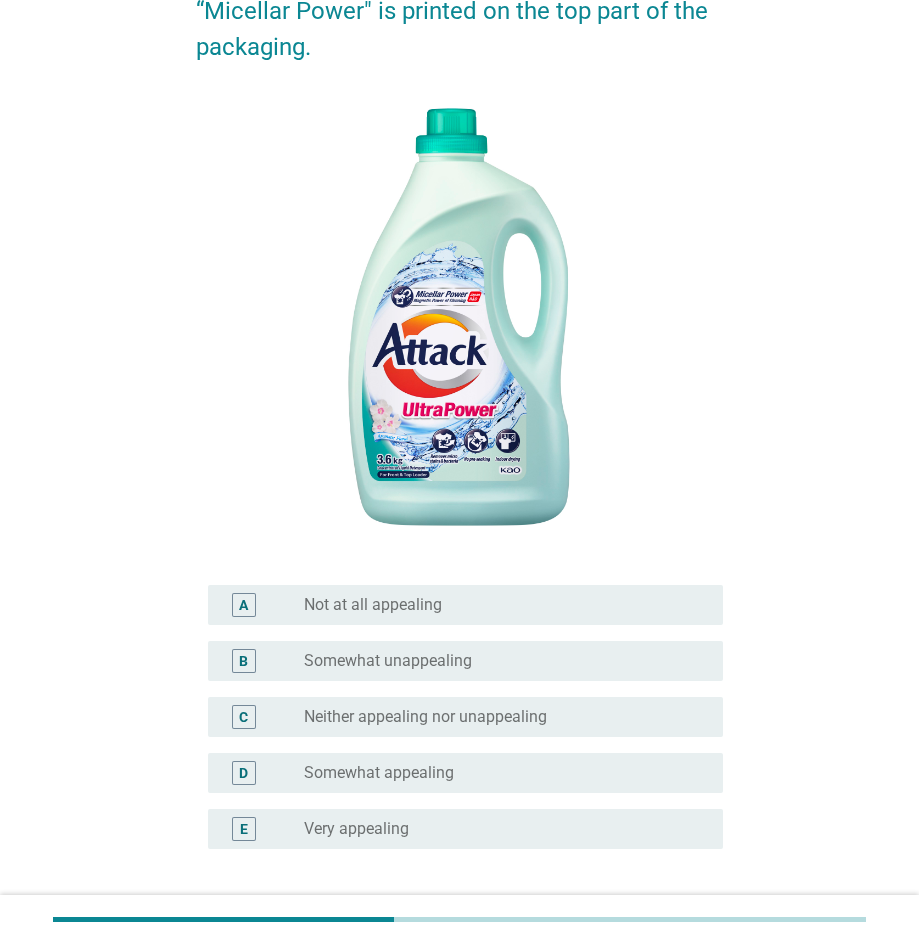click on "Neither appealing nor unappealing" at bounding box center (425, 717) 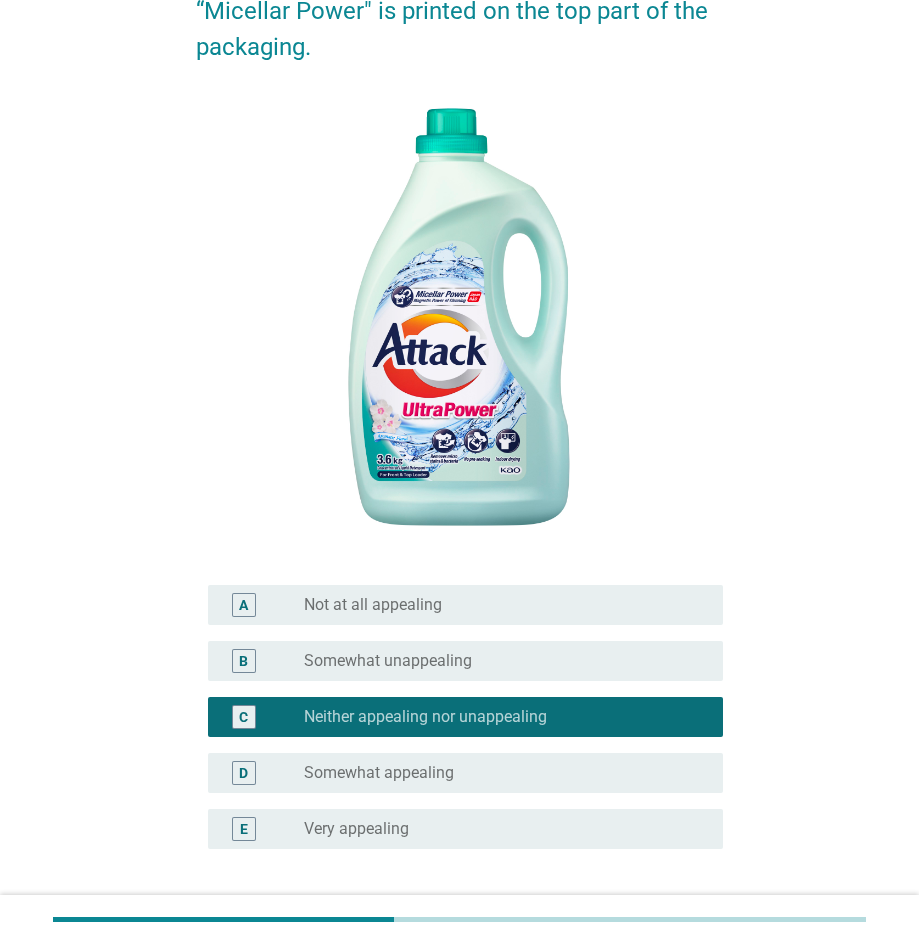 scroll, scrollTop: 381, scrollLeft: 0, axis: vertical 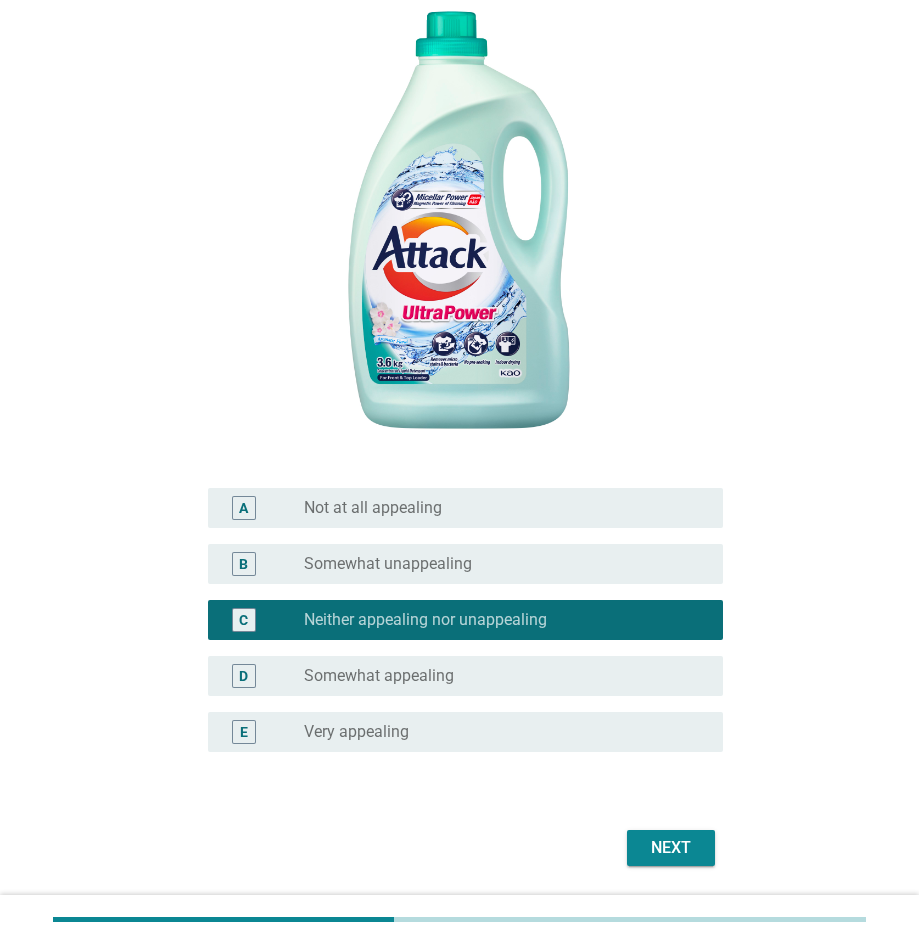 click on "Next" at bounding box center (671, 848) 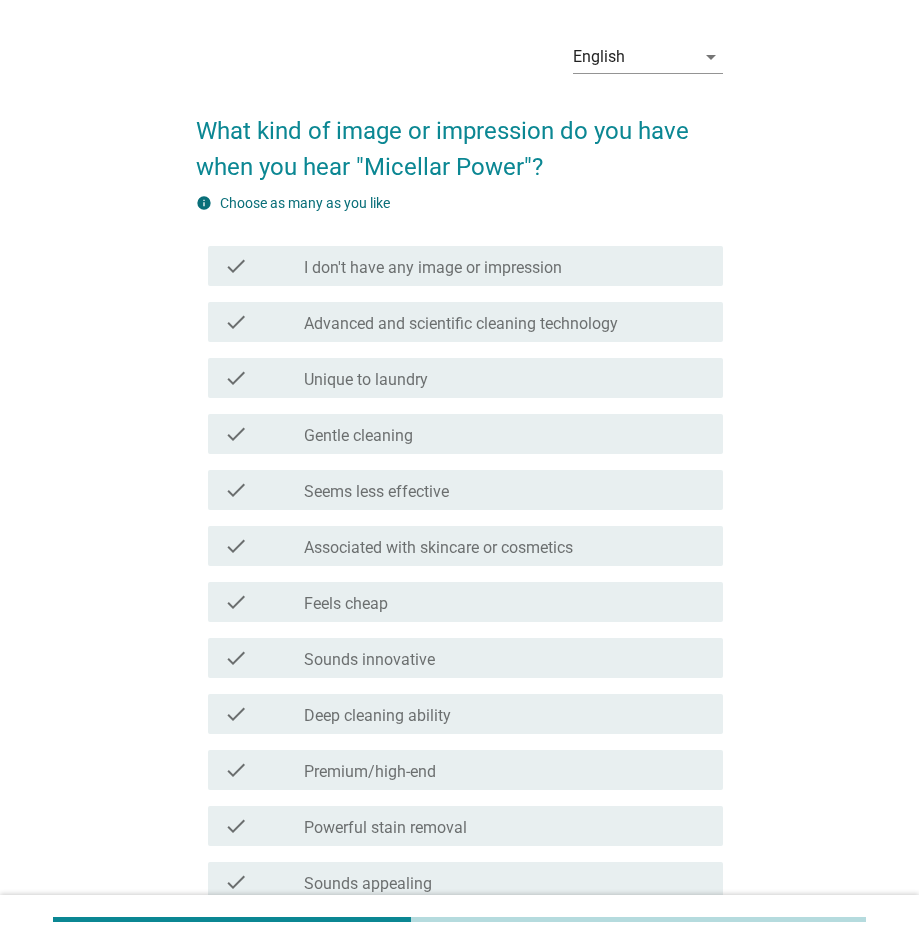 scroll, scrollTop: 63, scrollLeft: 0, axis: vertical 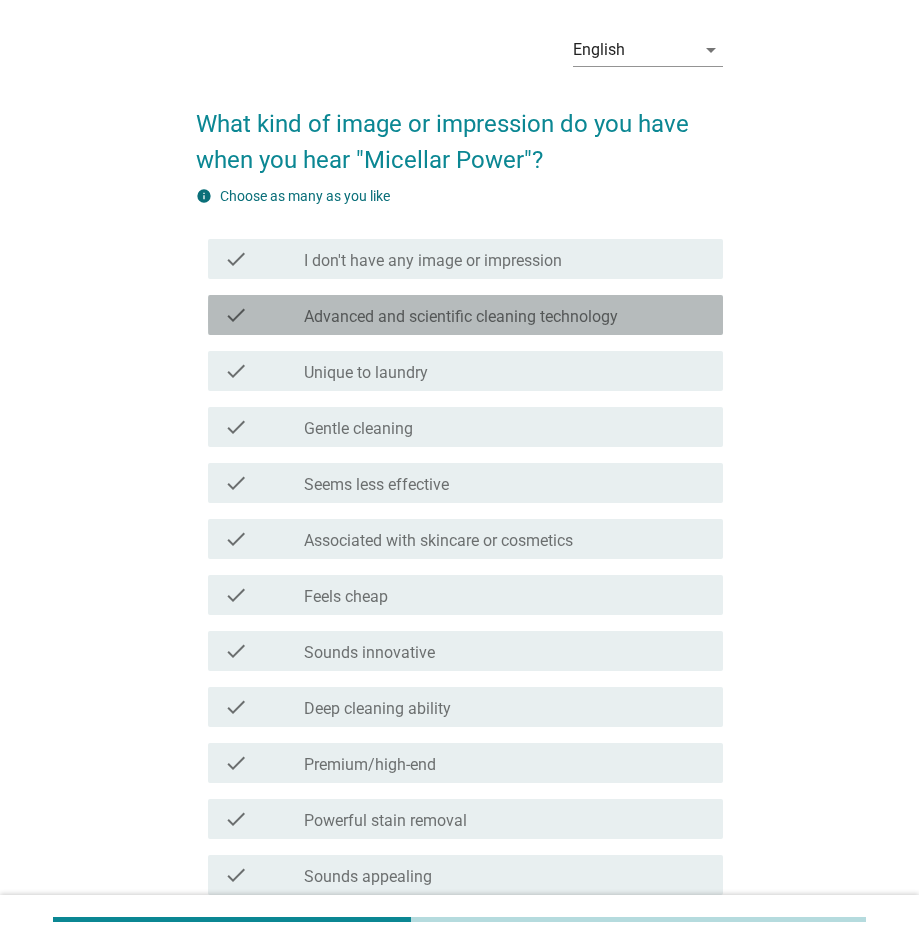 click on "check_box_outline_blank Advanced and scientific cleaning technology" at bounding box center (505, 315) 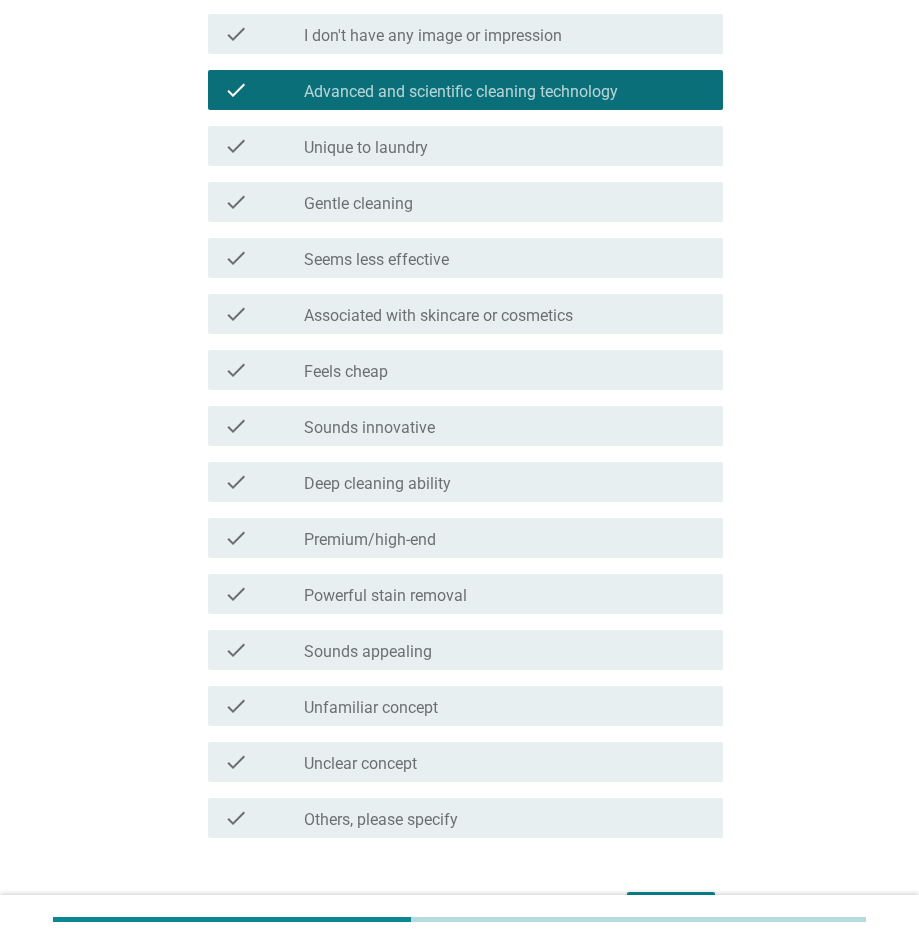 scroll, scrollTop: 305, scrollLeft: 0, axis: vertical 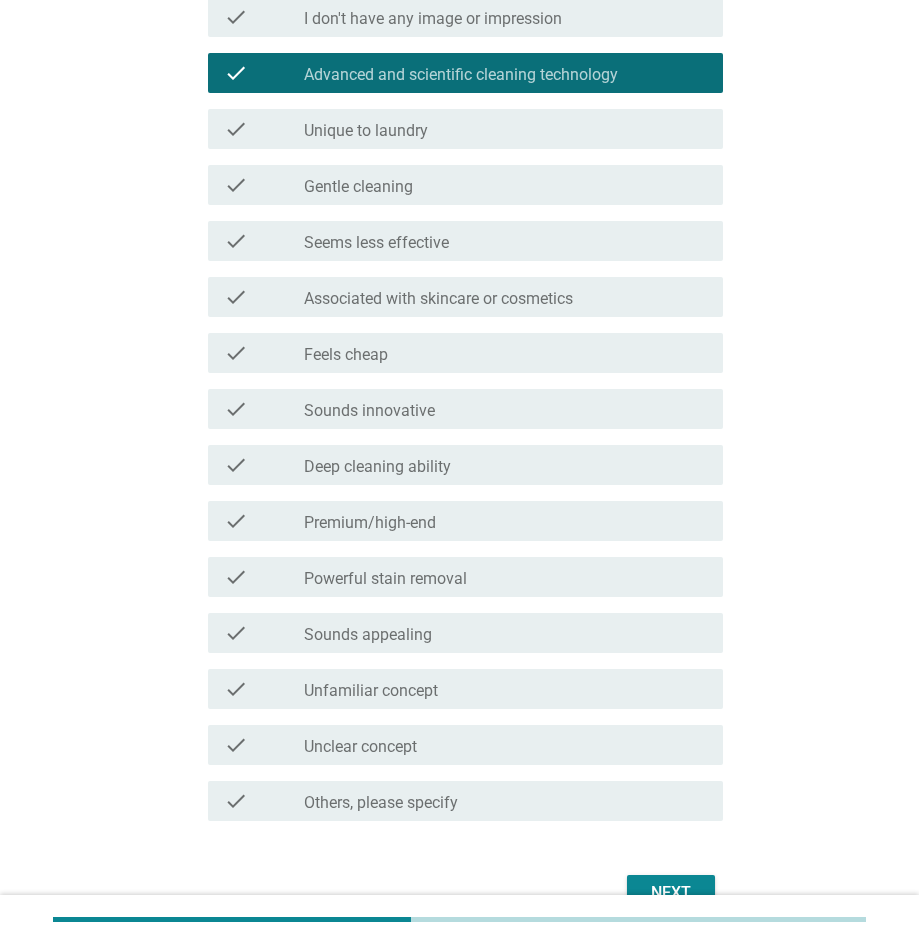 click on "check_box_outline_blank Deep cleaning ability" at bounding box center (505, 465) 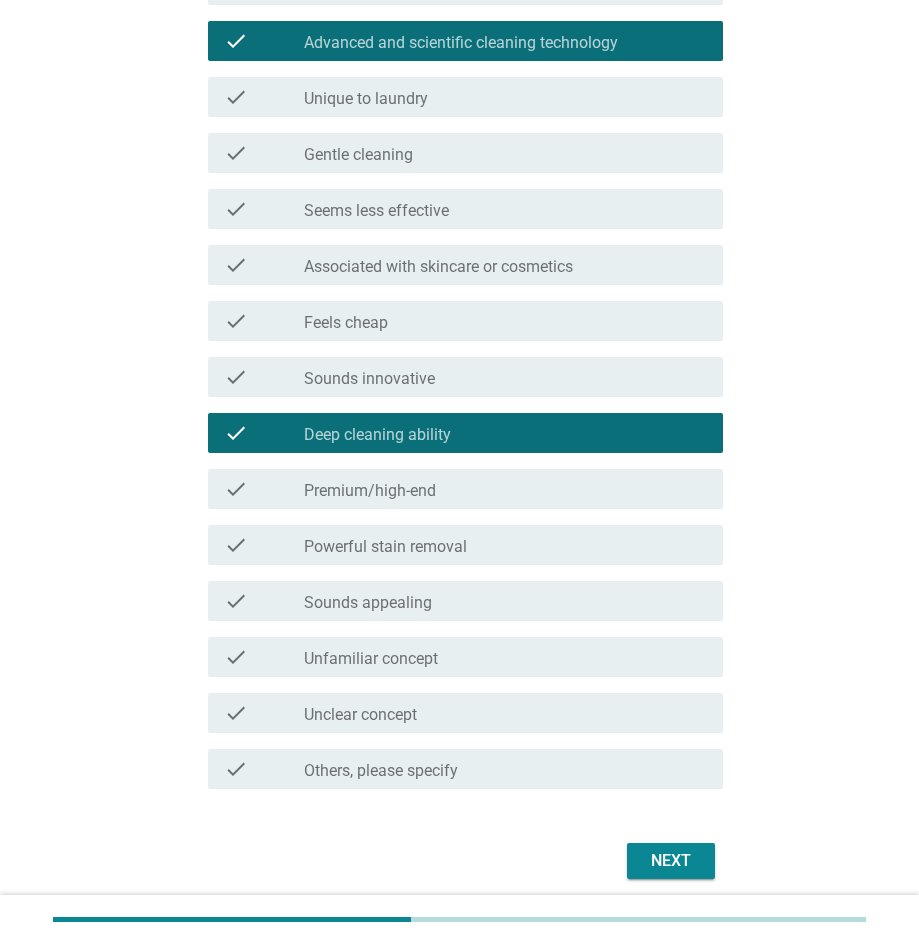 scroll, scrollTop: 347, scrollLeft: 0, axis: vertical 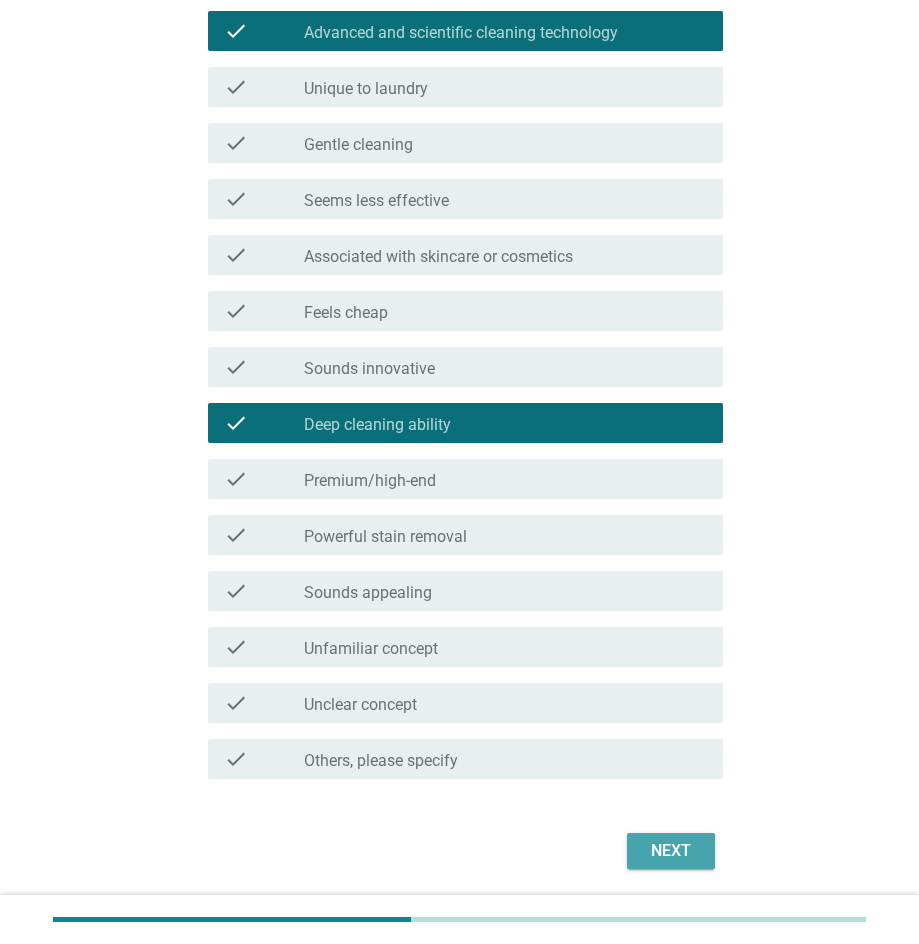 click on "Next" at bounding box center [671, 851] 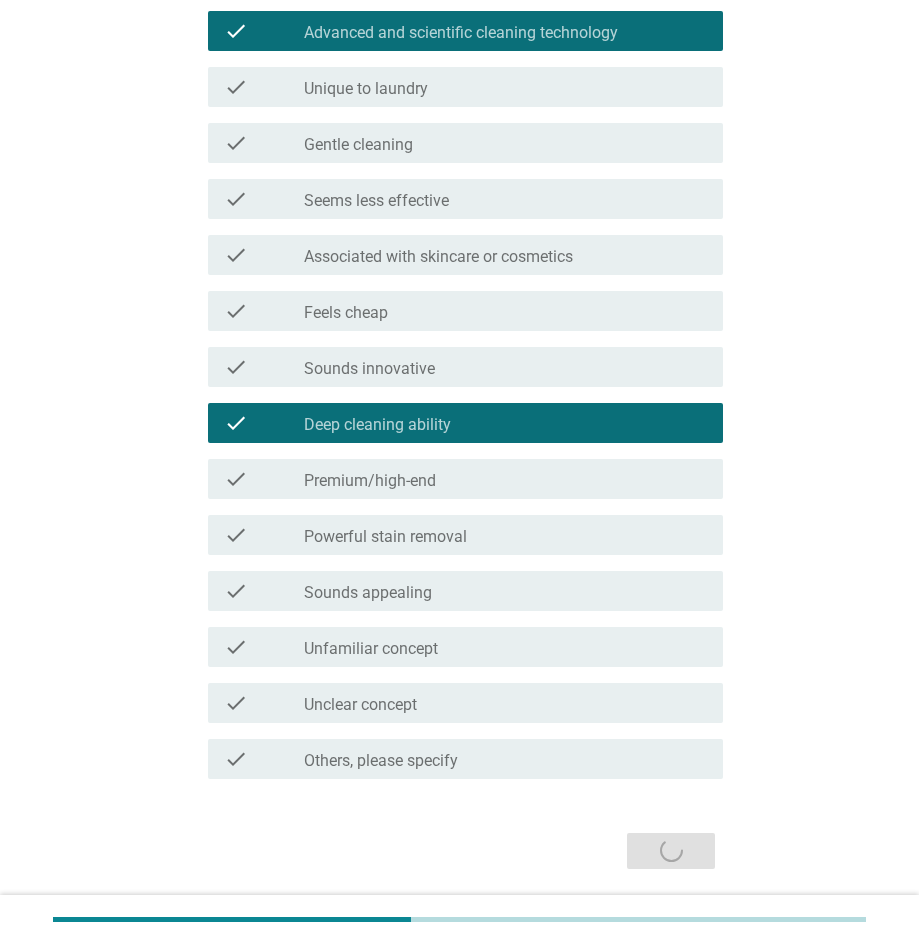 scroll, scrollTop: 0, scrollLeft: 0, axis: both 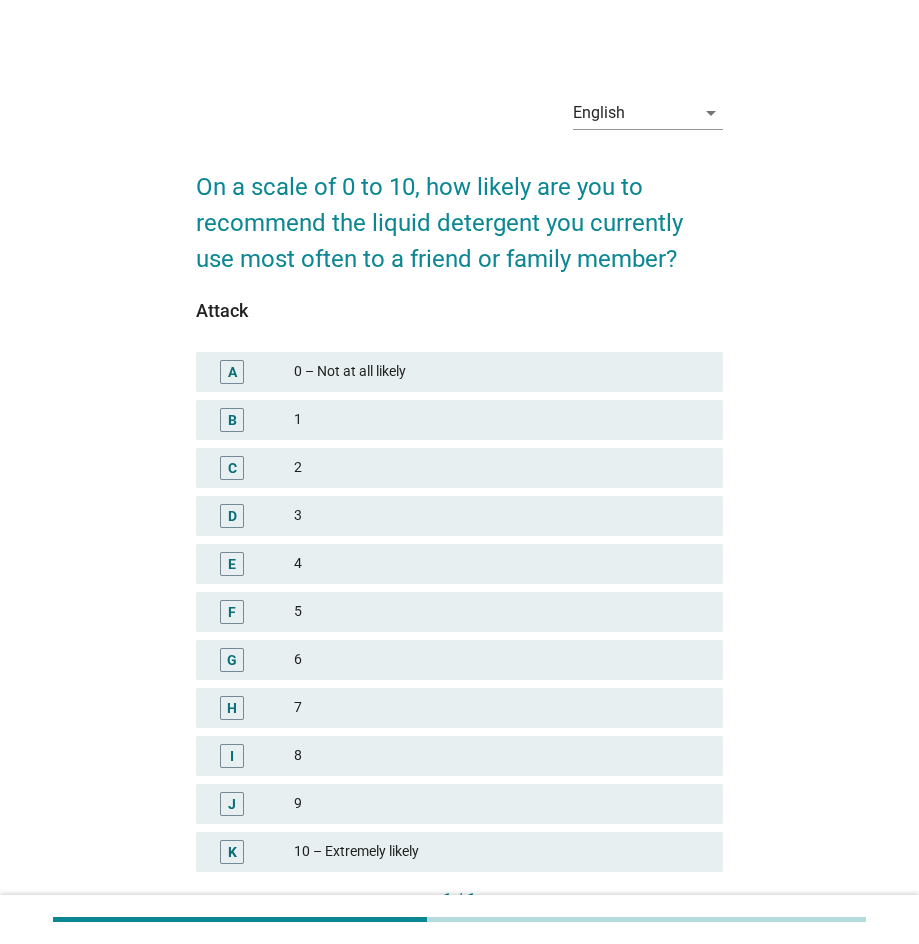 click on "7" at bounding box center (500, 708) 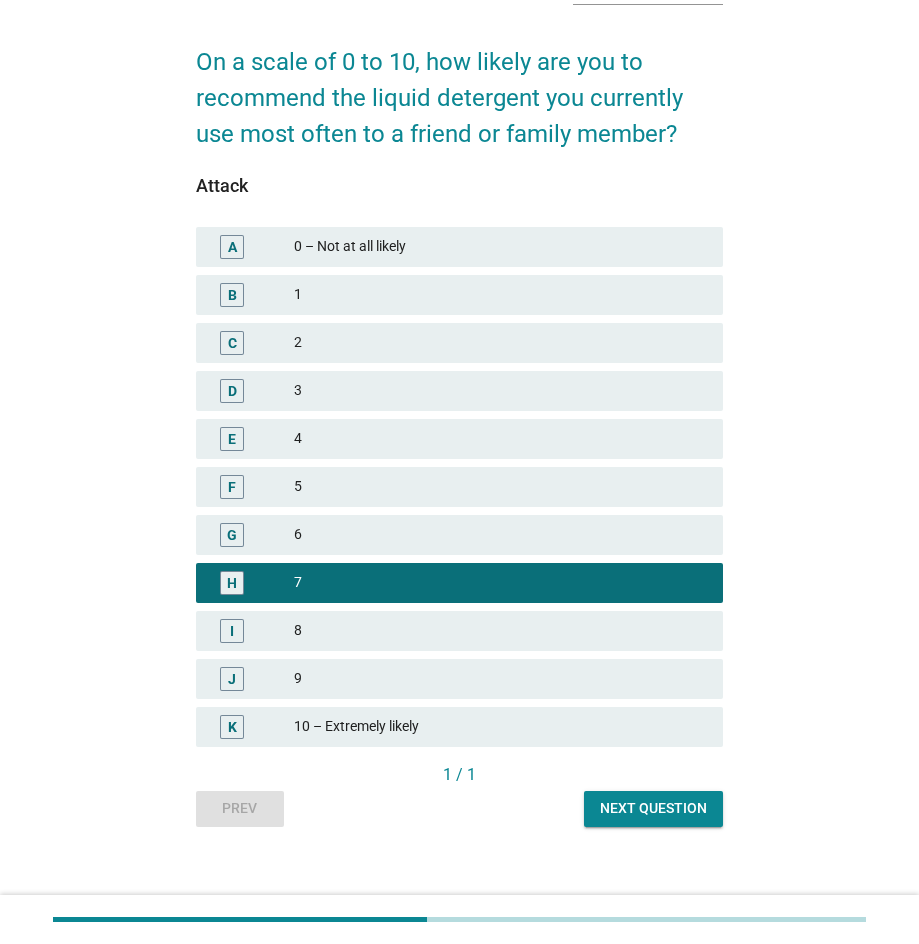 scroll, scrollTop: 137, scrollLeft: 0, axis: vertical 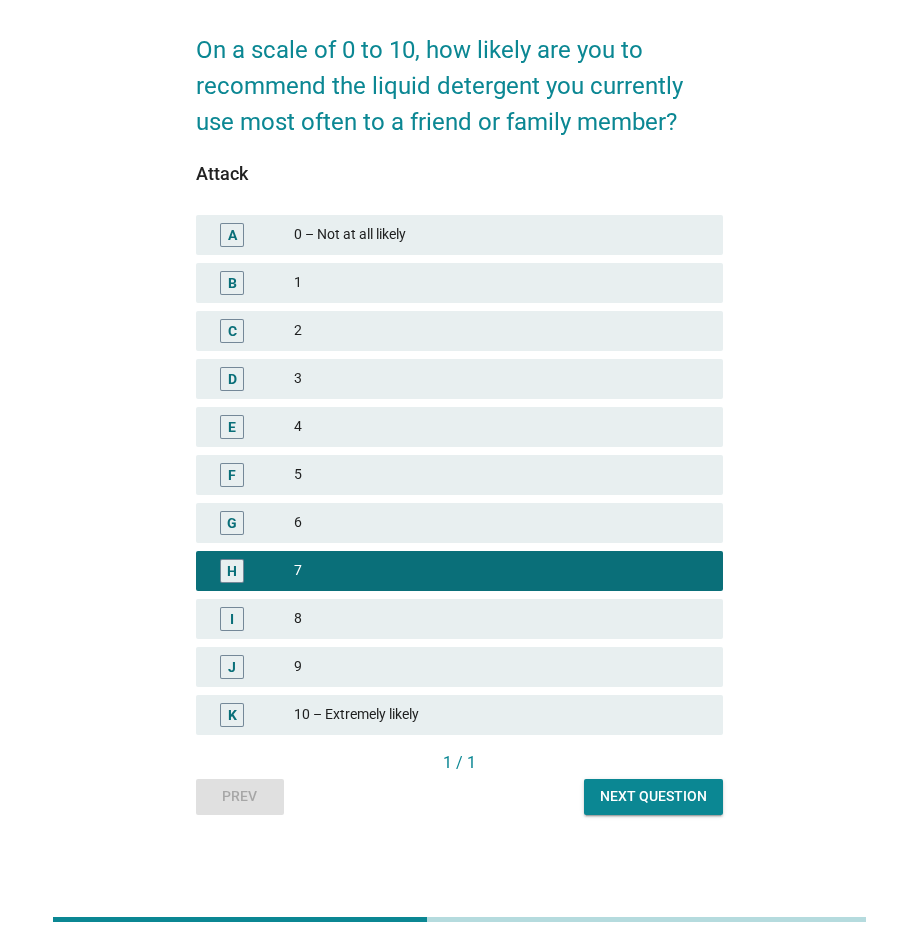 click on "Next question" at bounding box center (653, 796) 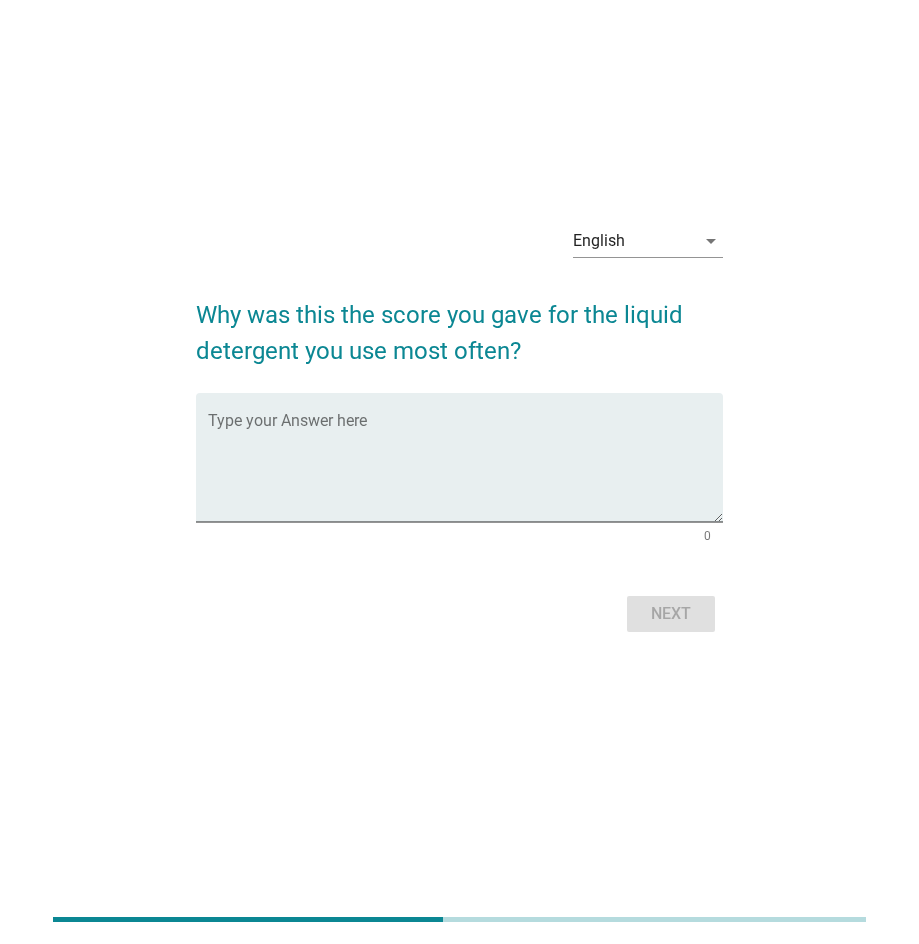 scroll, scrollTop: 0, scrollLeft: 0, axis: both 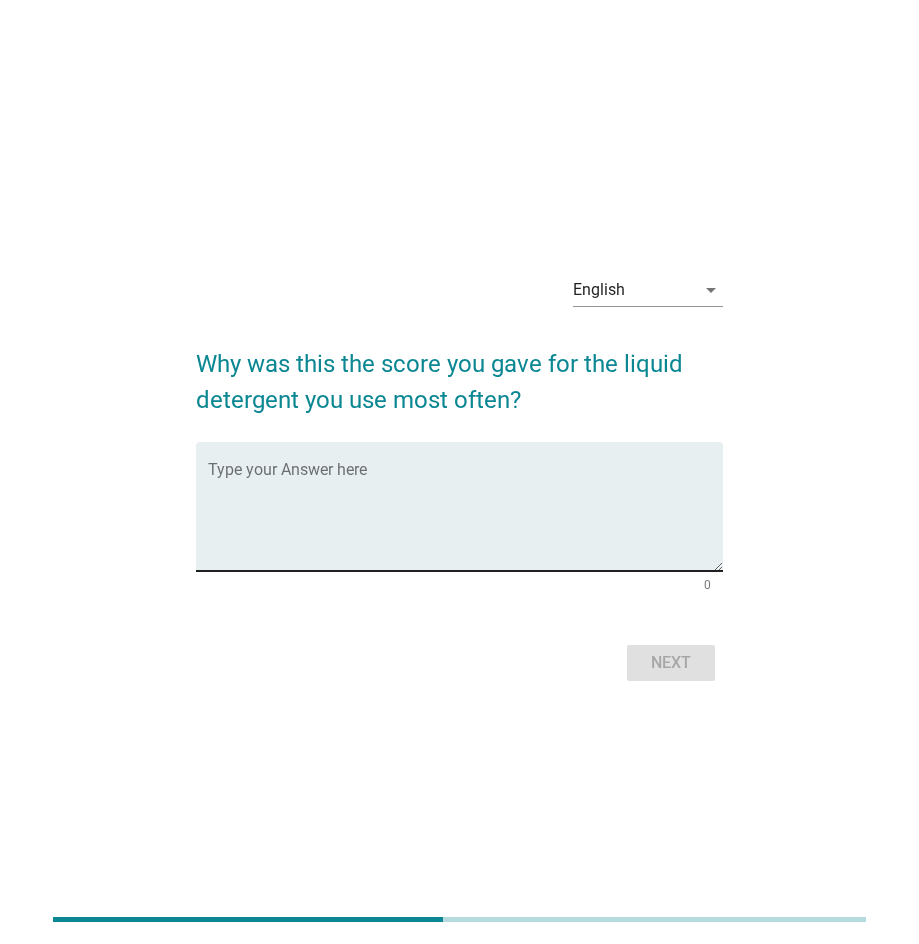 click at bounding box center [465, 518] 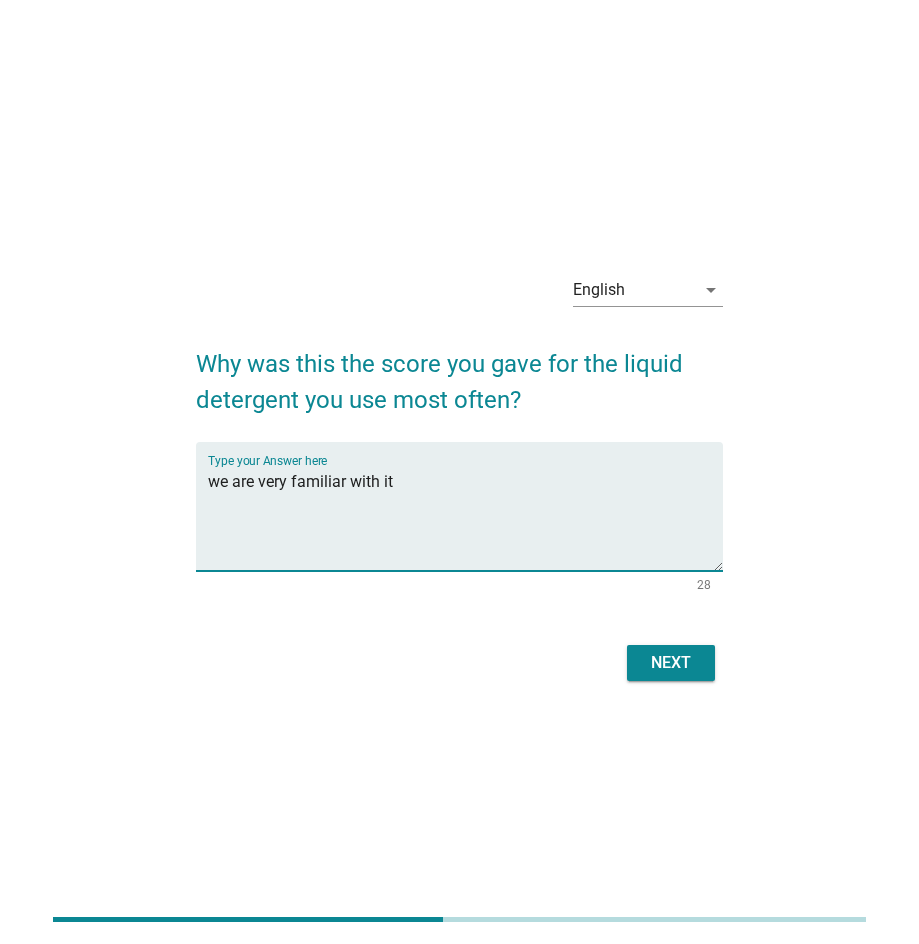 type on "we are very familiar with it" 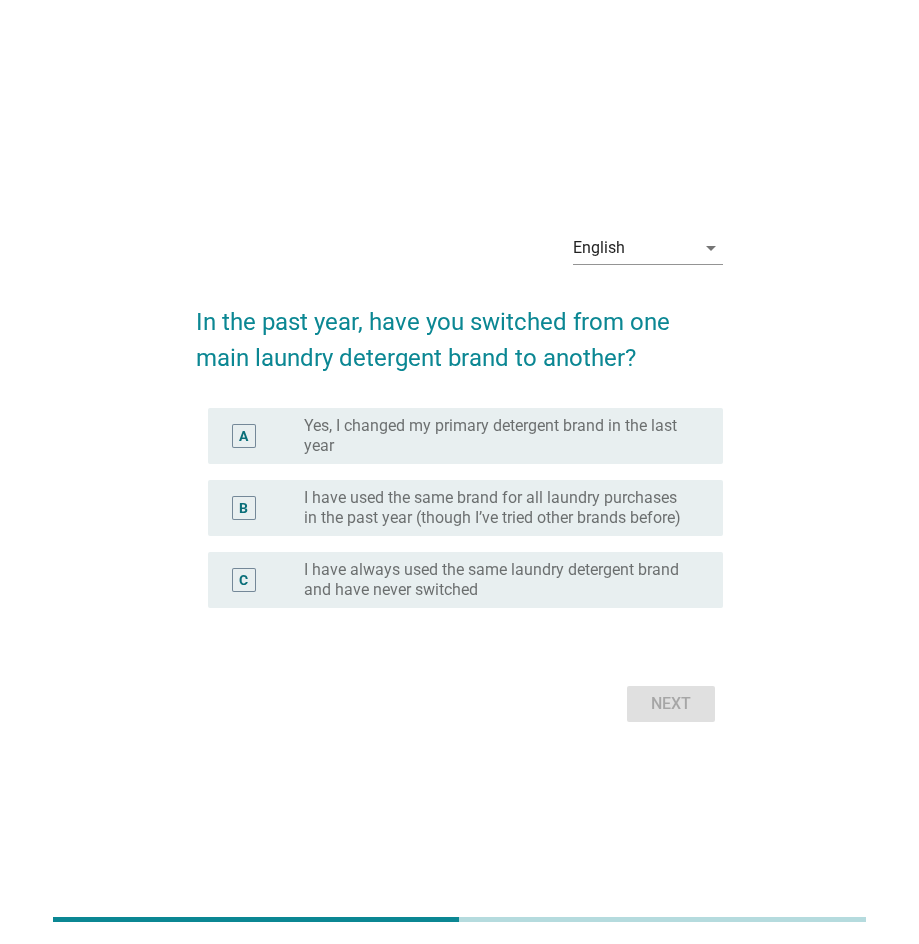 click on "I have used the same brand for all laundry purchases in the past year (though I’ve tried other brands before)" at bounding box center [497, 508] 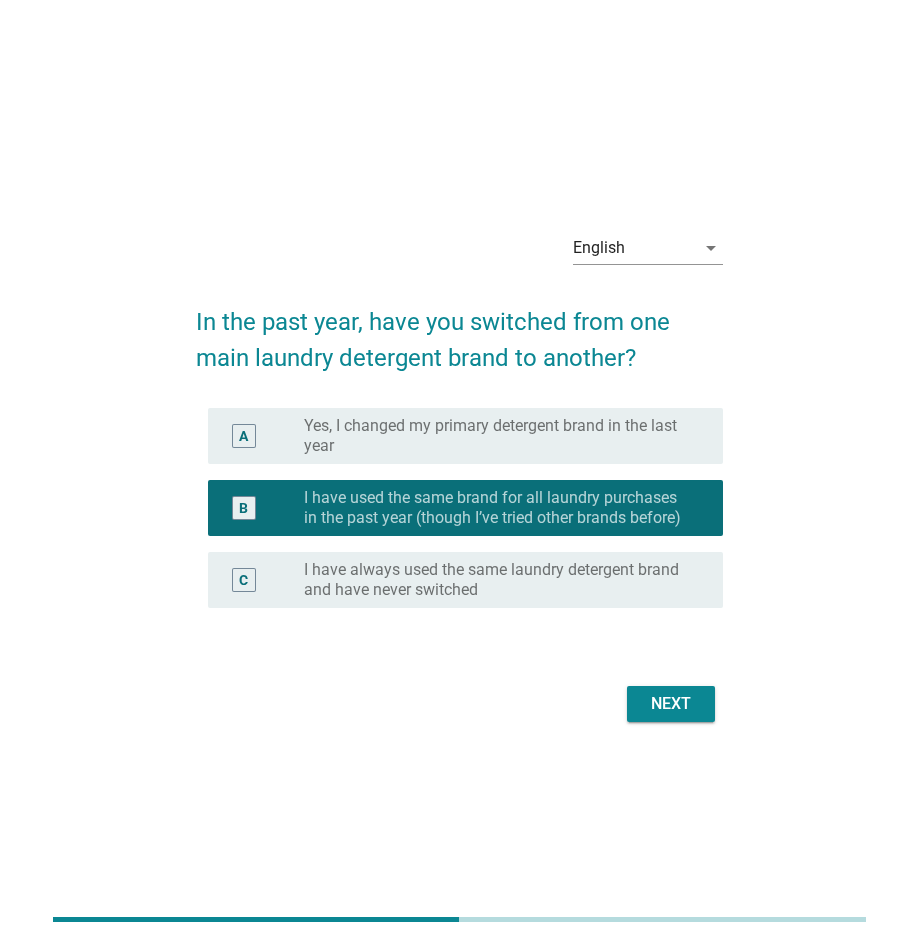 click on "Next" at bounding box center [671, 704] 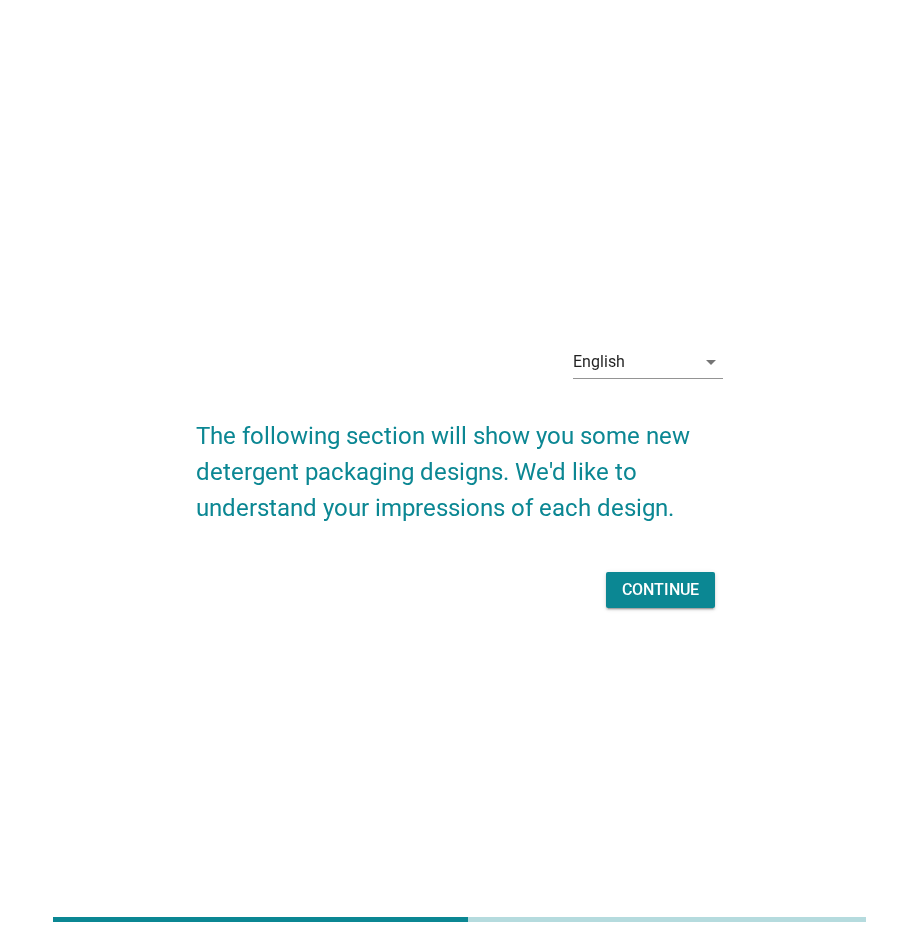 click on "Continue" at bounding box center (660, 590) 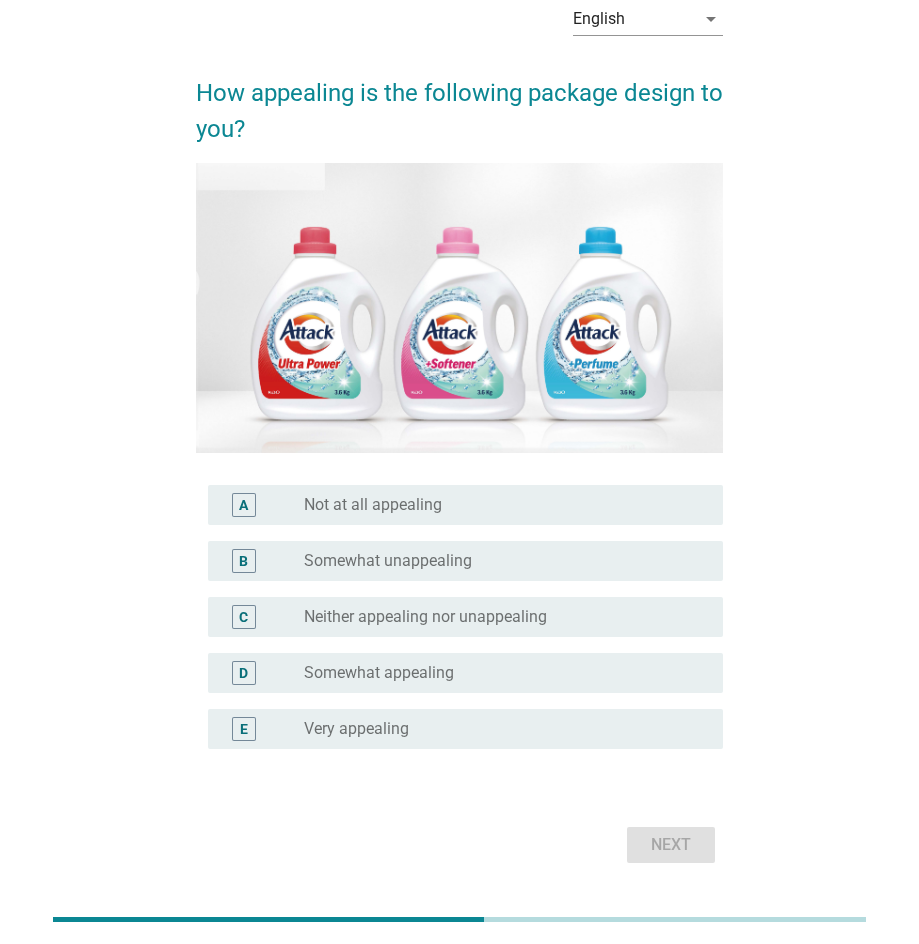 scroll, scrollTop: 95, scrollLeft: 0, axis: vertical 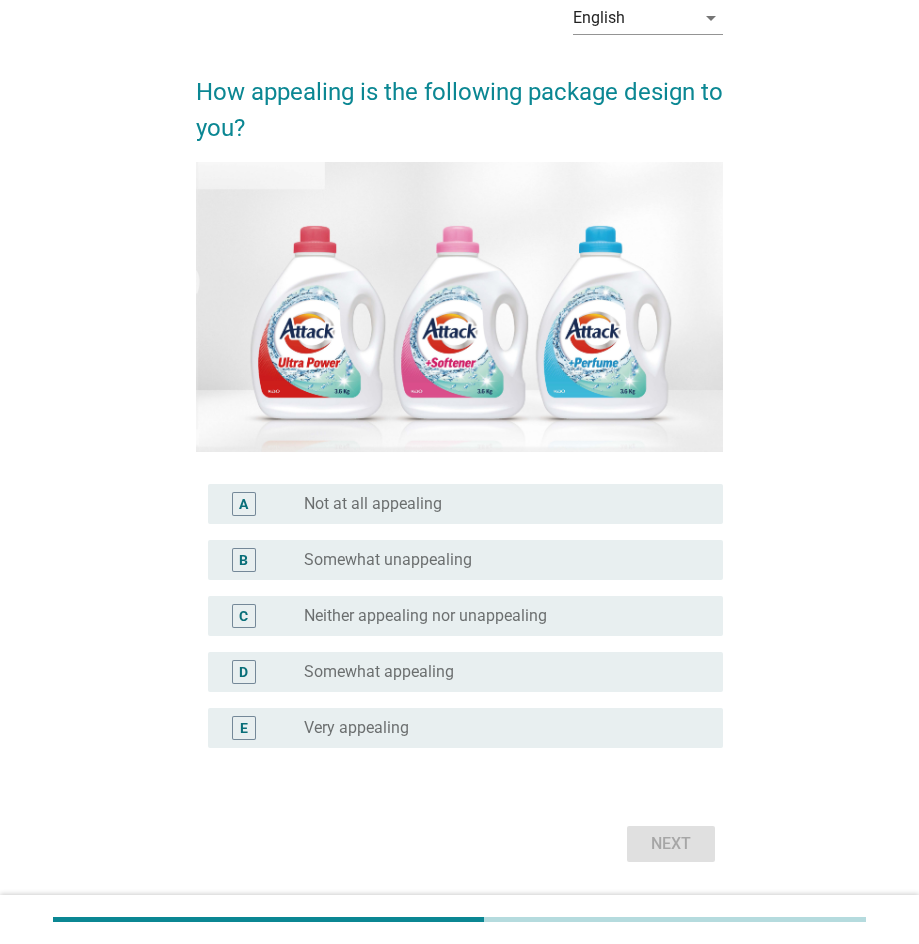 click on "radio_button_unchecked Neither appealing nor unappealing" at bounding box center [497, 616] 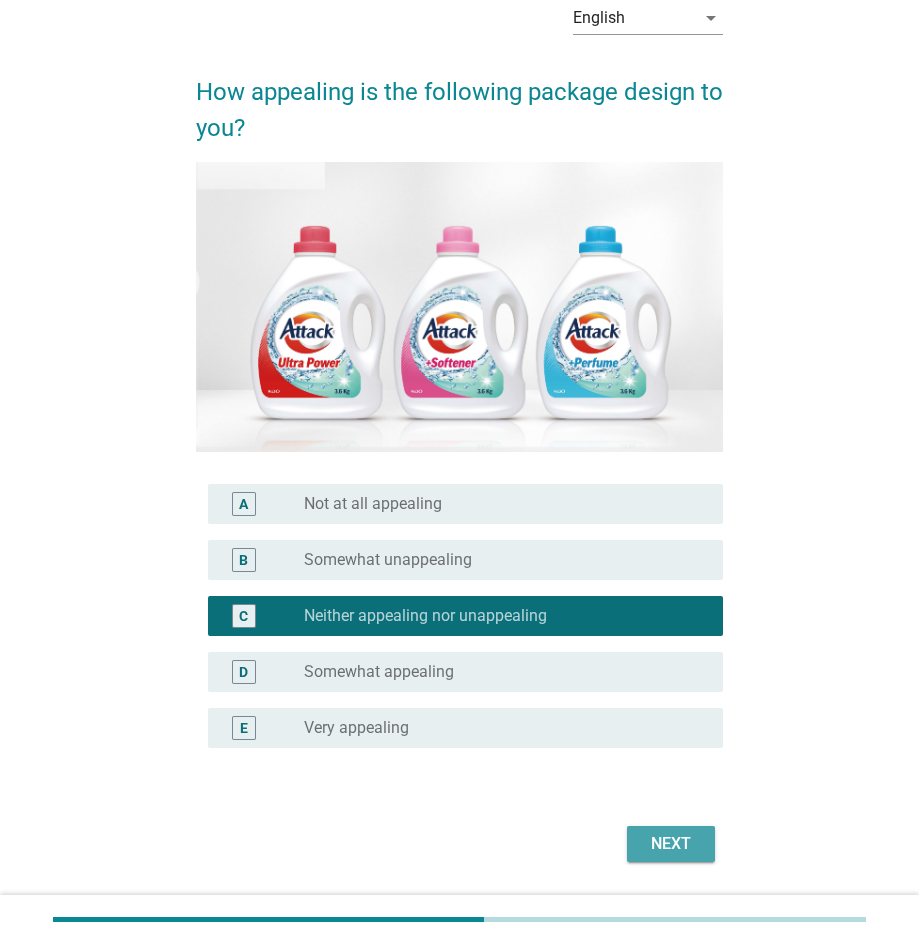 click on "Next" at bounding box center [671, 844] 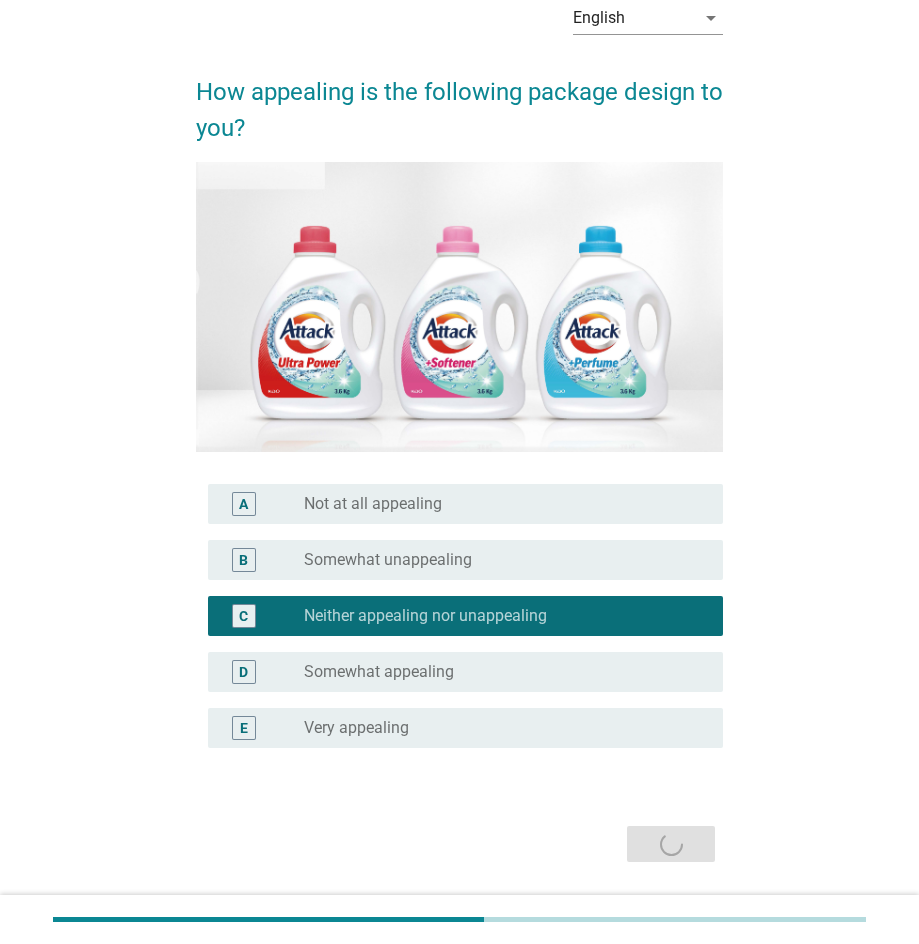 scroll, scrollTop: 0, scrollLeft: 0, axis: both 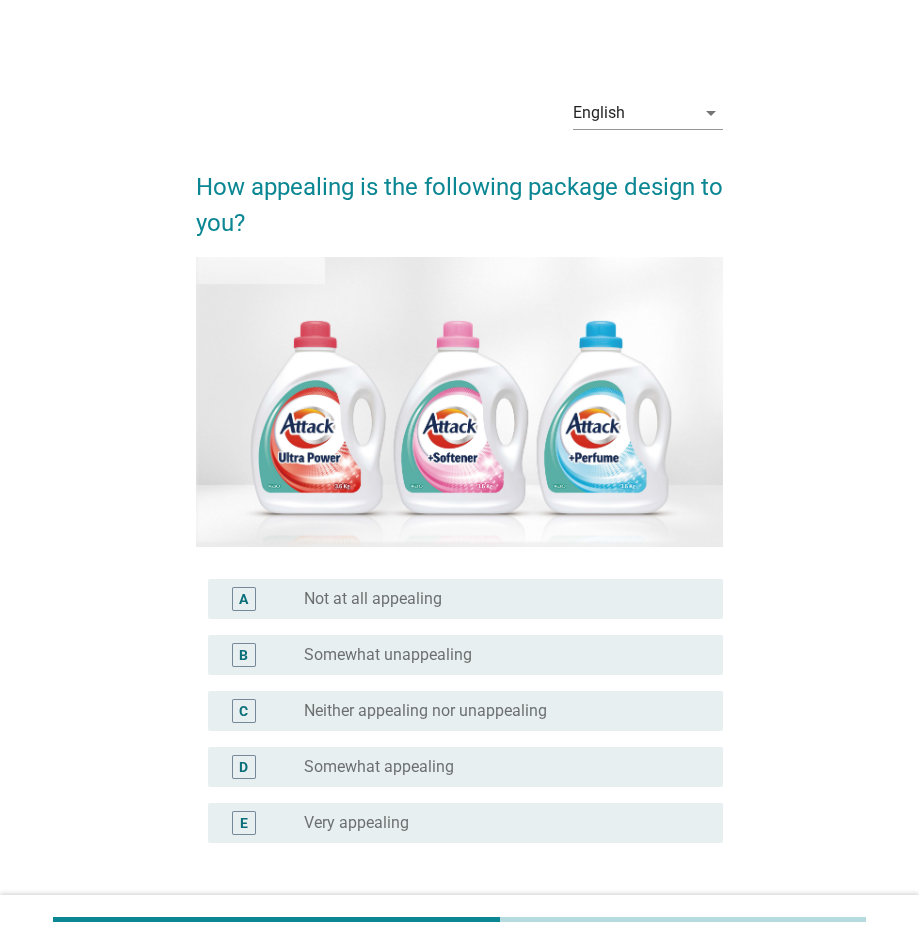 click on "Somewhat appealing" at bounding box center (379, 767) 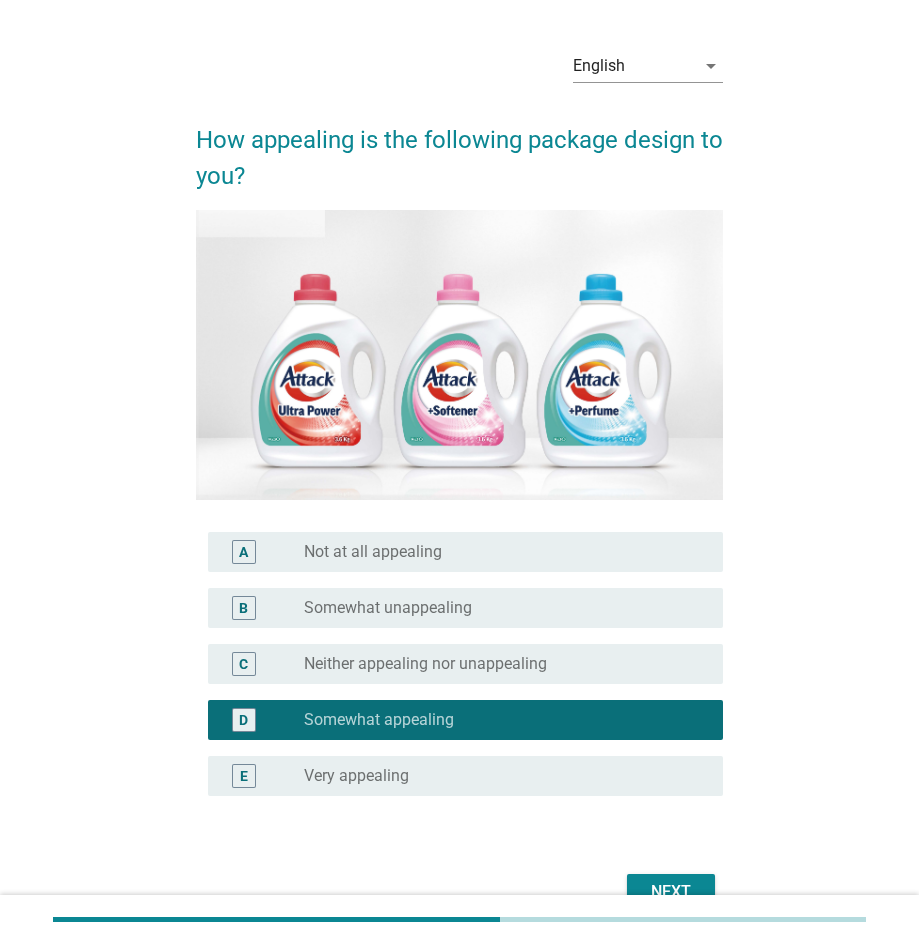 scroll, scrollTop: 99, scrollLeft: 0, axis: vertical 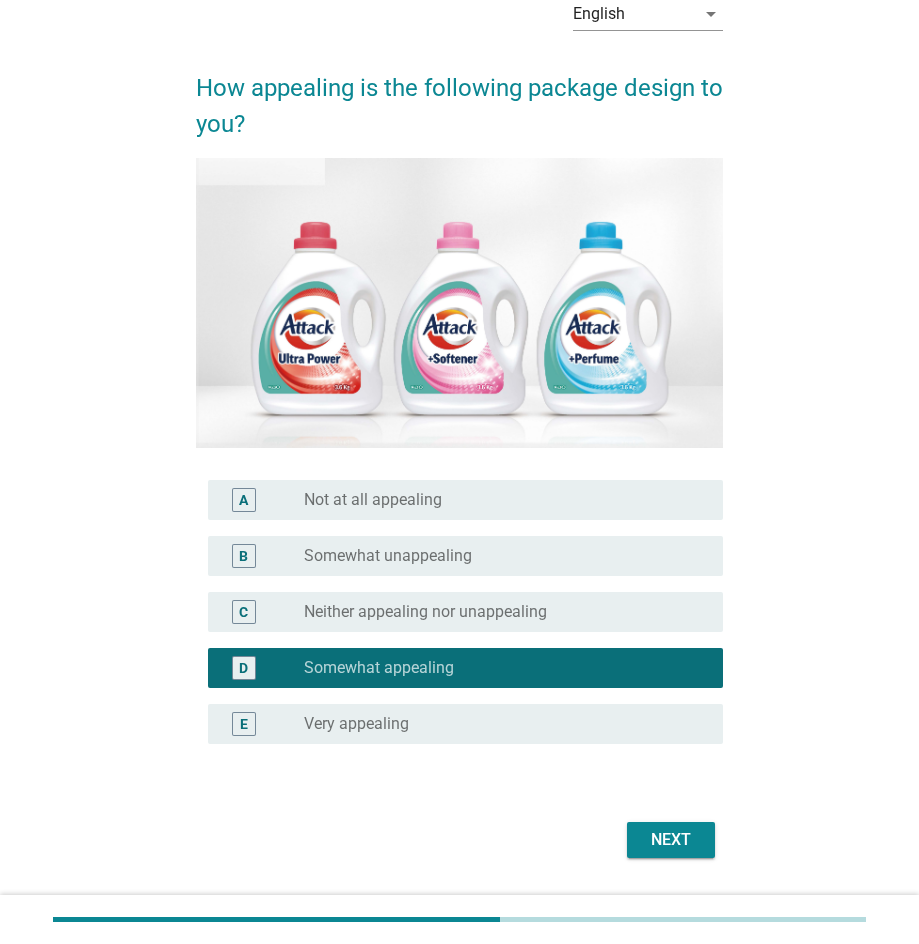 click on "Next" at bounding box center [671, 840] 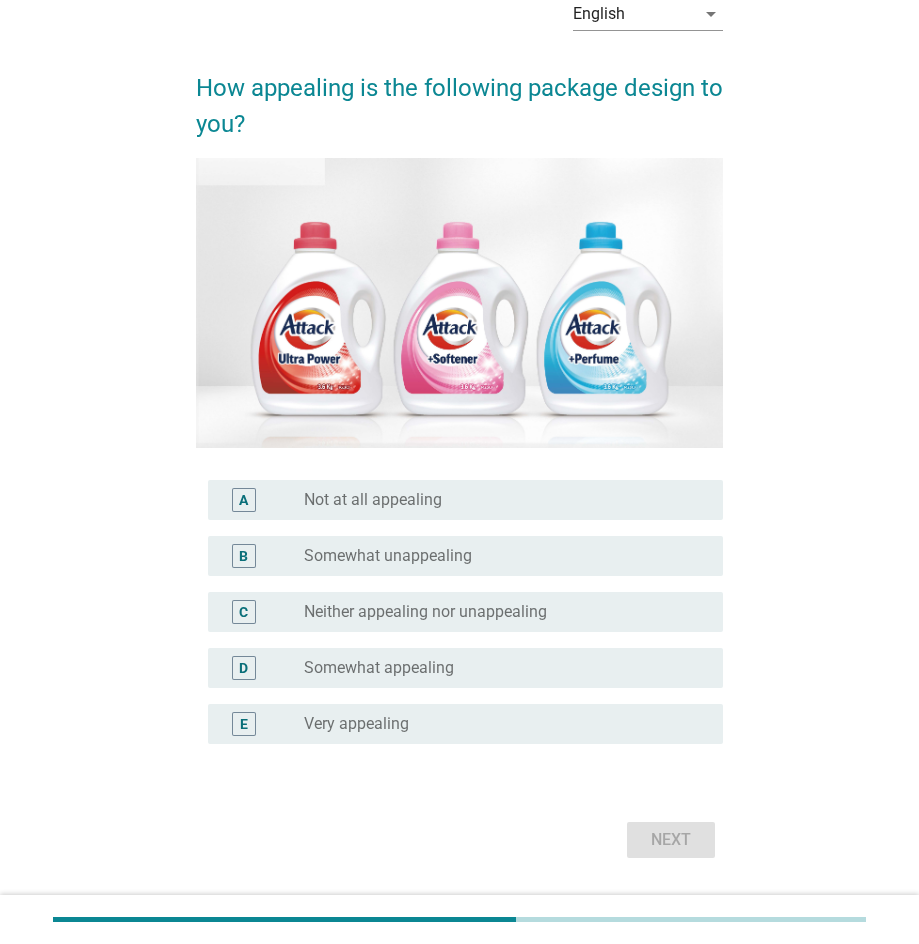 scroll, scrollTop: 0, scrollLeft: 0, axis: both 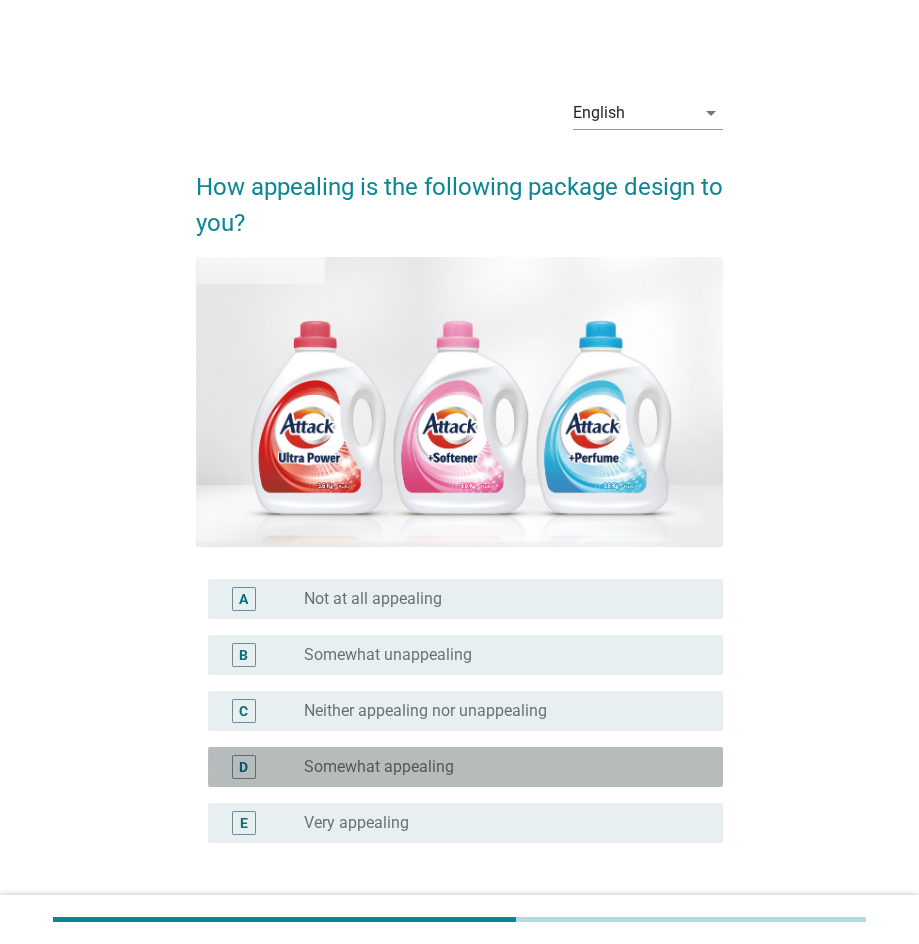 click on "radio_button_unchecked Somewhat appealing" at bounding box center [497, 767] 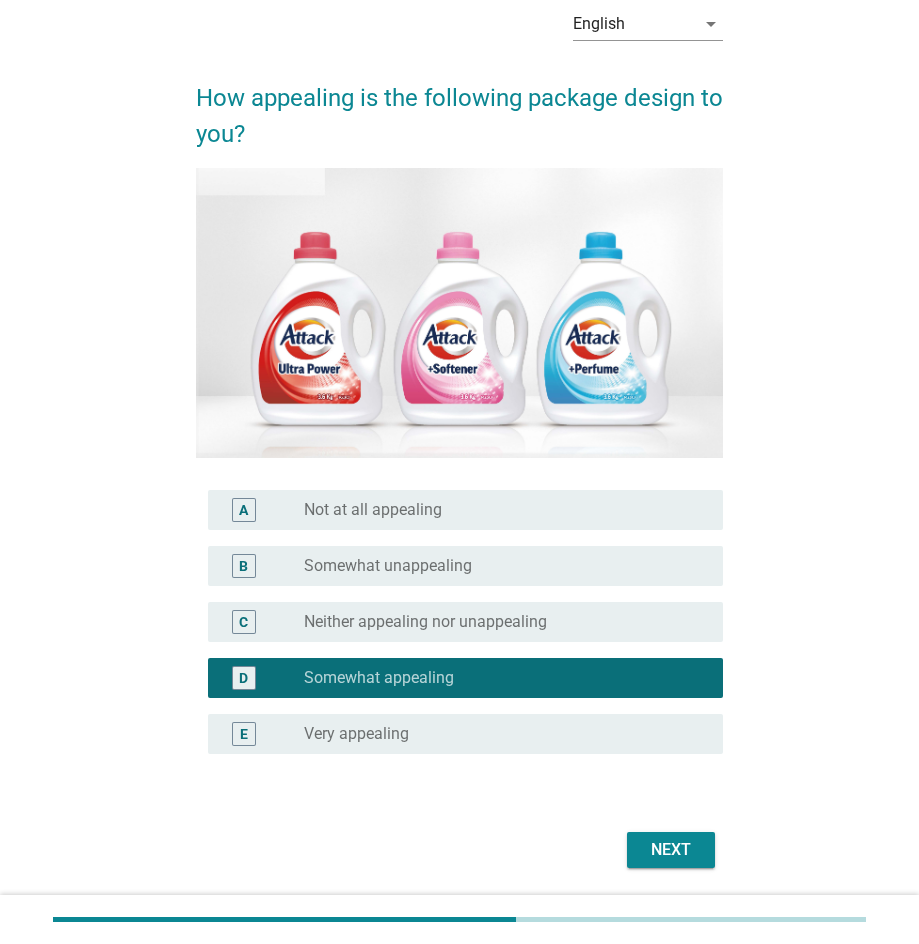 scroll, scrollTop: 91, scrollLeft: 0, axis: vertical 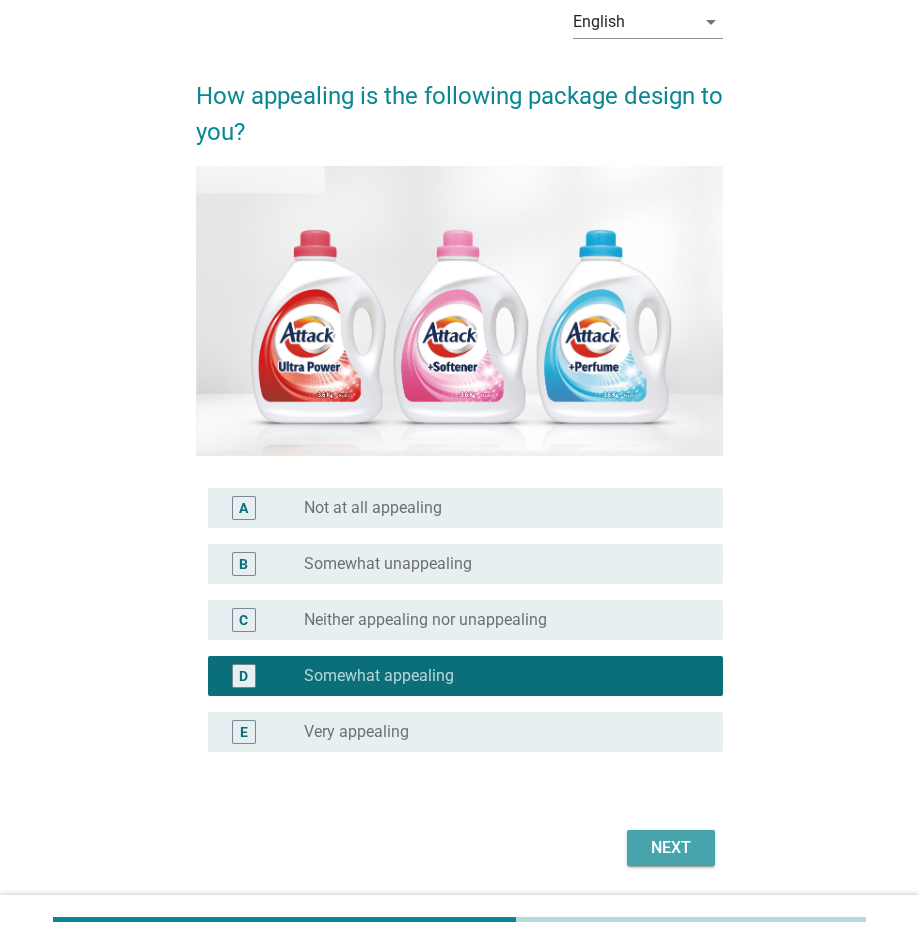 click on "Next" at bounding box center [671, 848] 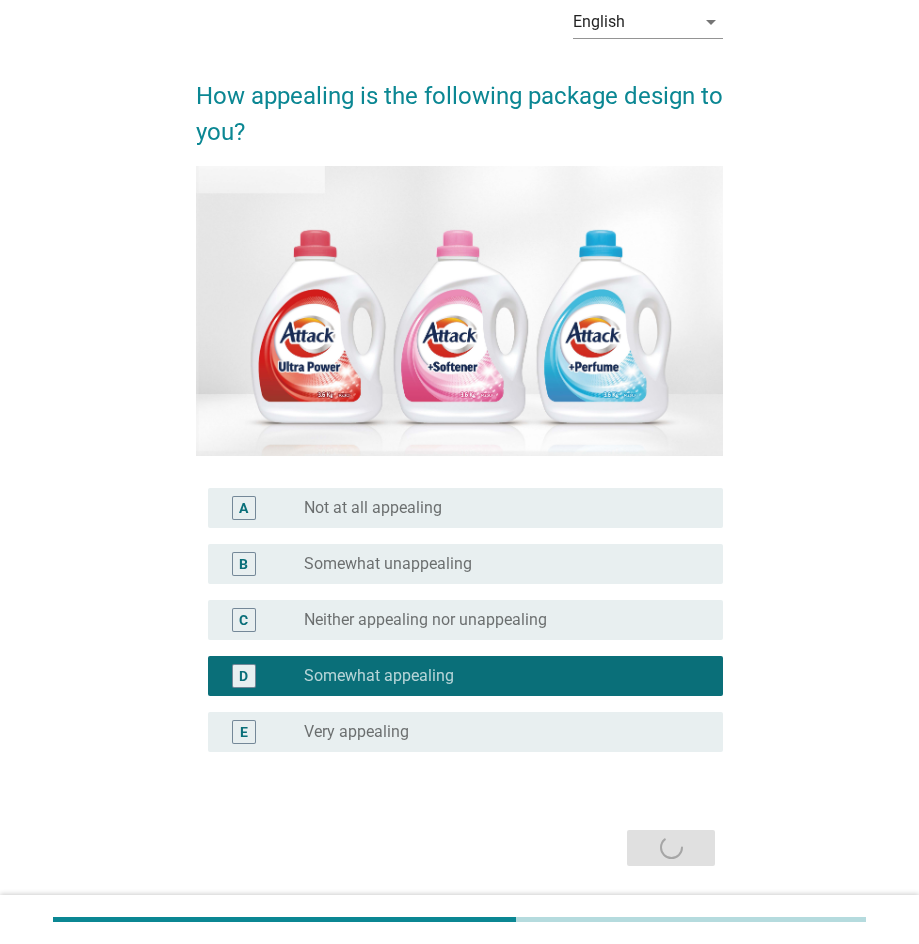scroll, scrollTop: 0, scrollLeft: 0, axis: both 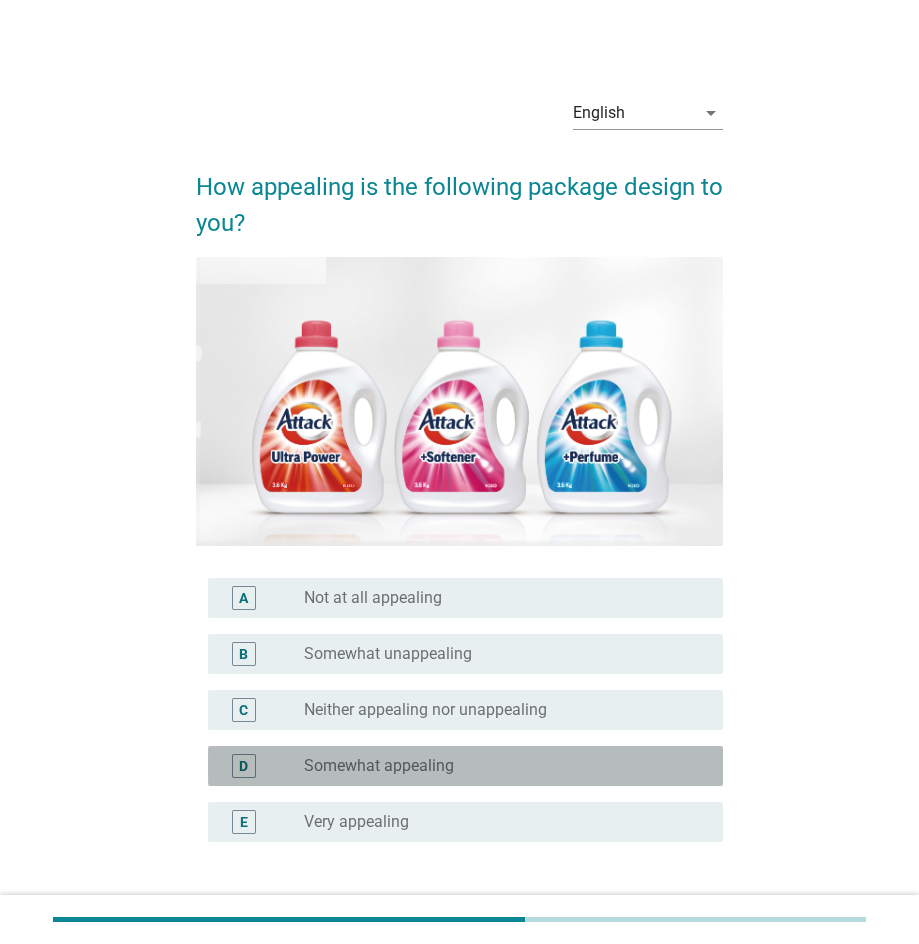 click on "radio_button_unchecked Somewhat appealing" at bounding box center (497, 766) 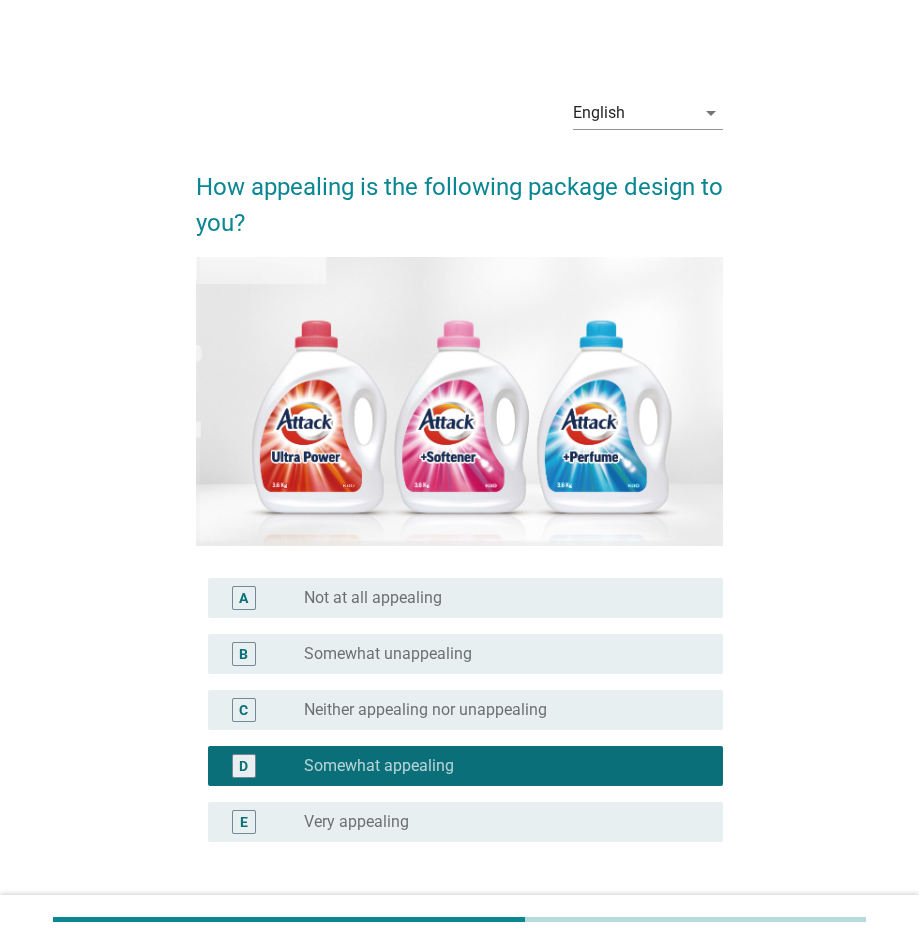 scroll, scrollTop: 71, scrollLeft: 0, axis: vertical 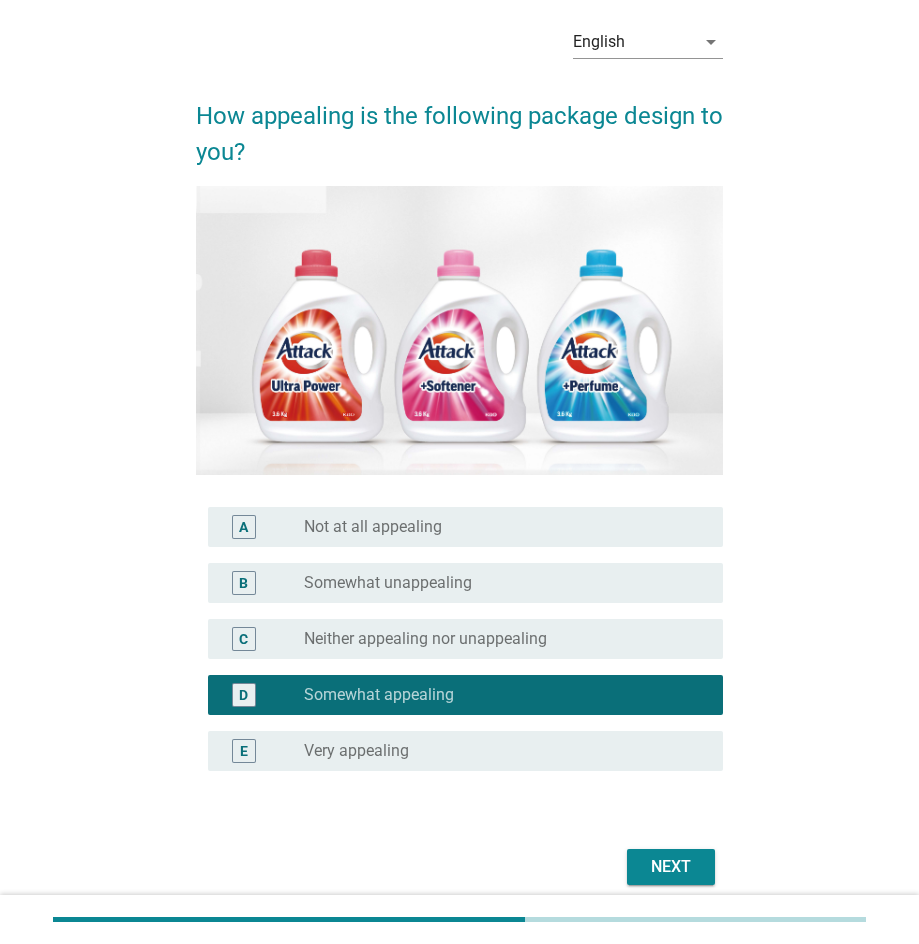 click on "Next" at bounding box center [671, 867] 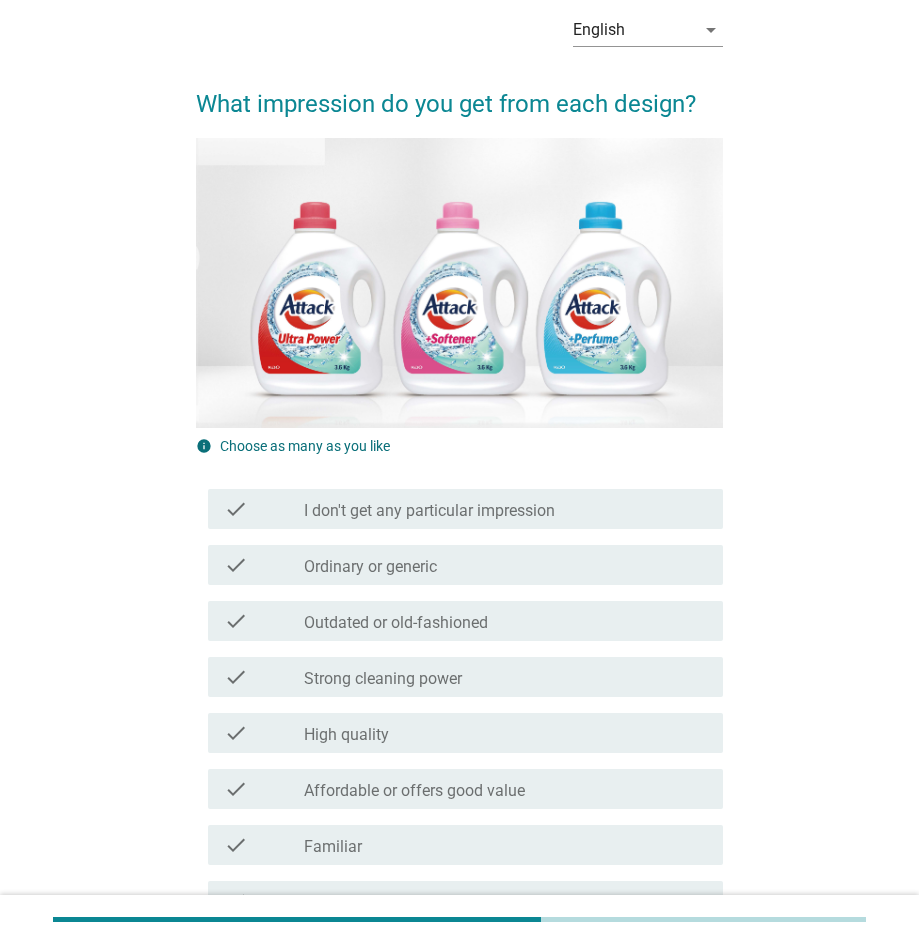 scroll, scrollTop: 90, scrollLeft: 0, axis: vertical 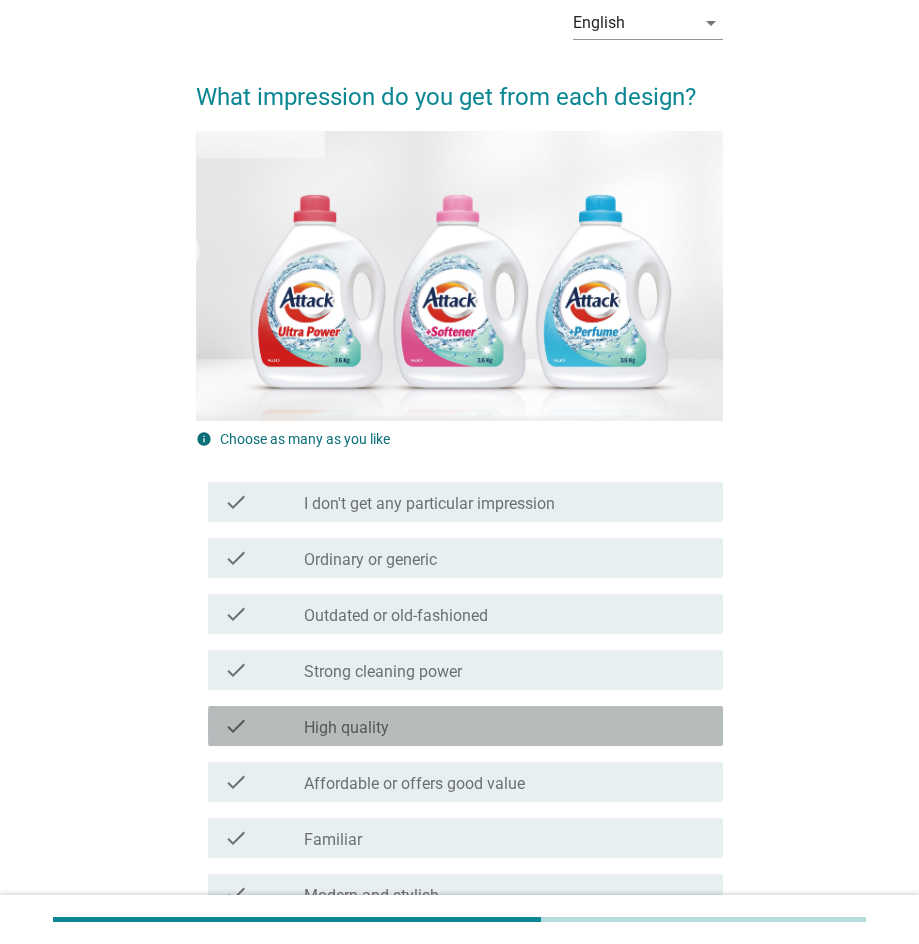 click on "check_box_outline_blank High quality" at bounding box center (505, 726) 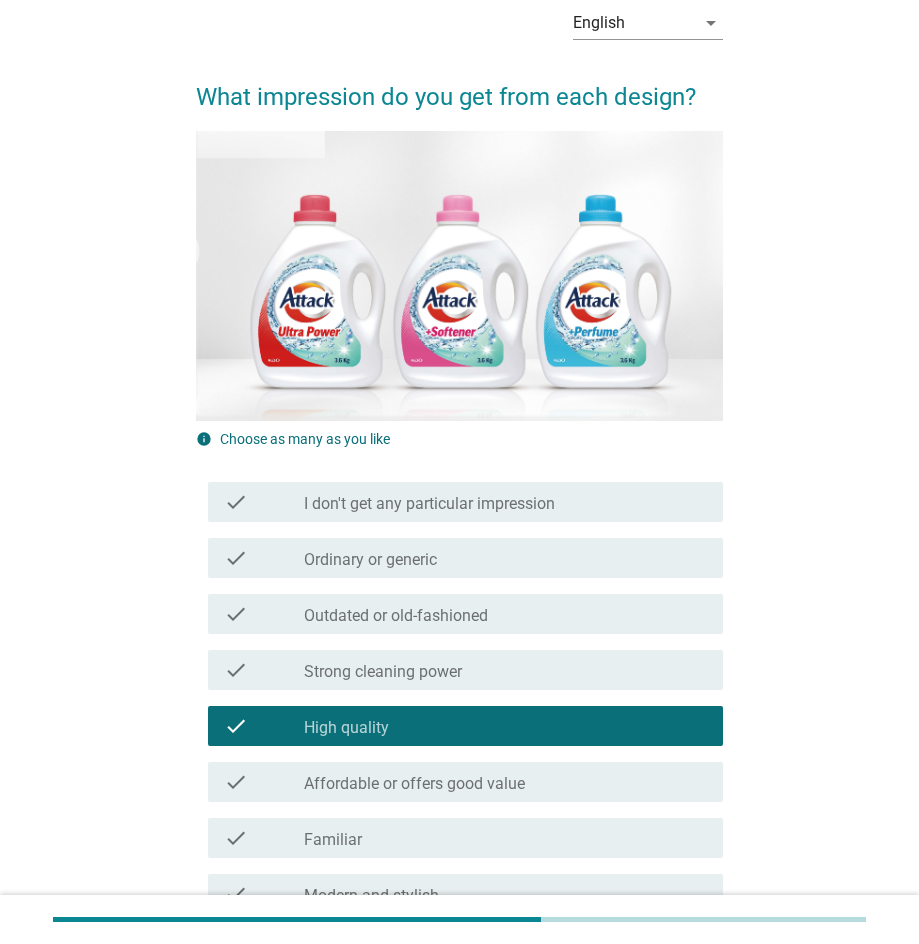 click on "check_box_outline_blank High quality" at bounding box center [505, 726] 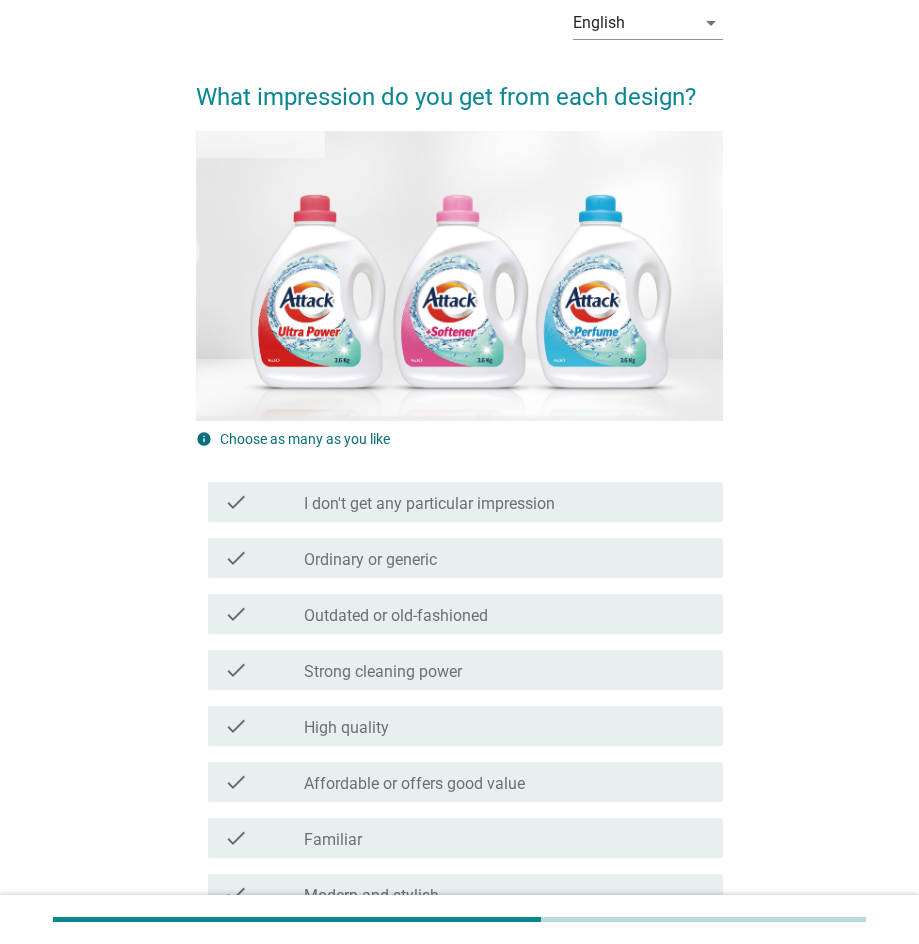 click on "check_box_outline_blank Strong cleaning power" at bounding box center (505, 670) 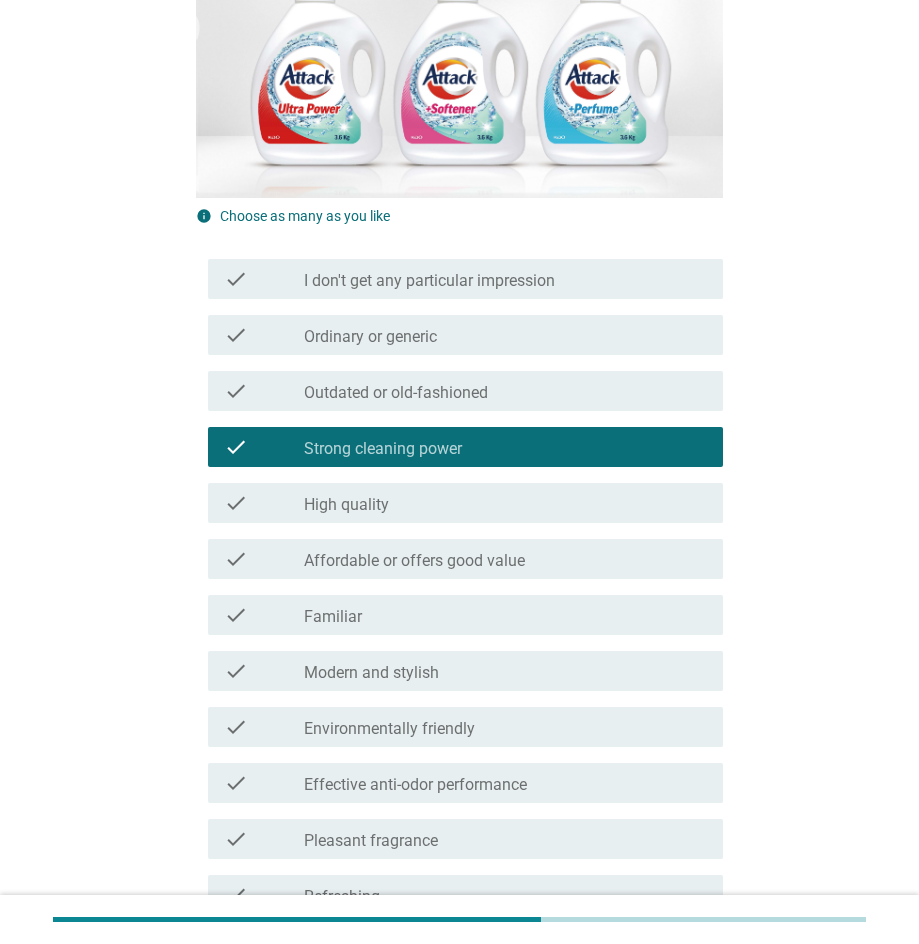 scroll, scrollTop: 362, scrollLeft: 0, axis: vertical 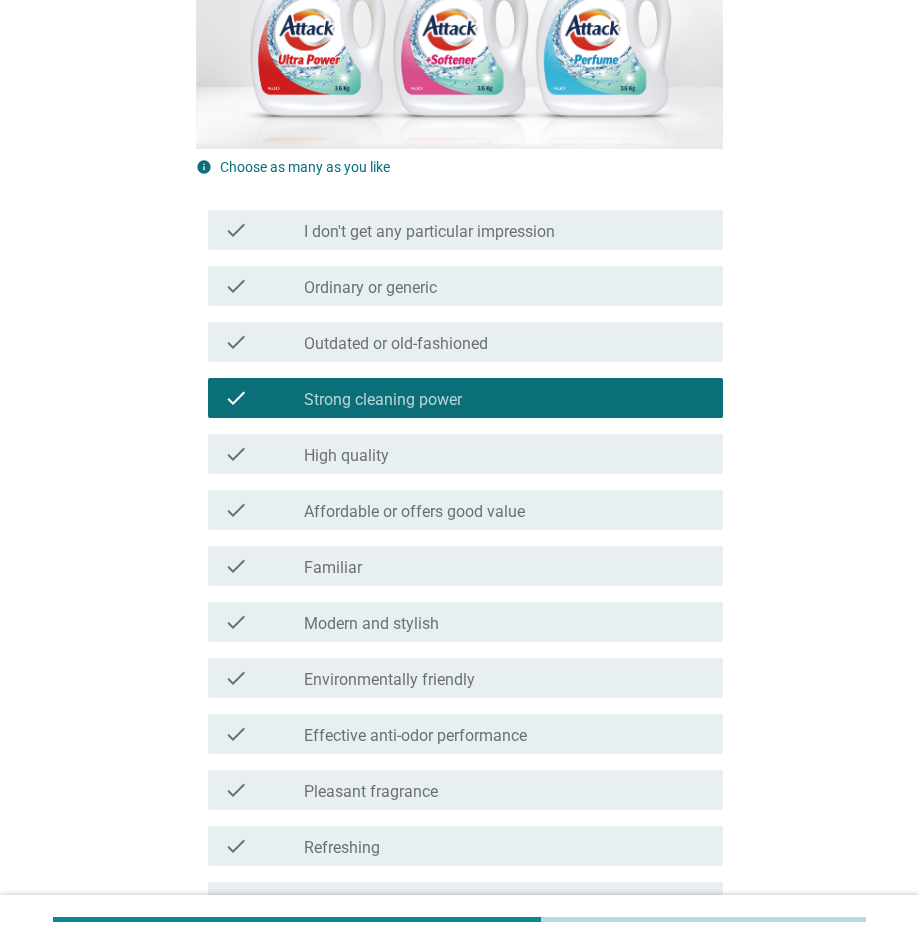 click on "check_box_outline_blank Modern and stylish" at bounding box center [505, 622] 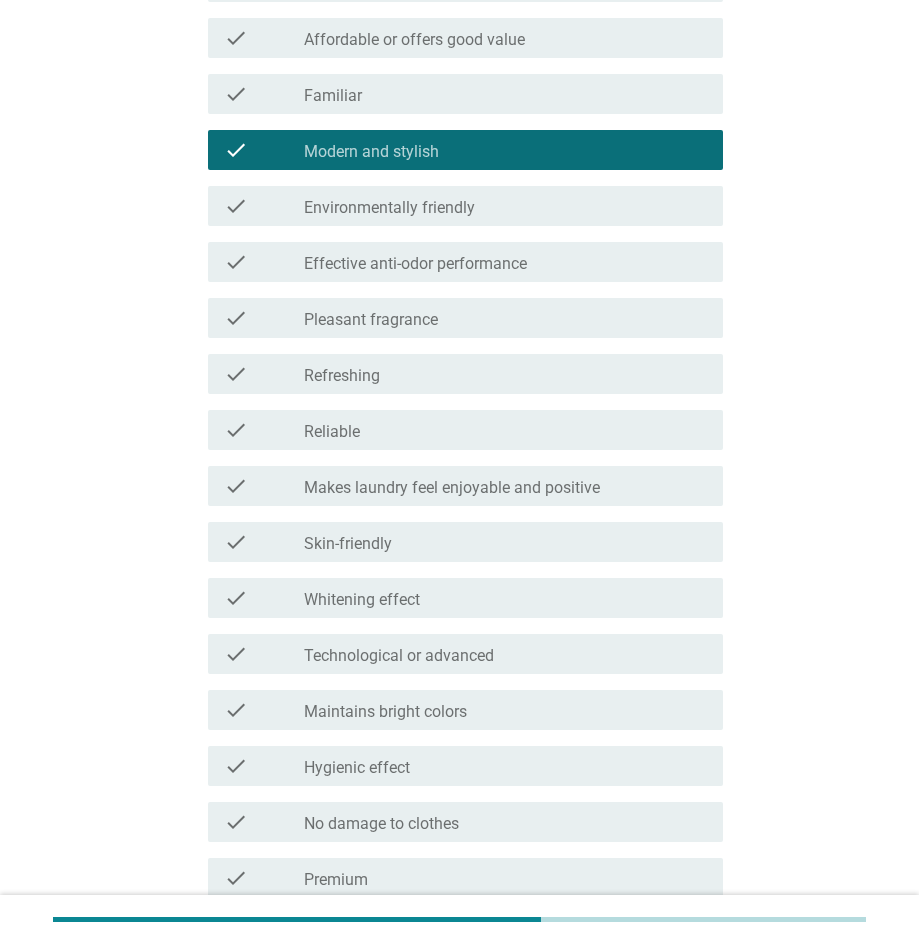 scroll, scrollTop: 860, scrollLeft: 0, axis: vertical 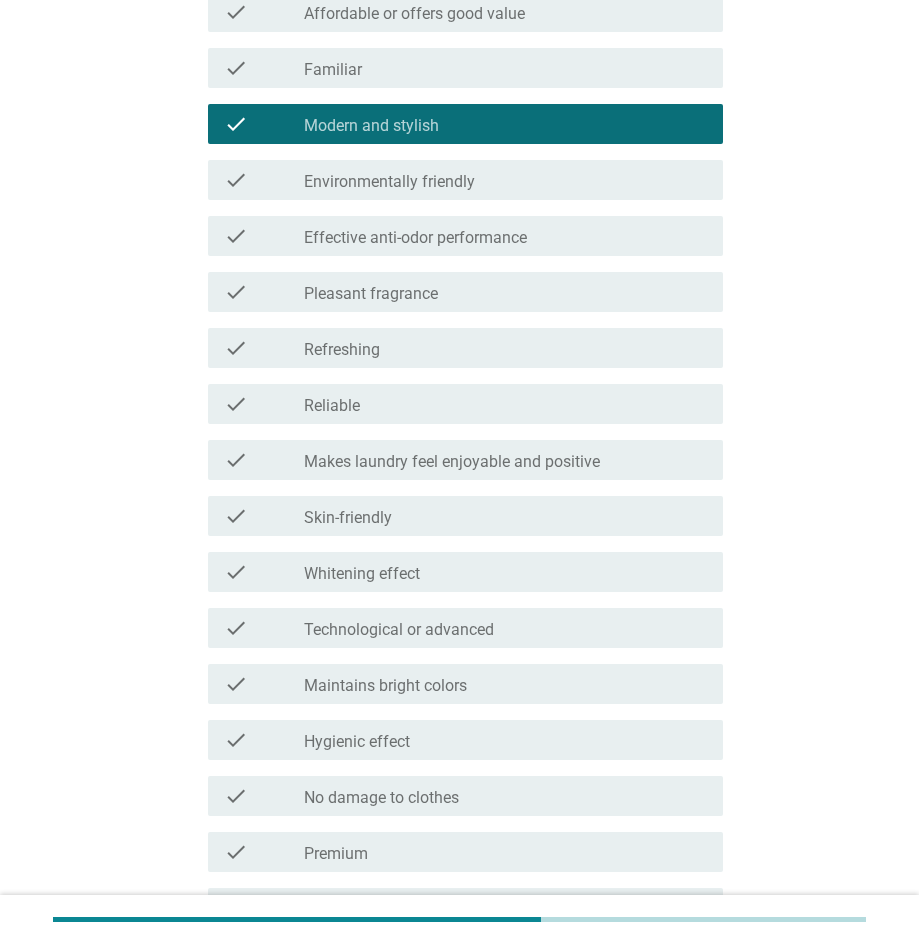 click on "check_box_outline_blank Reliable" at bounding box center (505, 404) 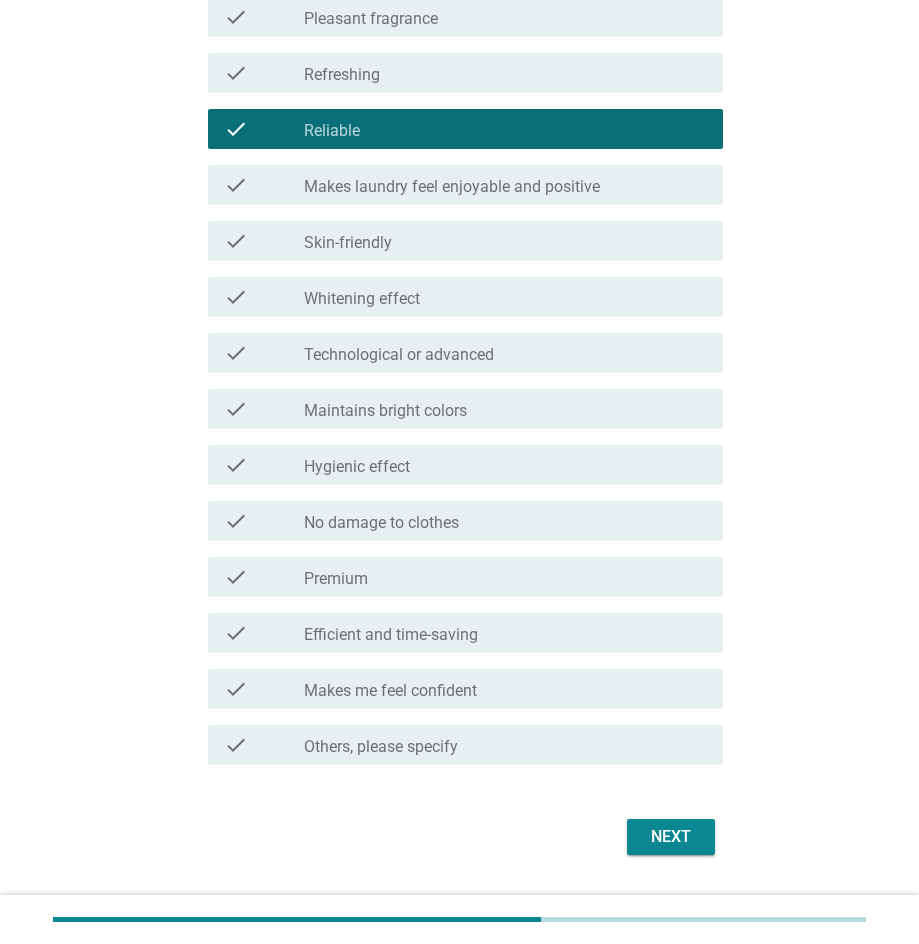 scroll, scrollTop: 1168, scrollLeft: 0, axis: vertical 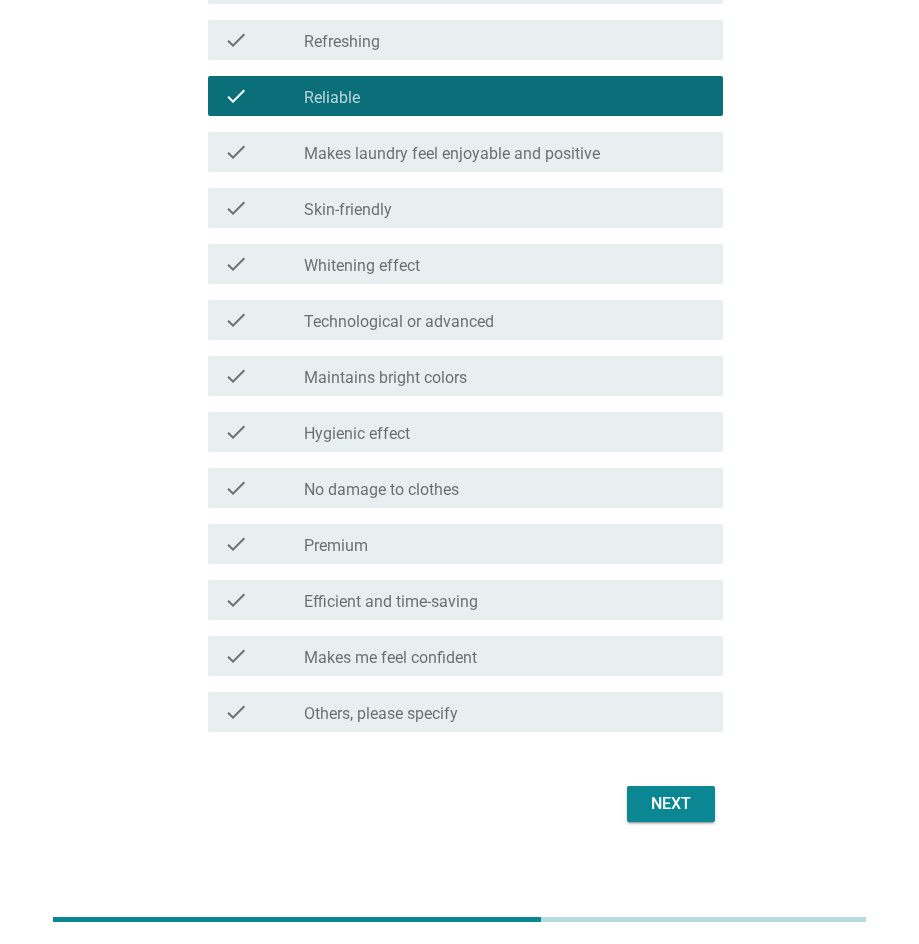 click on "Next" at bounding box center [671, 804] 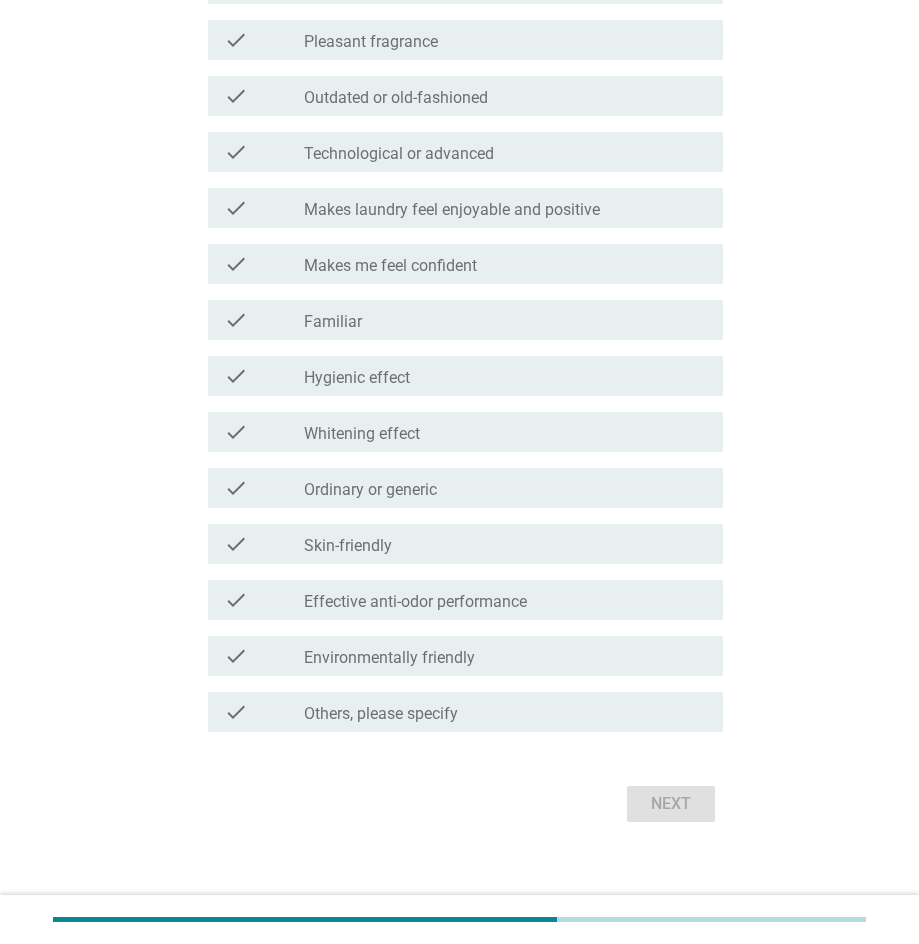 scroll, scrollTop: 0, scrollLeft: 0, axis: both 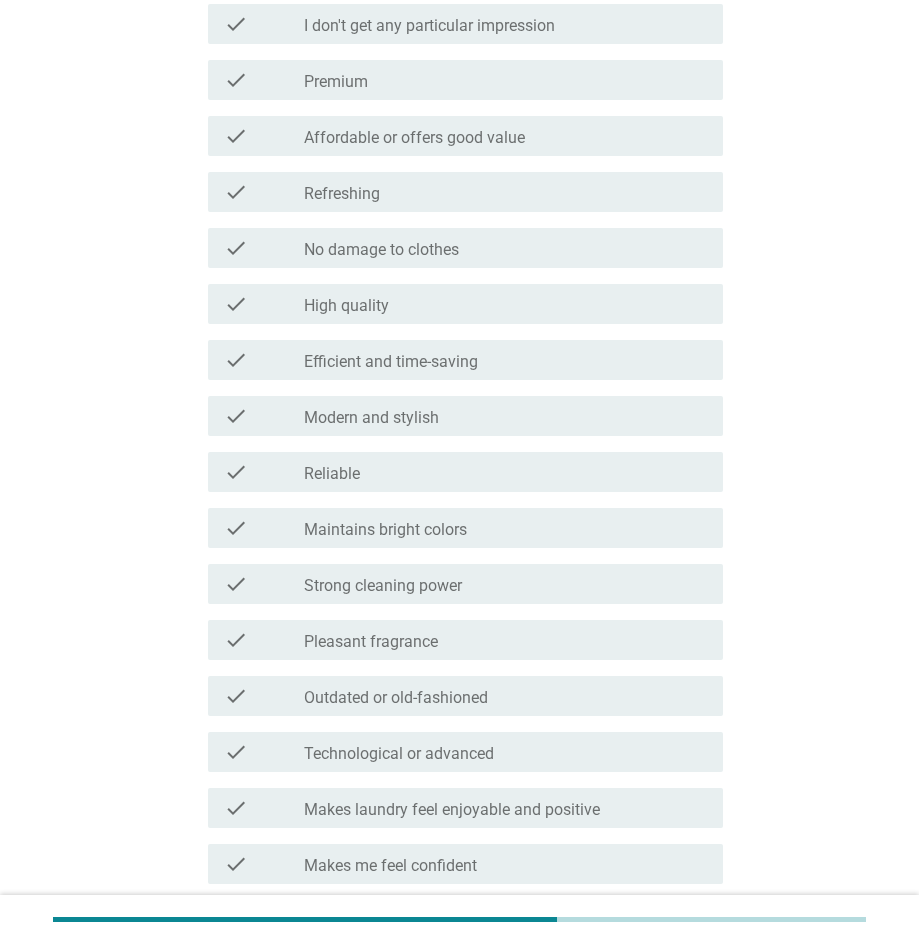 click on "check_box_outline_blank Pleasant fragrance" at bounding box center [505, 640] 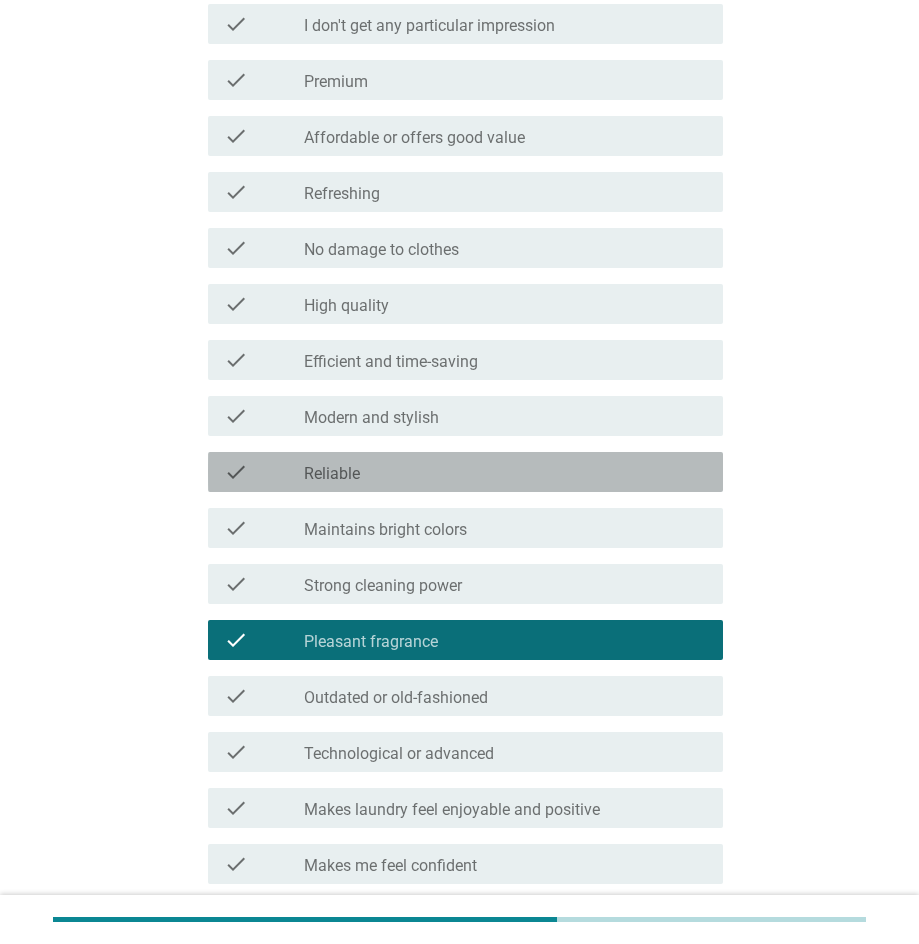 click on "check_box_outline_blank Reliable" at bounding box center [505, 472] 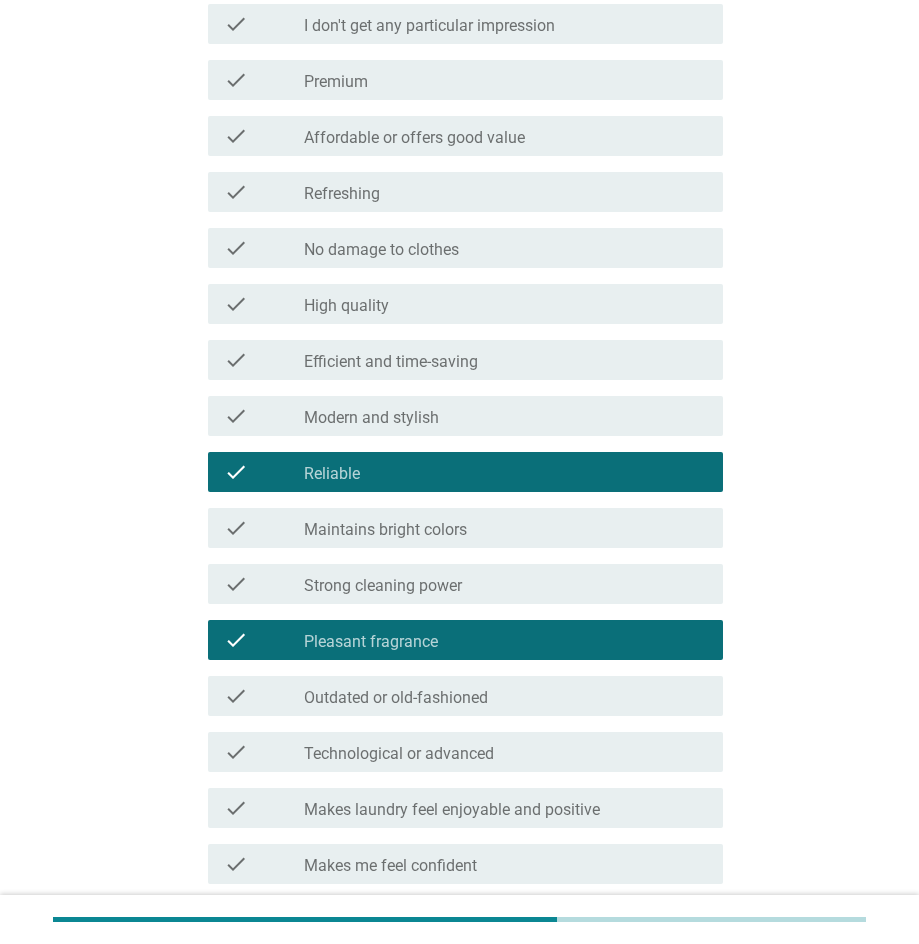 click on "check_box_outline_blank Efficient and time-saving" at bounding box center [505, 360] 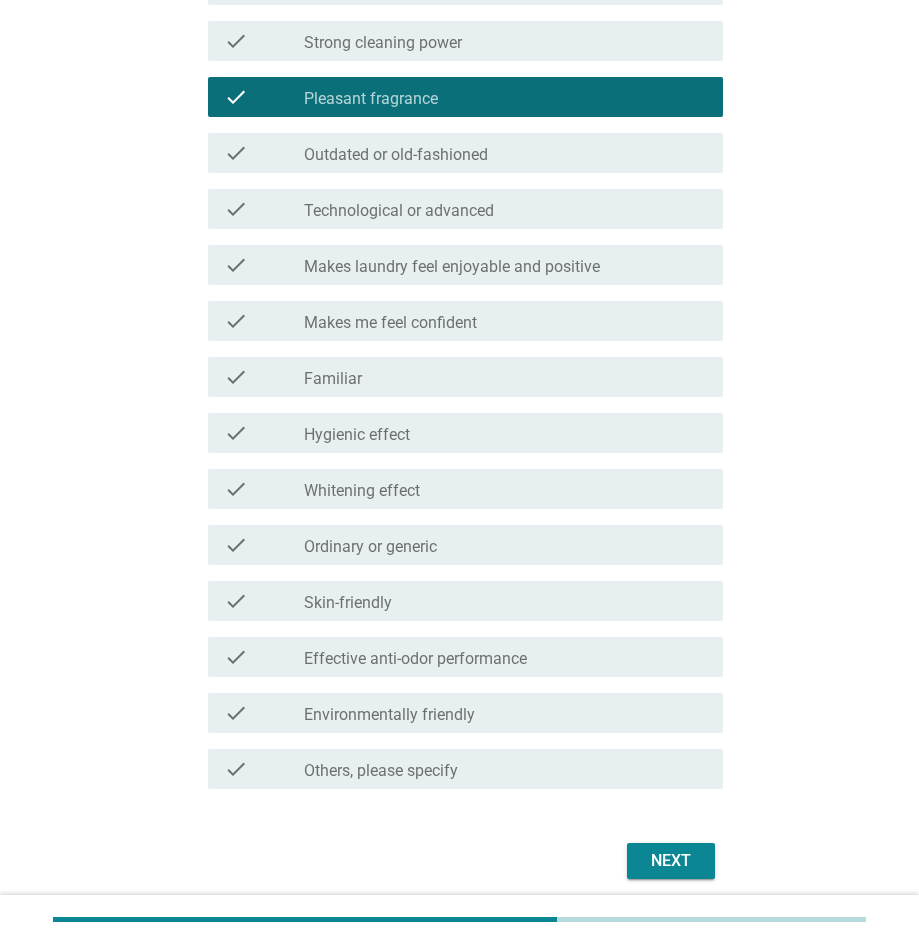 scroll, scrollTop: 1182, scrollLeft: 0, axis: vertical 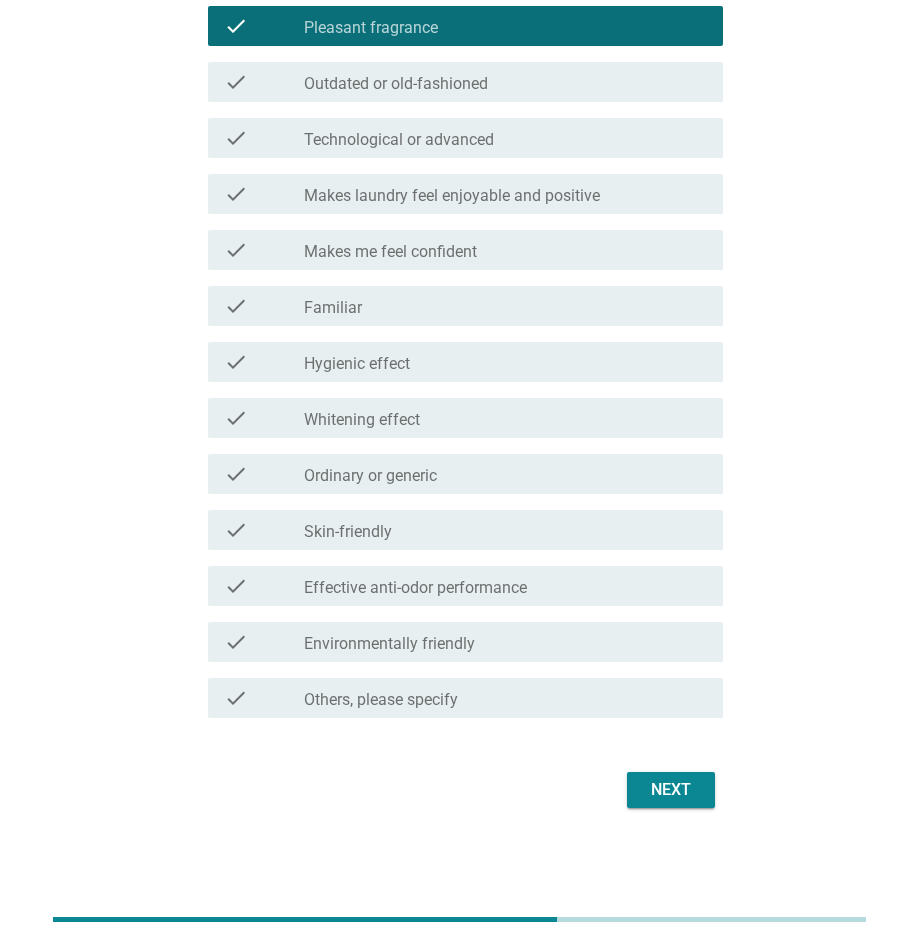 click on "Next" at bounding box center (671, 790) 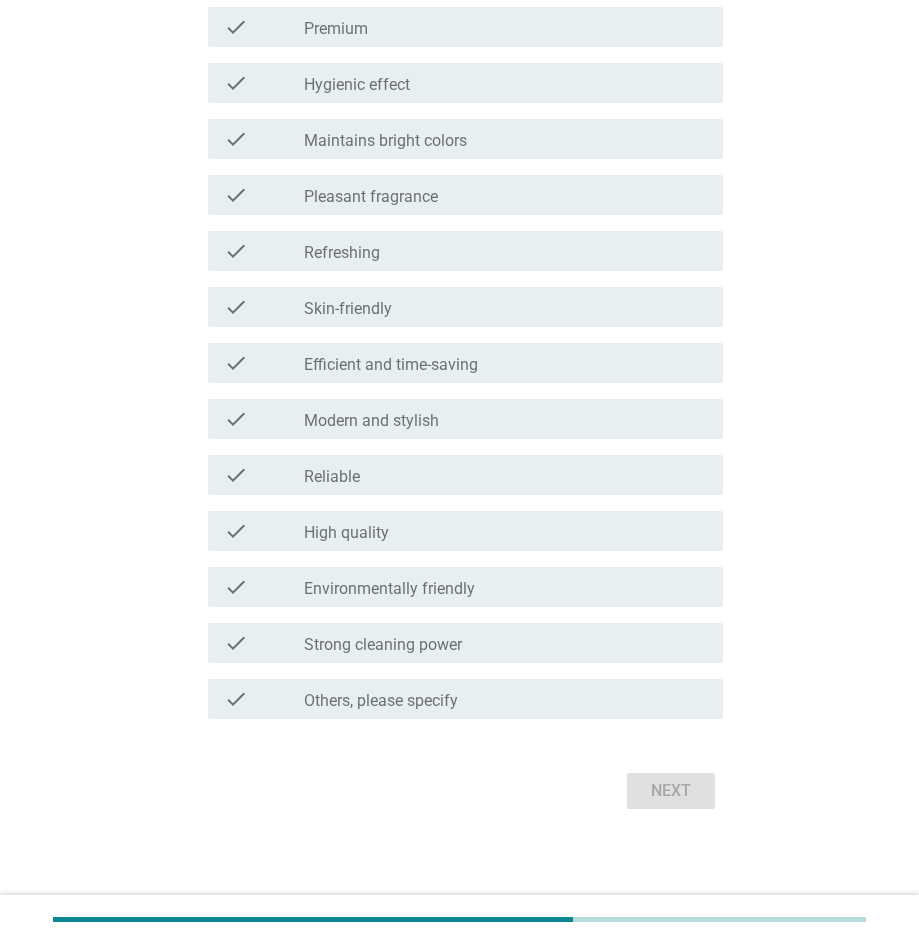 scroll, scrollTop: 0, scrollLeft: 0, axis: both 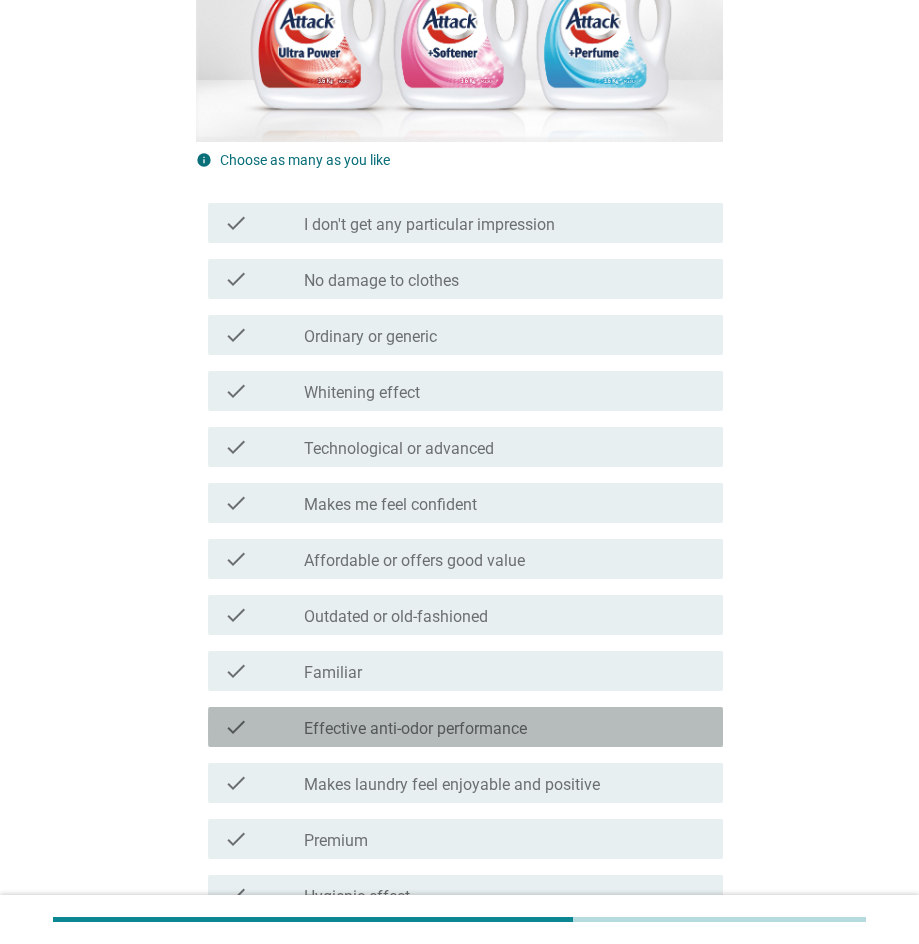 click on "check_box_outline_blank Effective anti-odor performance" at bounding box center [505, 727] 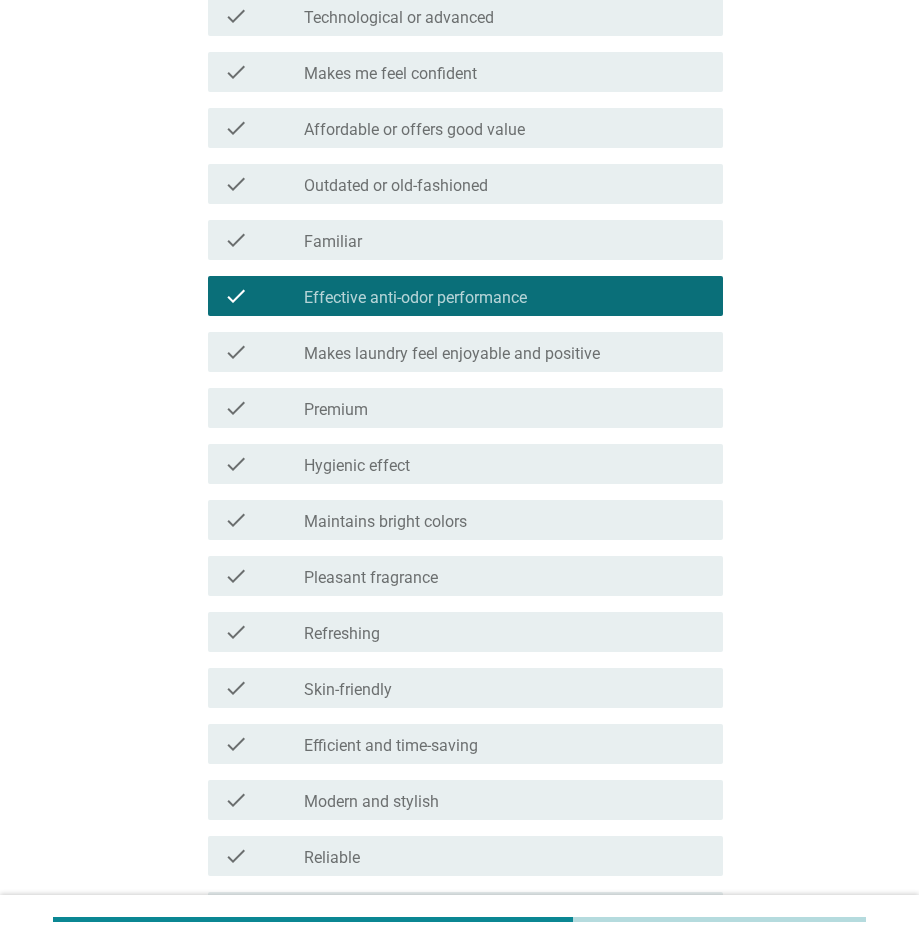 scroll, scrollTop: 807, scrollLeft: 0, axis: vertical 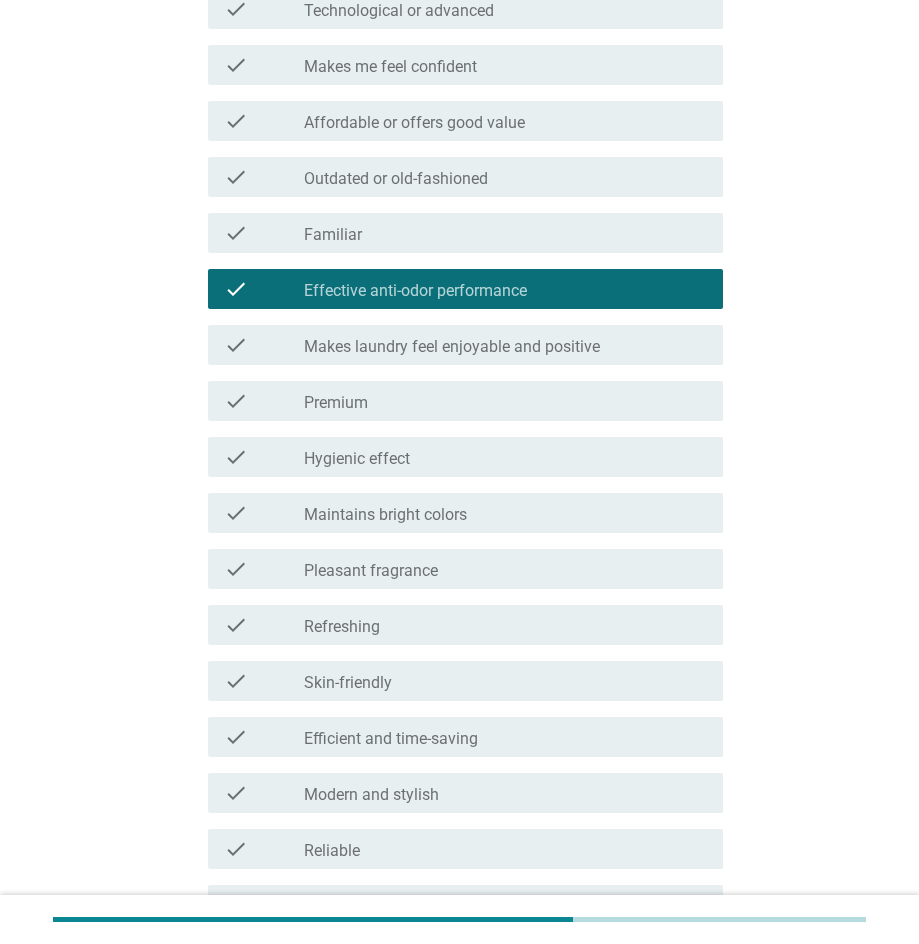 click on "check_box_outline_blank Hygienic effect" at bounding box center [505, 457] 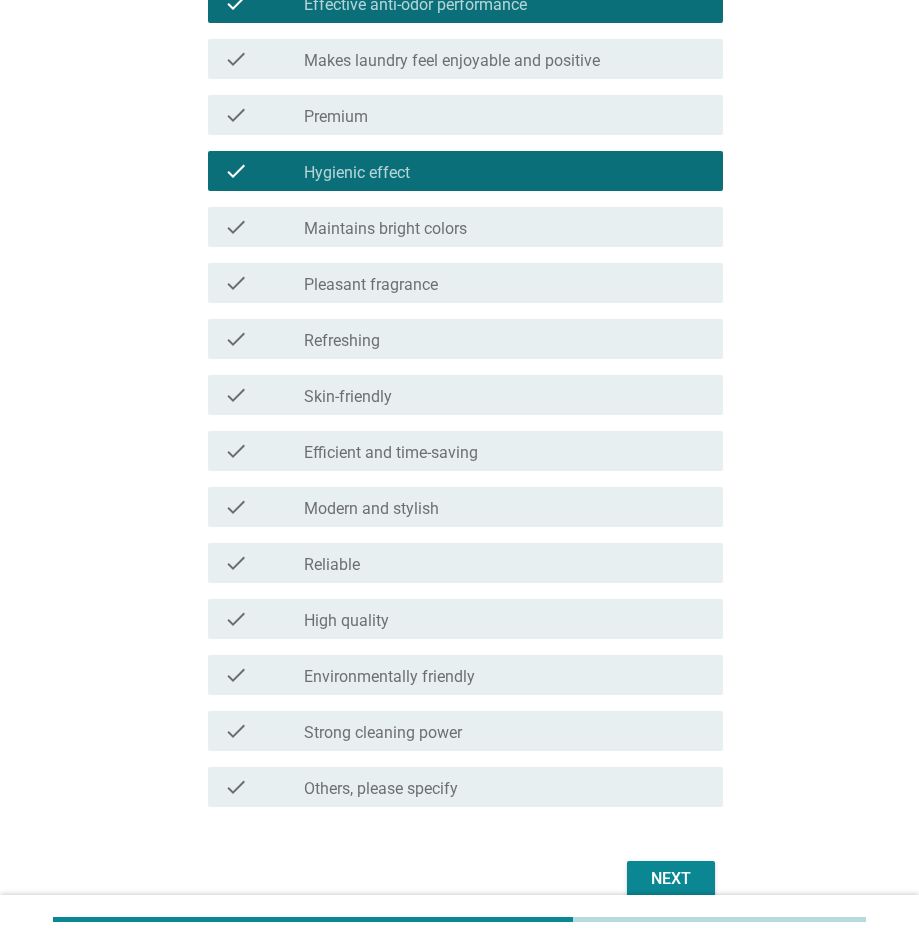 scroll, scrollTop: 1101, scrollLeft: 0, axis: vertical 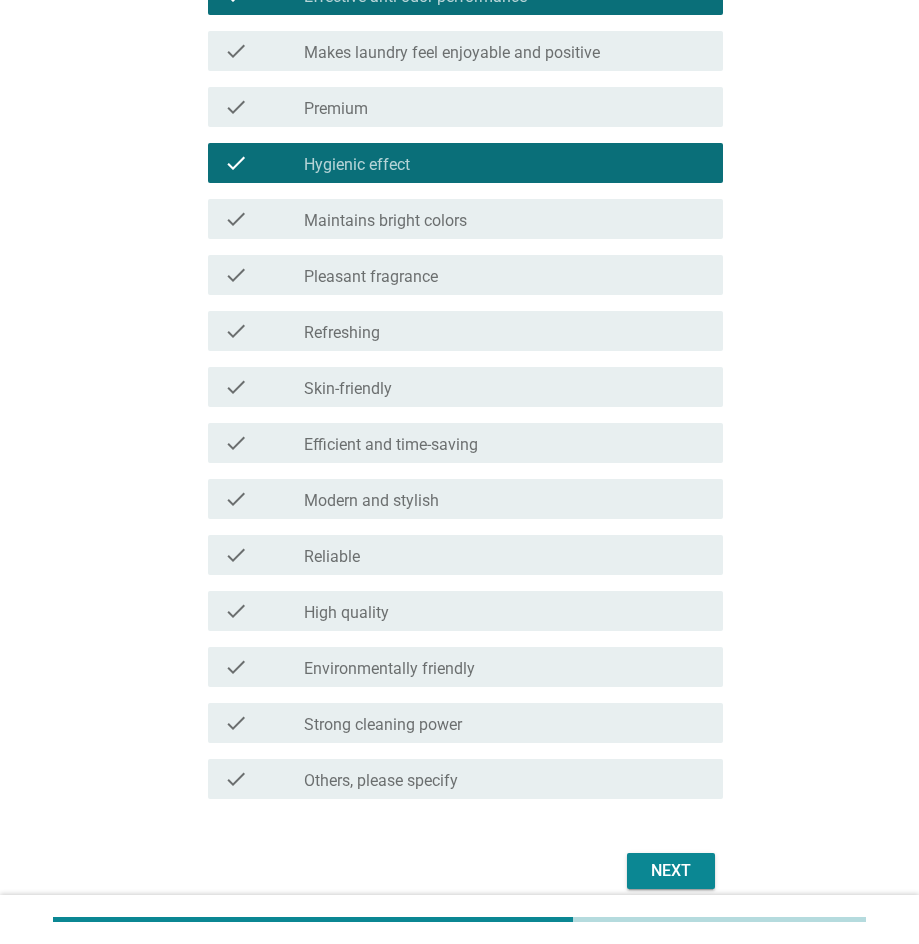 click on "Next" at bounding box center [671, 871] 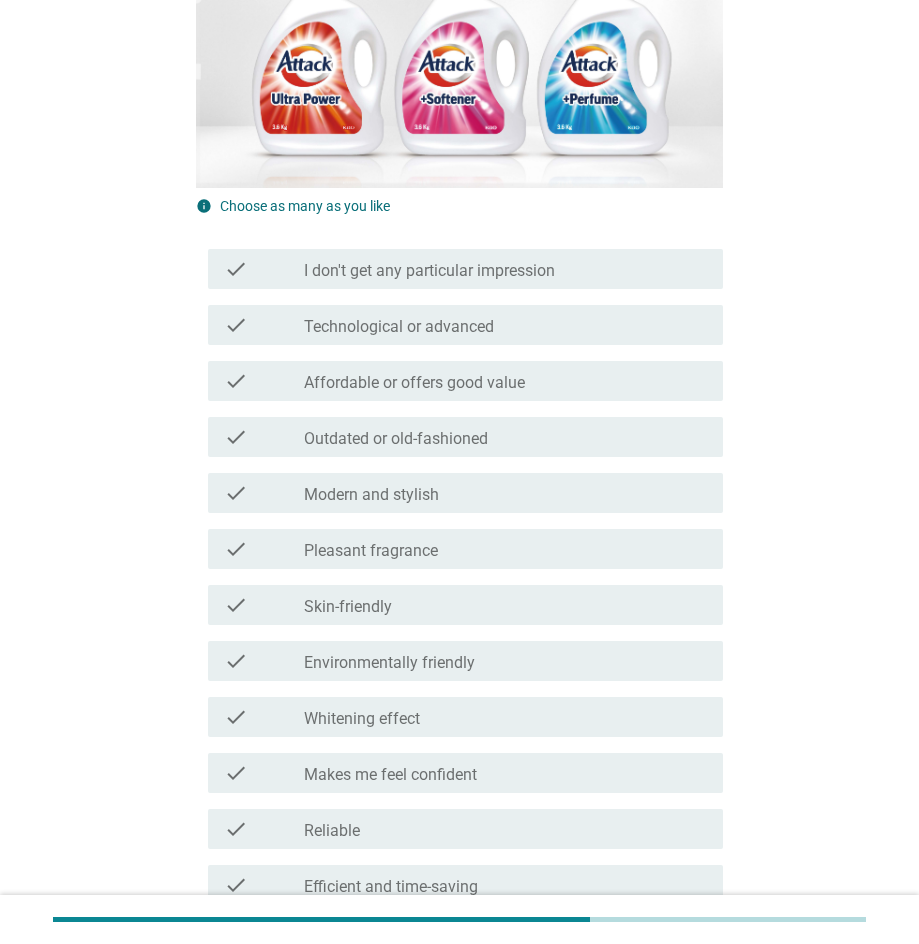 scroll, scrollTop: 331, scrollLeft: 0, axis: vertical 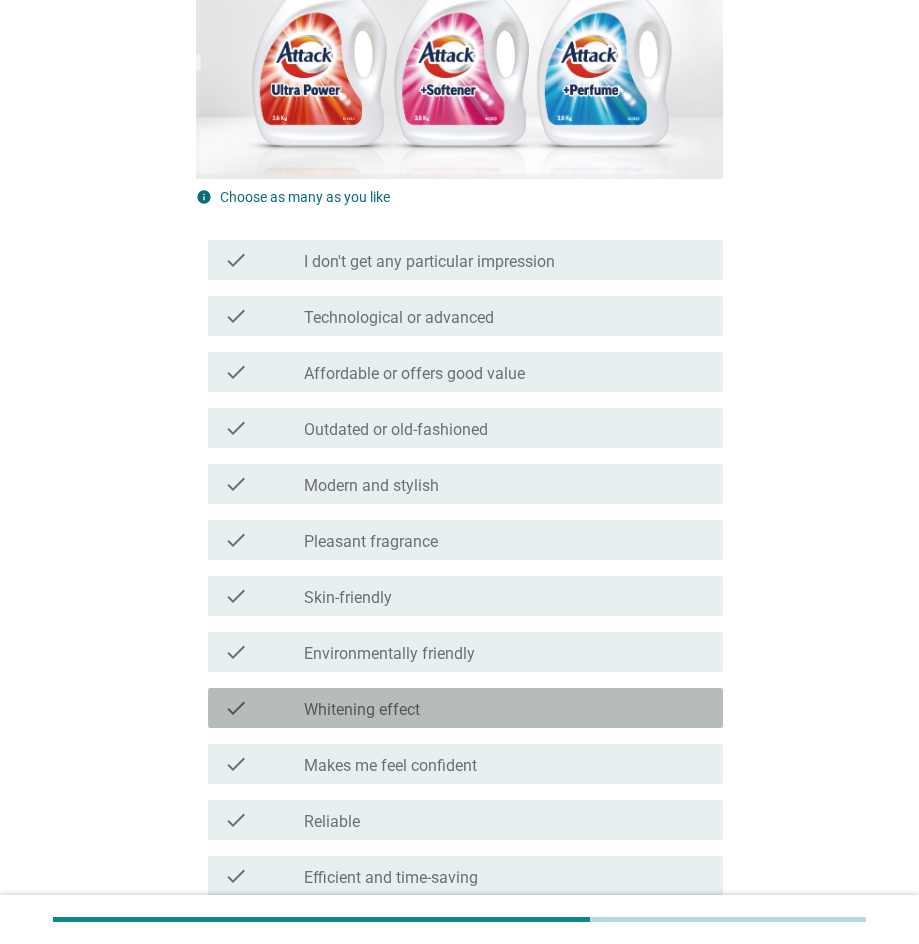 click on "check_box_outline_blank Whitening effect" at bounding box center (505, 708) 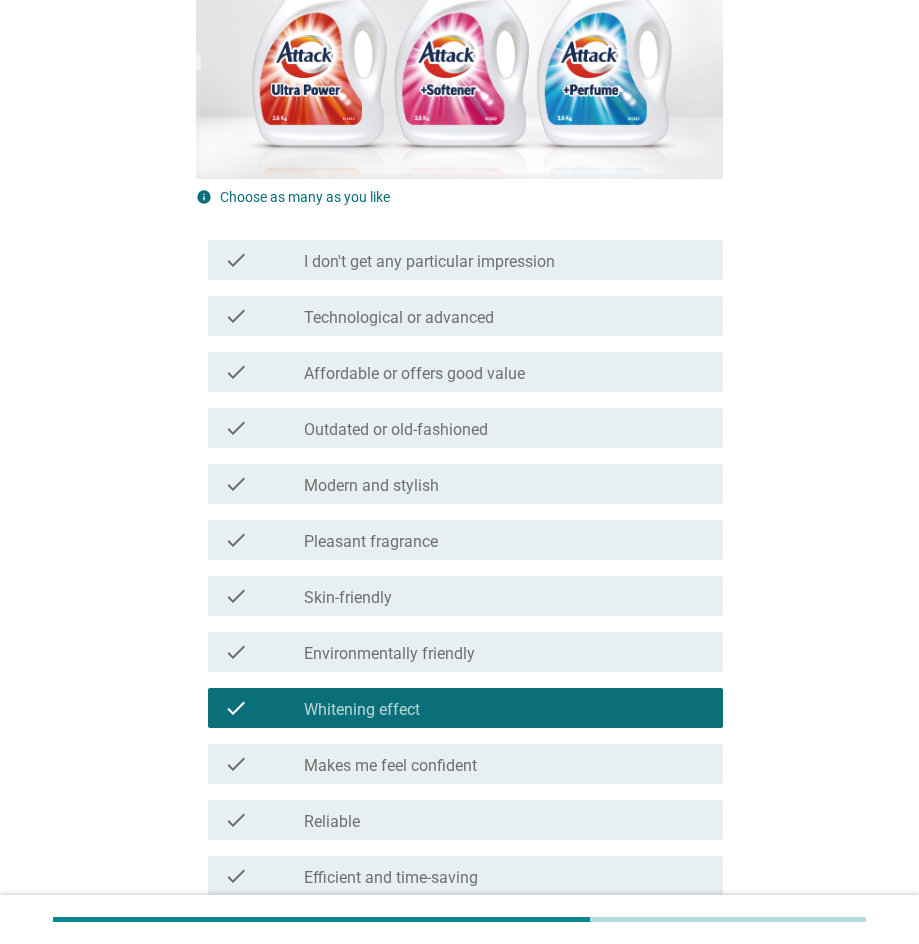 click on "check_box_outline_blank Makes me feel confident" at bounding box center (505, 764) 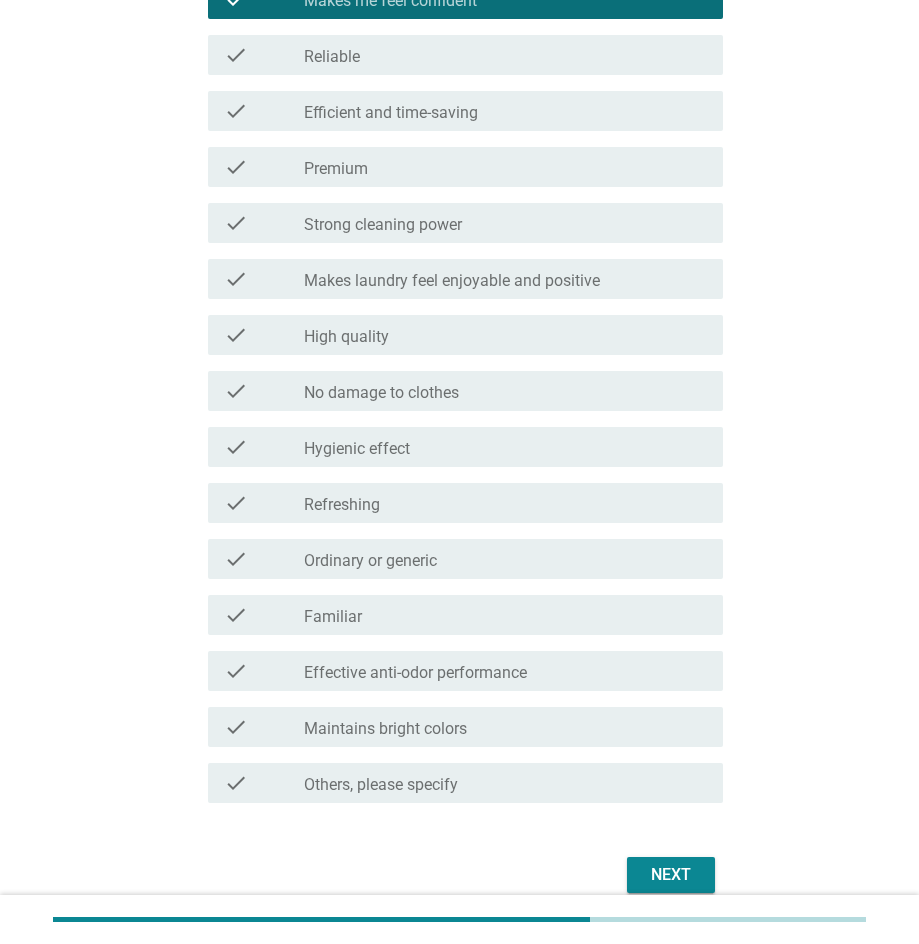 scroll, scrollTop: 1103, scrollLeft: 0, axis: vertical 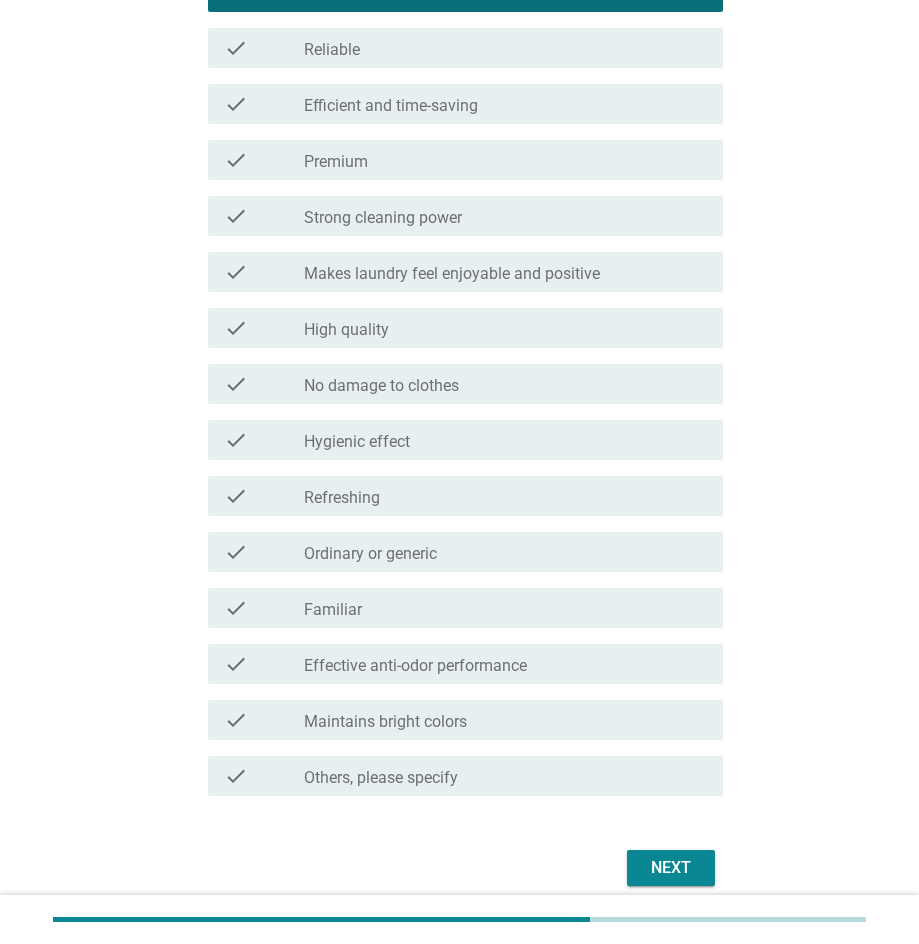 click on "Next" at bounding box center [671, 868] 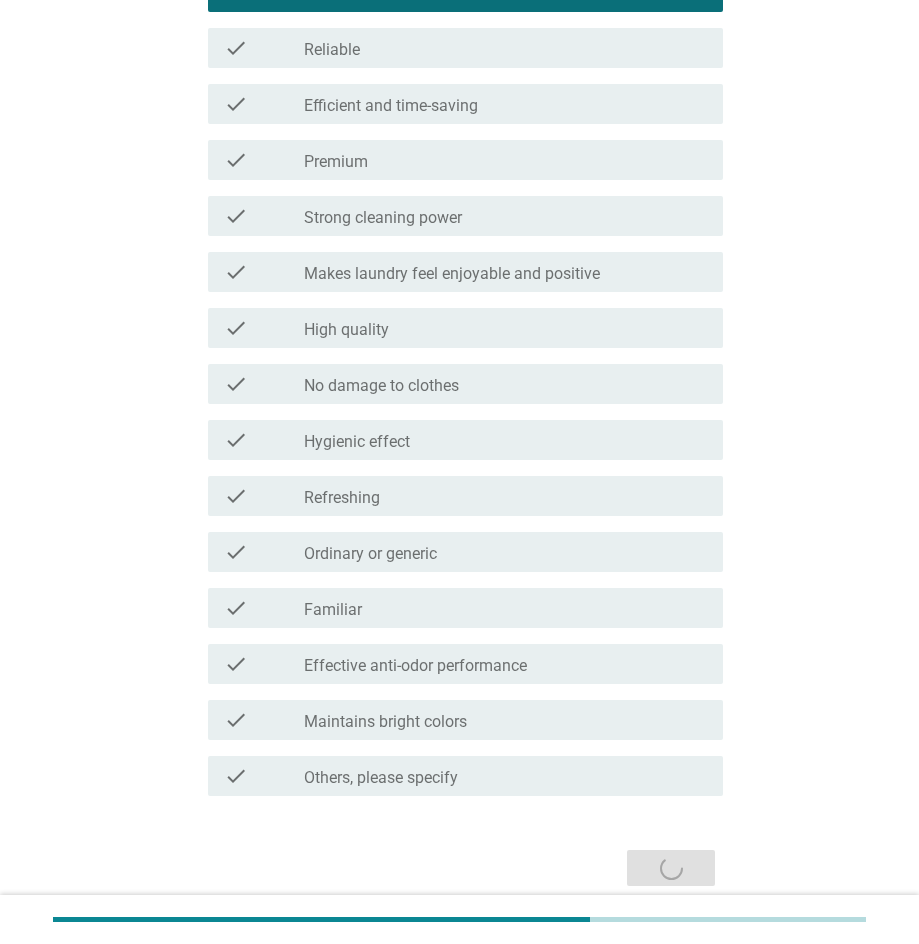 scroll, scrollTop: 0, scrollLeft: 0, axis: both 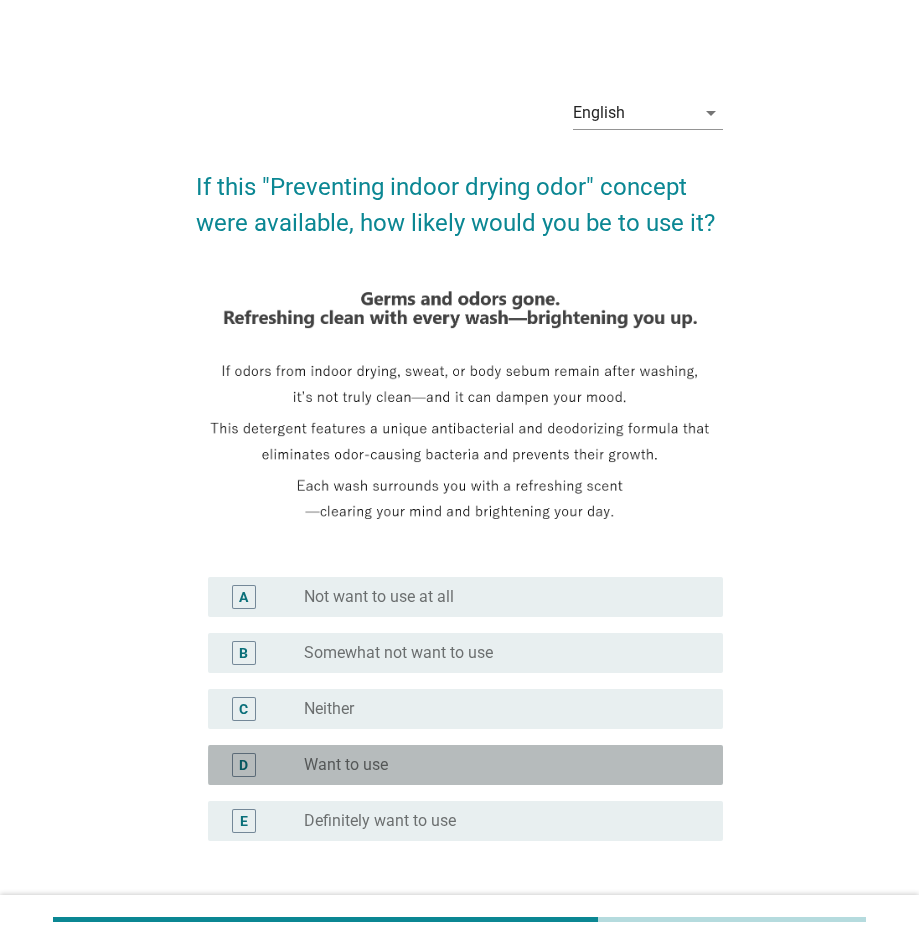 click on "radio_button_unchecked Want to use" at bounding box center (505, 765) 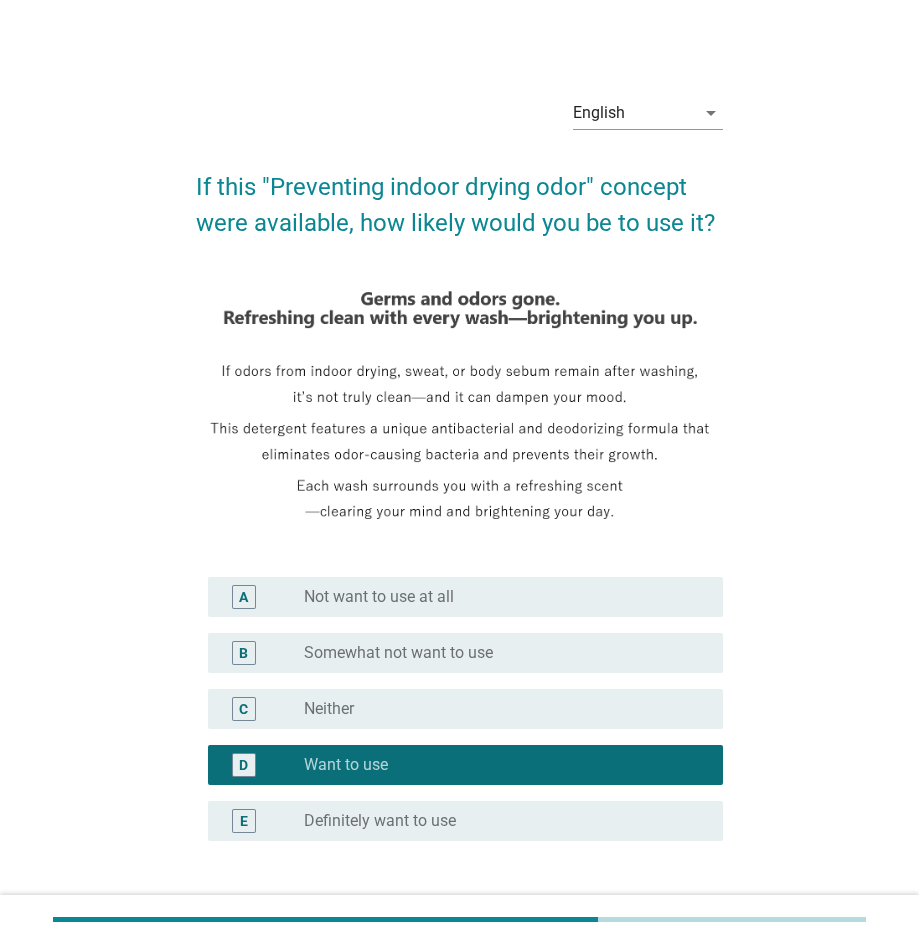 click on "radio_button_unchecked Neither" at bounding box center [497, 709] 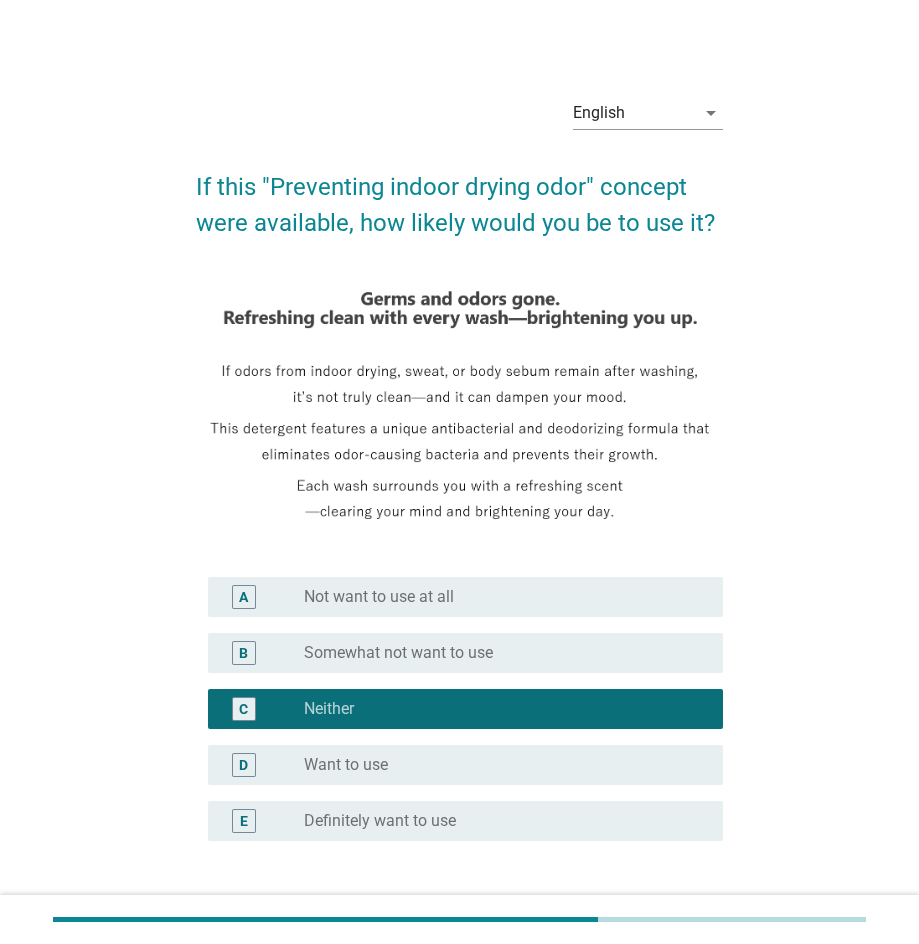 scroll, scrollTop: 102, scrollLeft: 0, axis: vertical 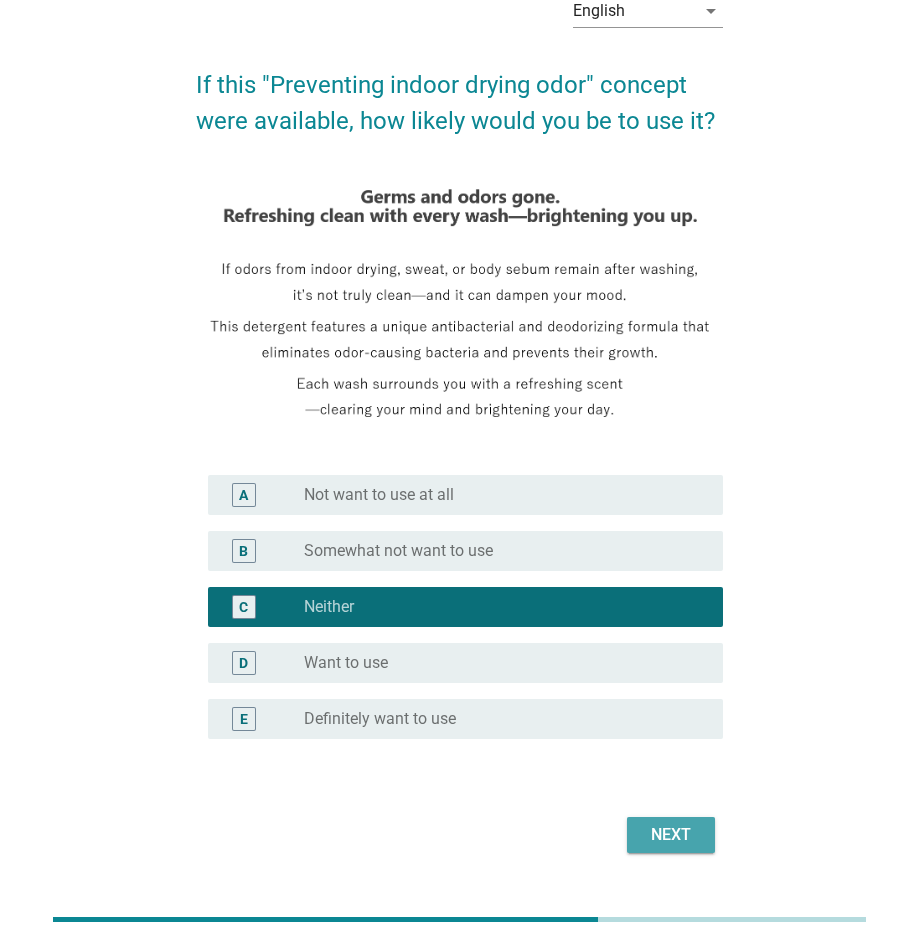 click on "Next" at bounding box center [671, 835] 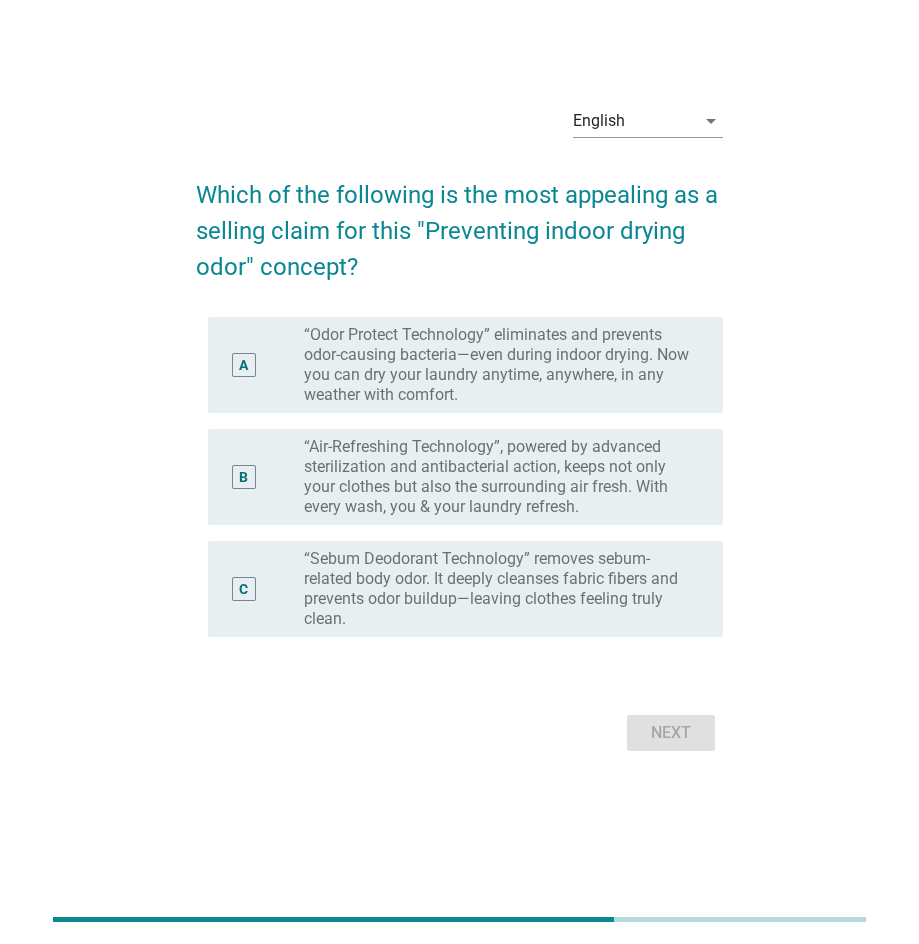 scroll, scrollTop: 0, scrollLeft: 0, axis: both 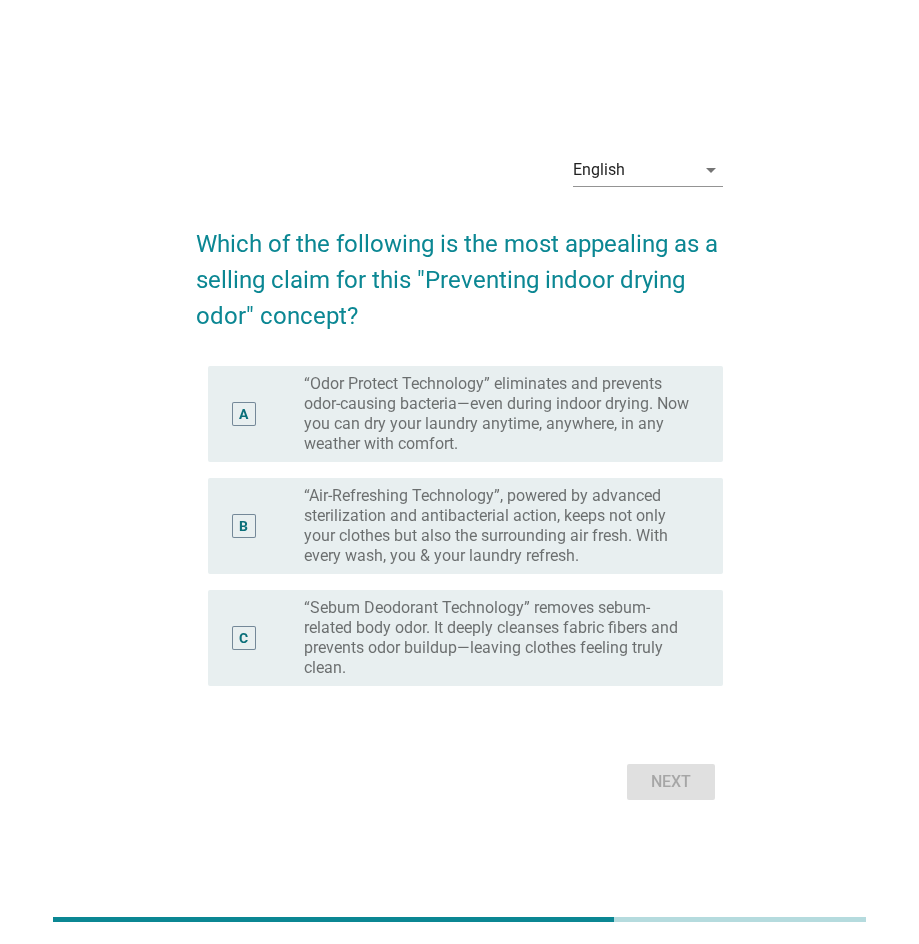 click on "“Air-Refreshing Technology”, powered by advanced sterilization and antibacterial action, keeps not only your clothes but also the surrounding air fresh. With every wash, you & your laundry refresh." at bounding box center (497, 526) 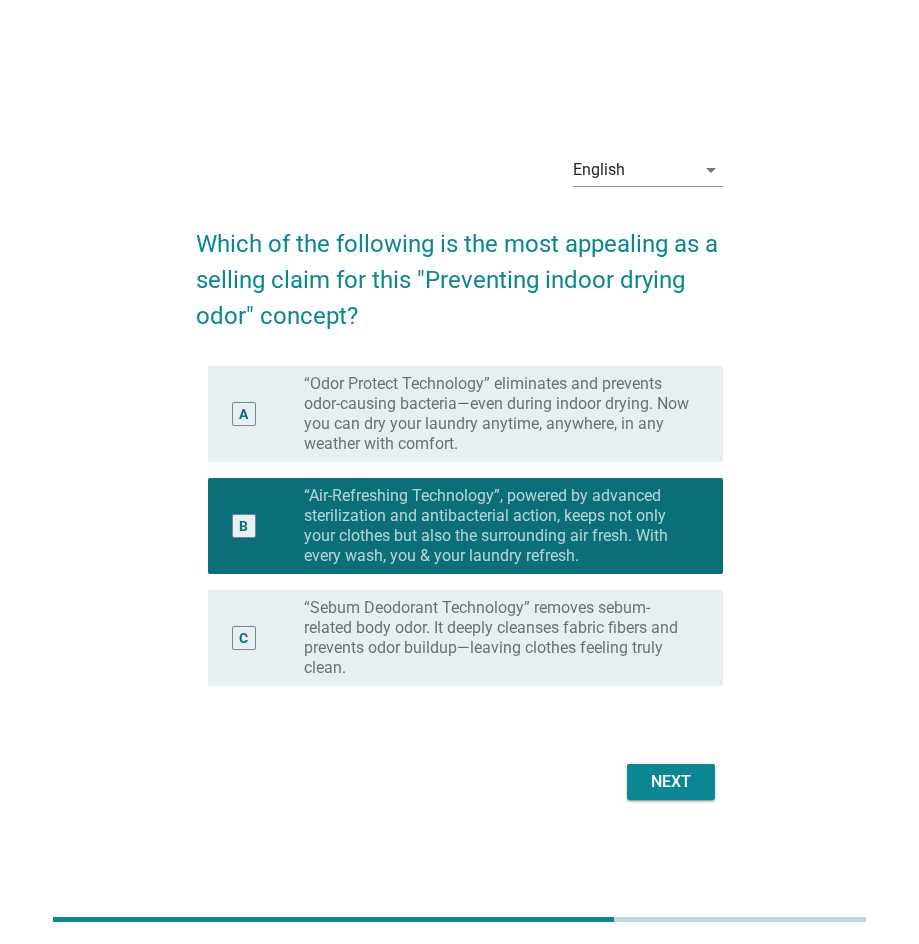 click on "Next" at bounding box center [671, 782] 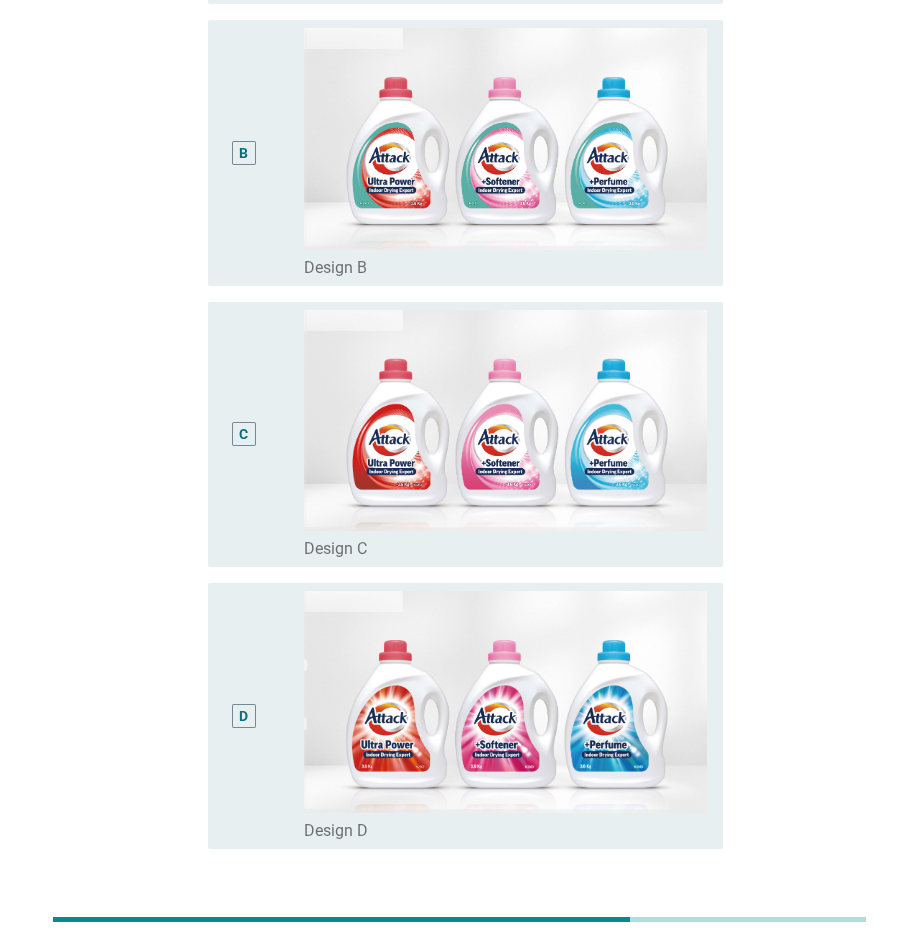 scroll, scrollTop: 550, scrollLeft: 0, axis: vertical 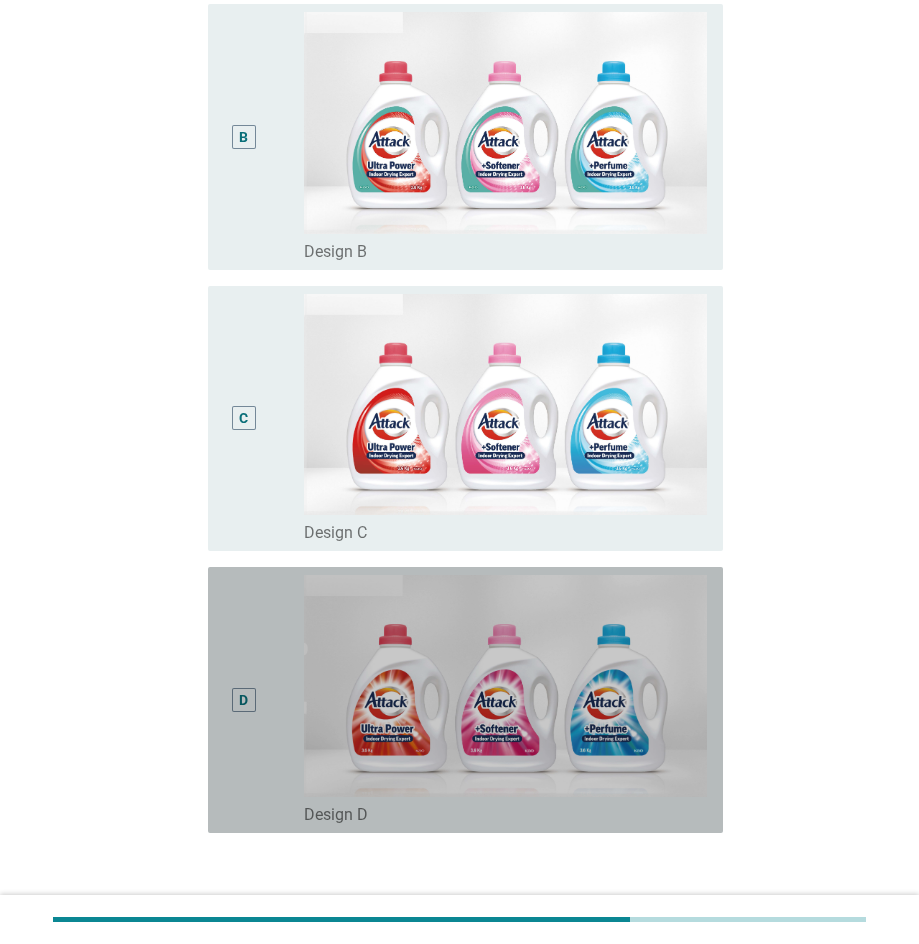 click on "D" at bounding box center (243, 699) 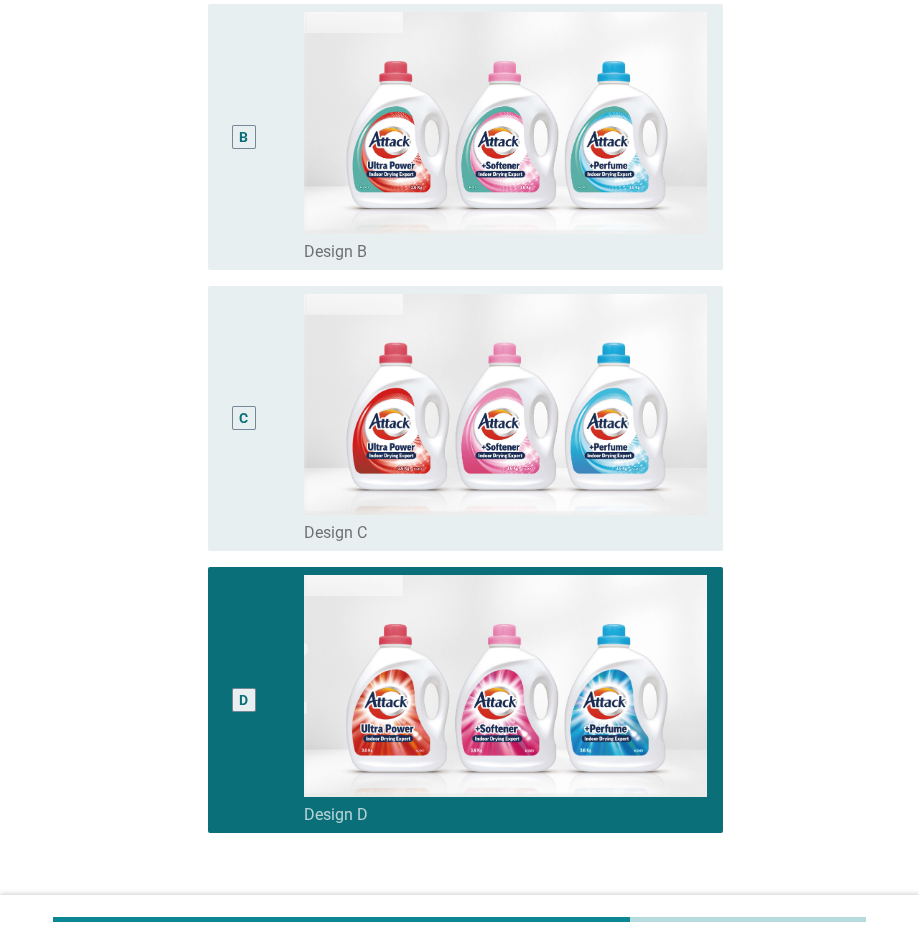 scroll, scrollTop: 688, scrollLeft: 0, axis: vertical 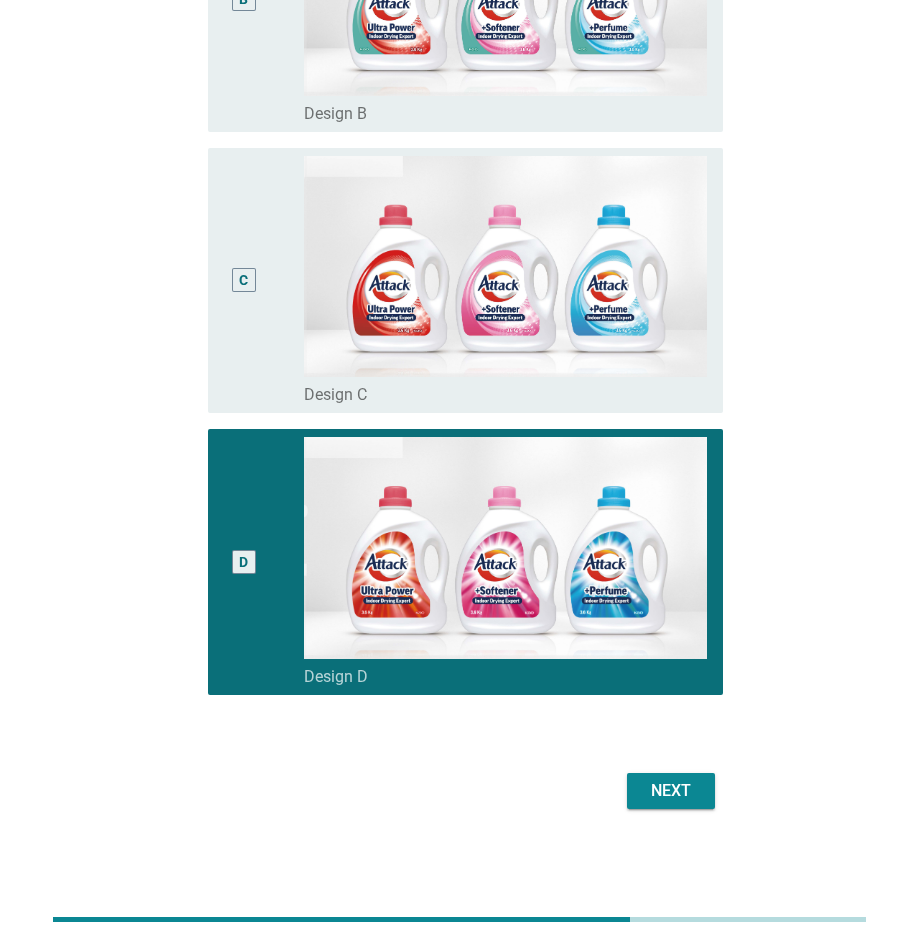 click on "Next" at bounding box center (671, 791) 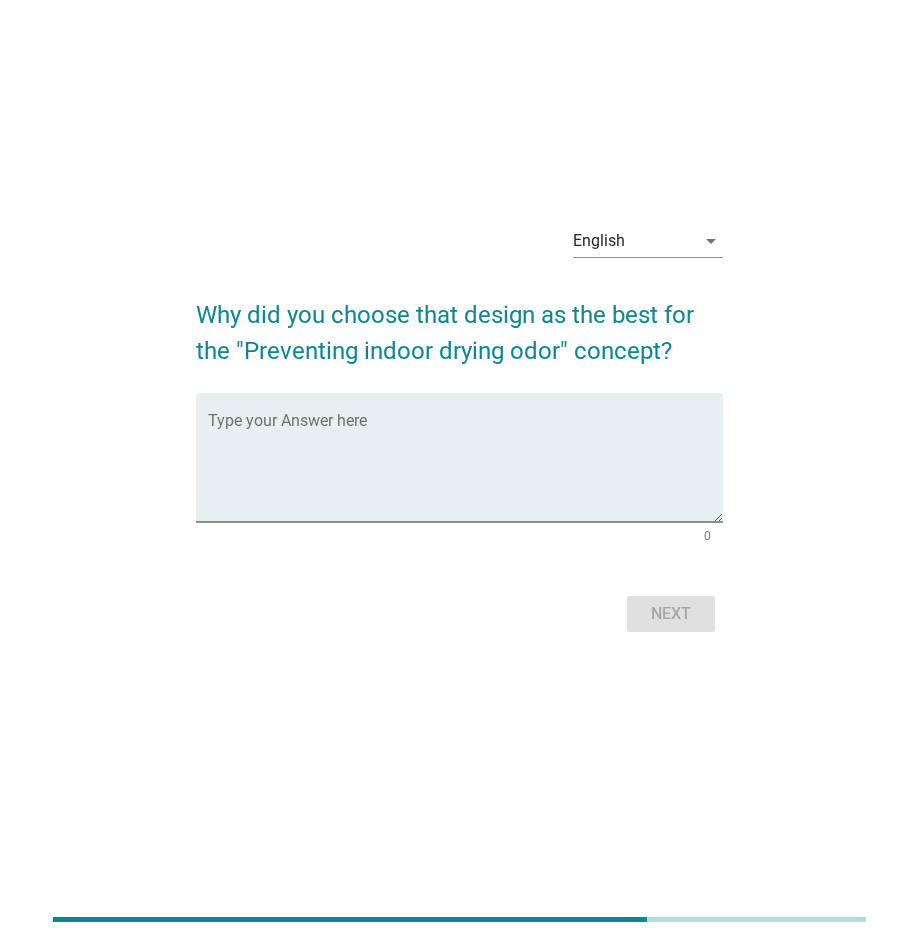scroll, scrollTop: 0, scrollLeft: 0, axis: both 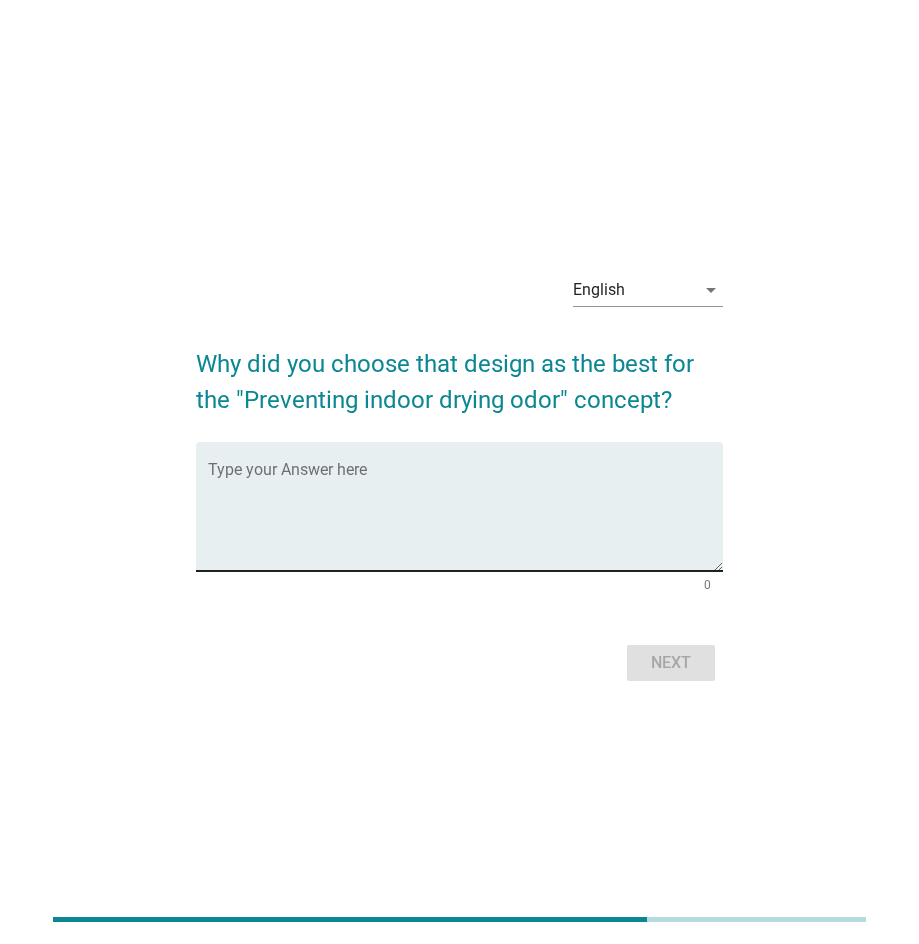 click on "Type your Answer here" at bounding box center [465, 506] 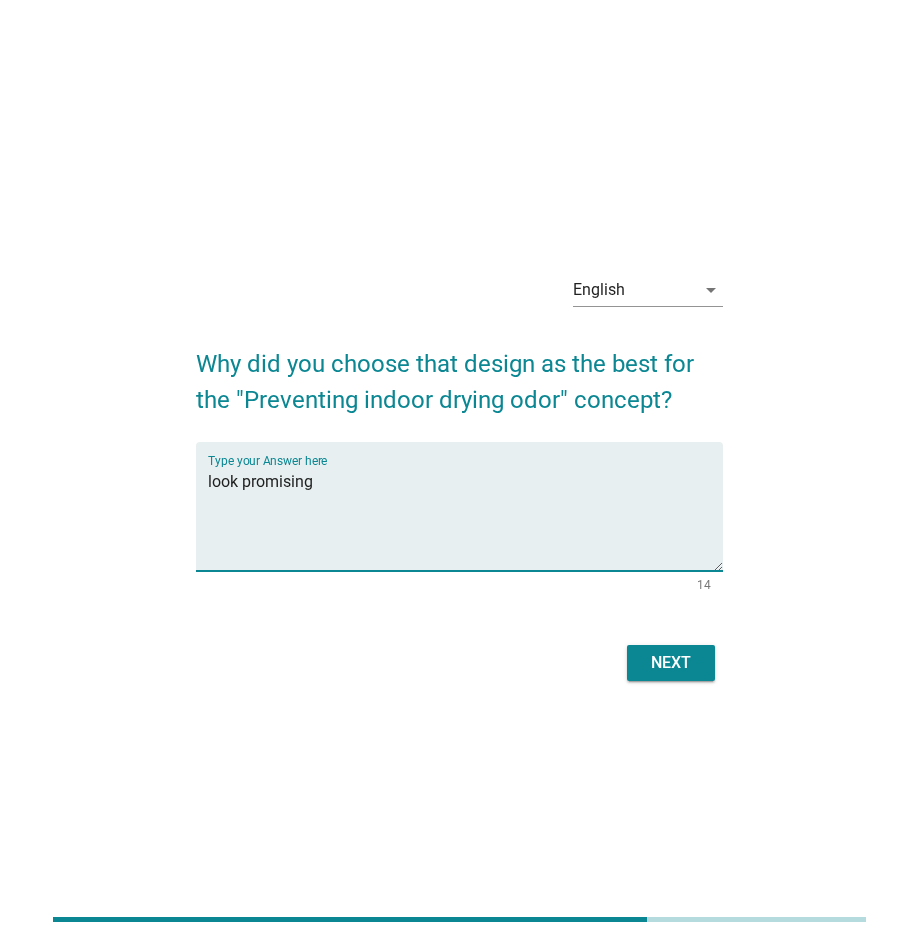 type on "look promising" 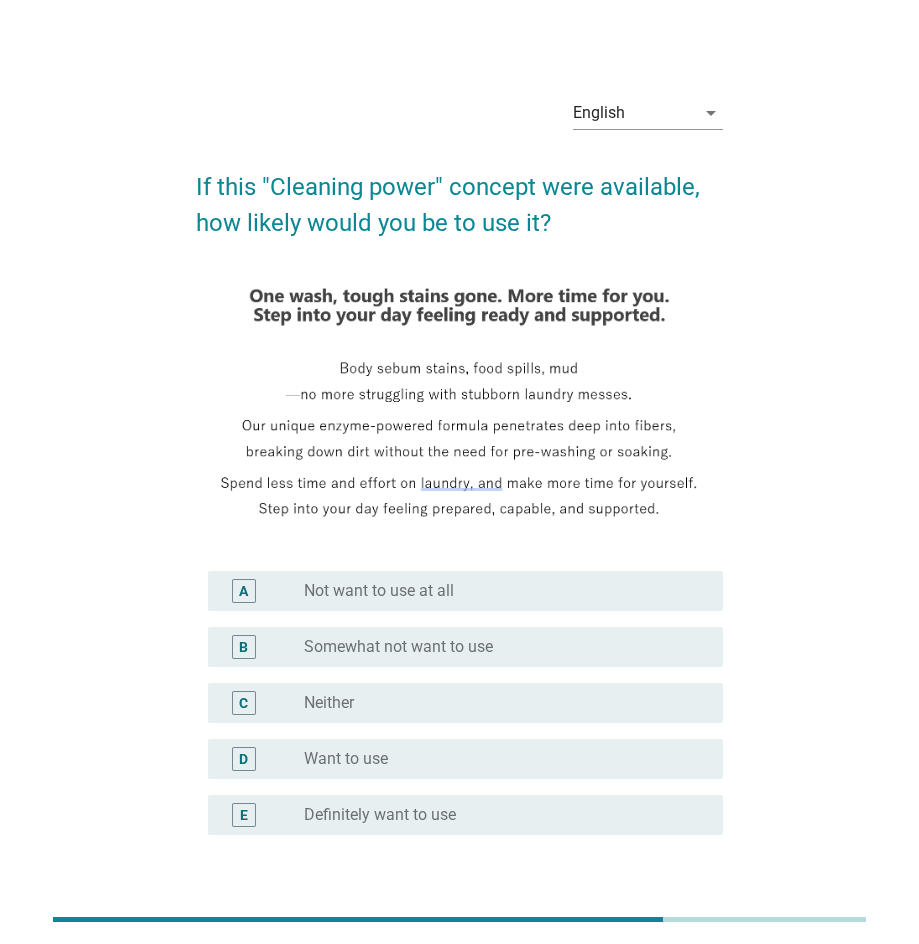 click on "Definitely want to use" at bounding box center [380, 815] 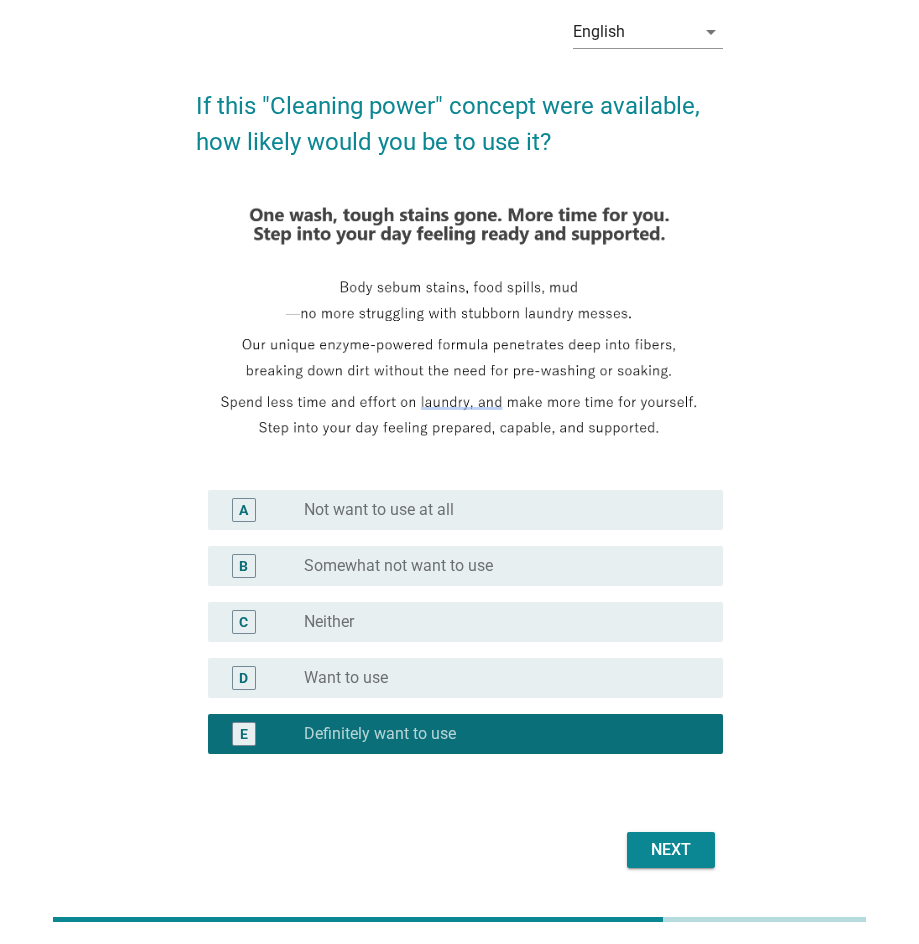 scroll, scrollTop: 90, scrollLeft: 0, axis: vertical 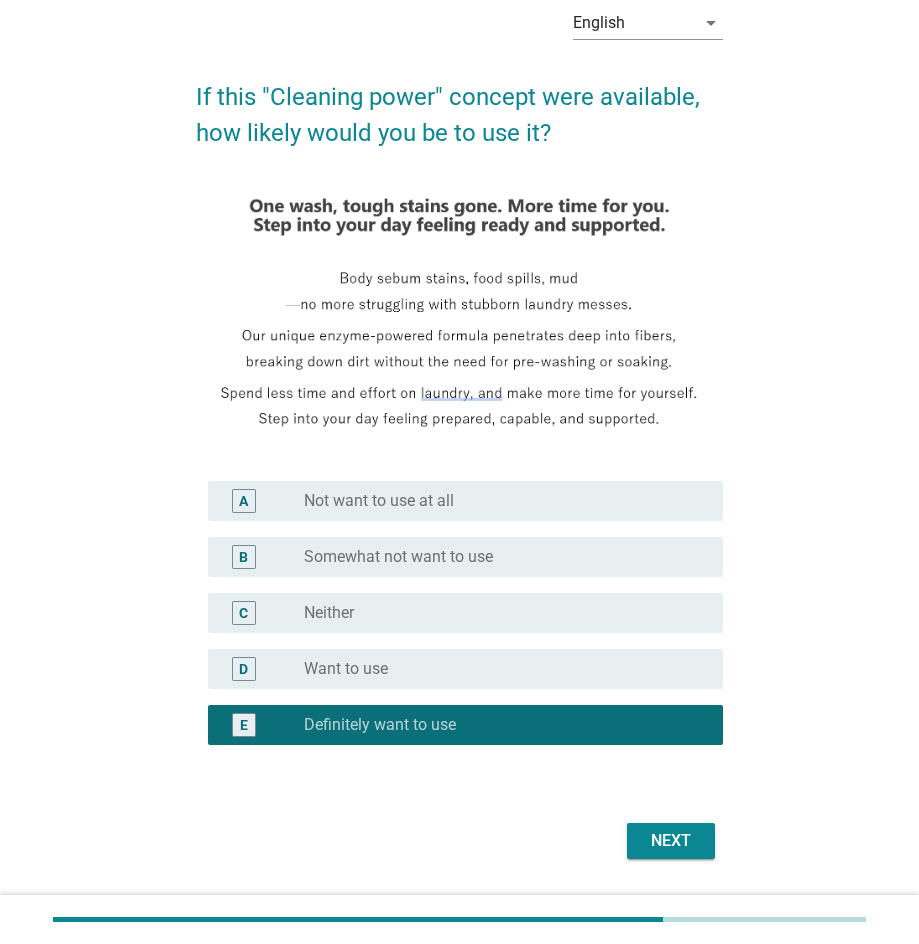 click on "Next" at bounding box center (671, 841) 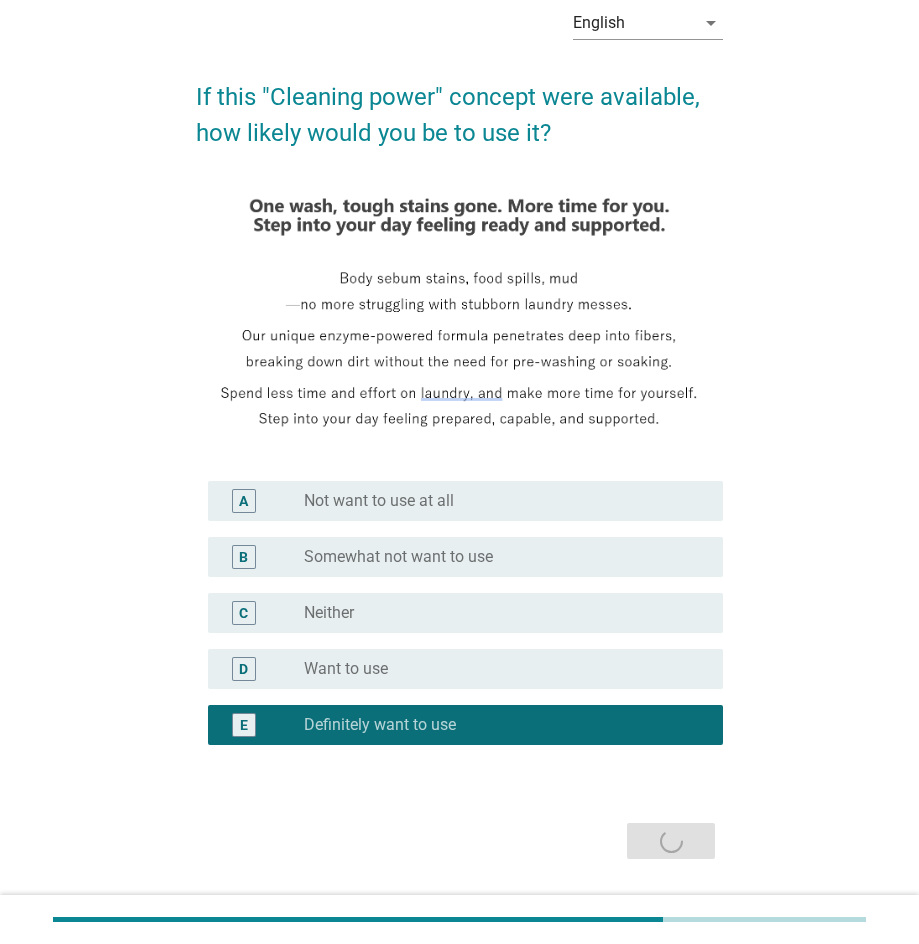 scroll, scrollTop: 0, scrollLeft: 0, axis: both 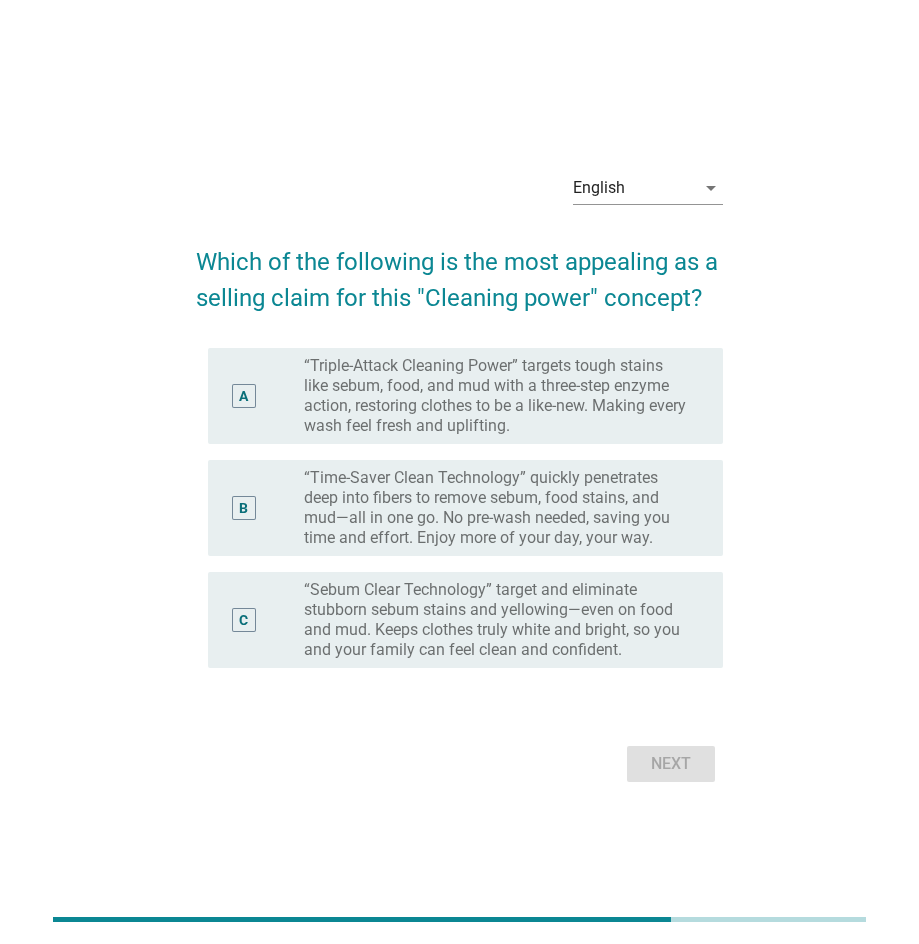 click on "“Triple-Attack Cleaning Power” targets tough stains like sebum, food, and mud with a three-step enzyme action, restoring clothes to be a like-new. Making every wash feel fresh and uplifting." at bounding box center (497, 396) 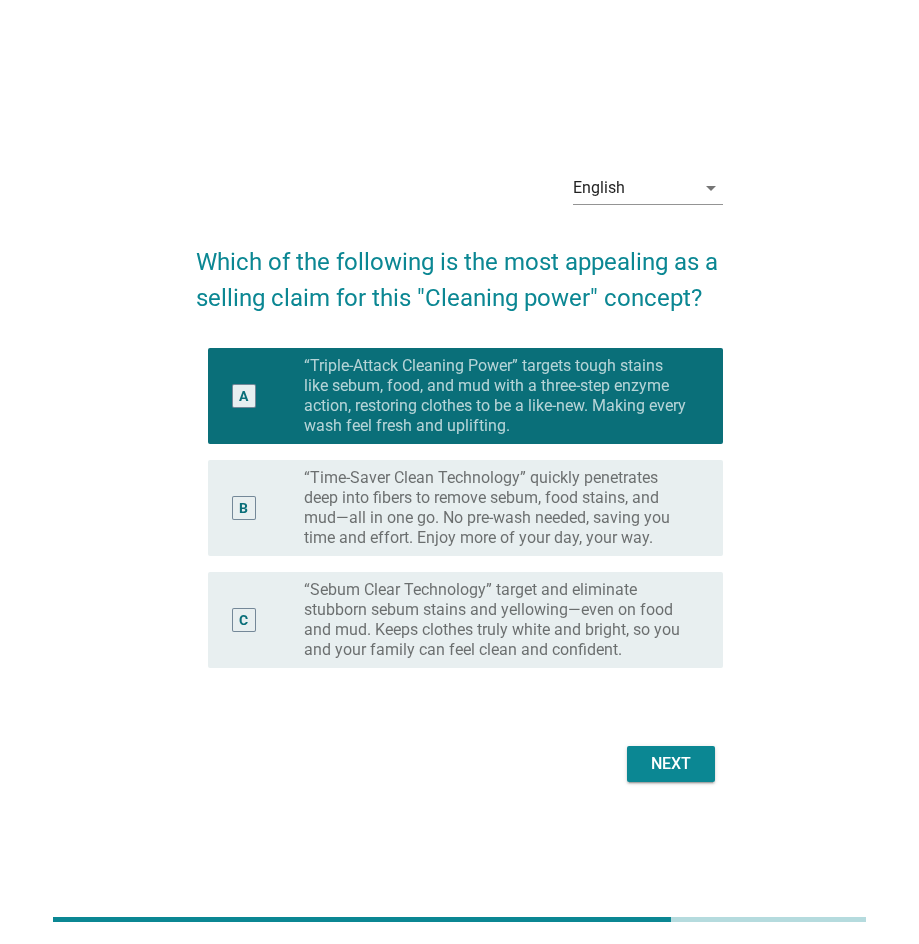 click on "Next" at bounding box center [671, 764] 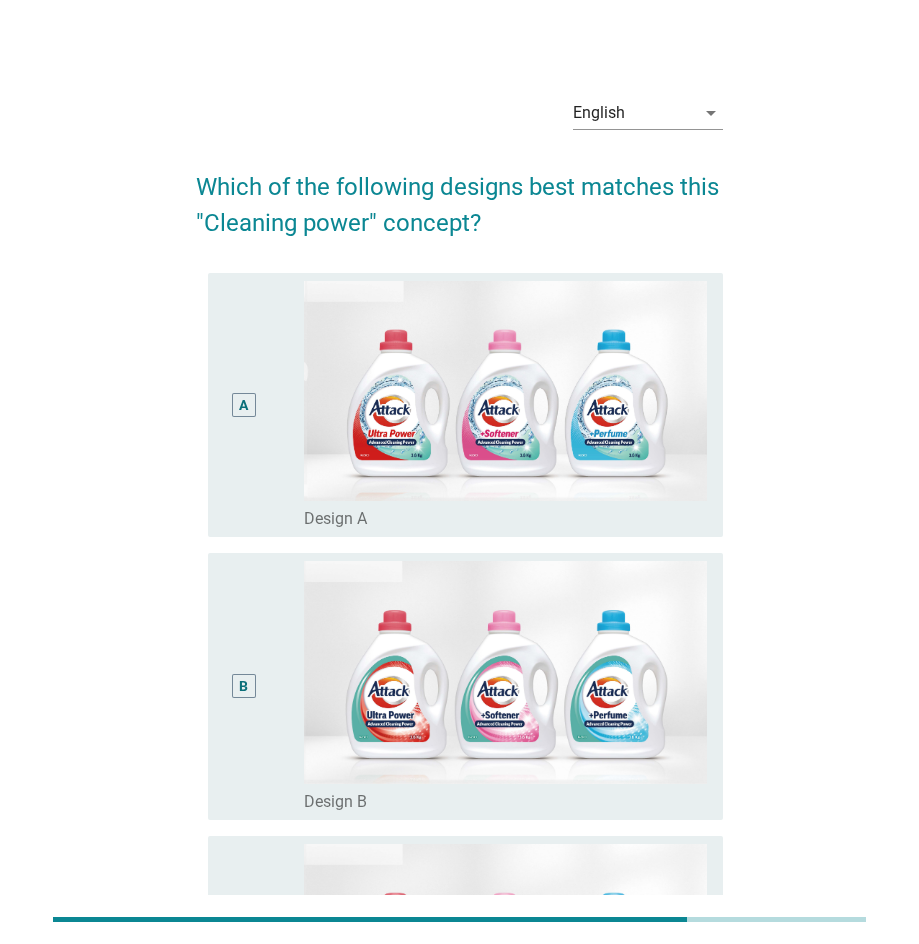 click on "radio_button_unchecked Design A" at bounding box center [505, 515] 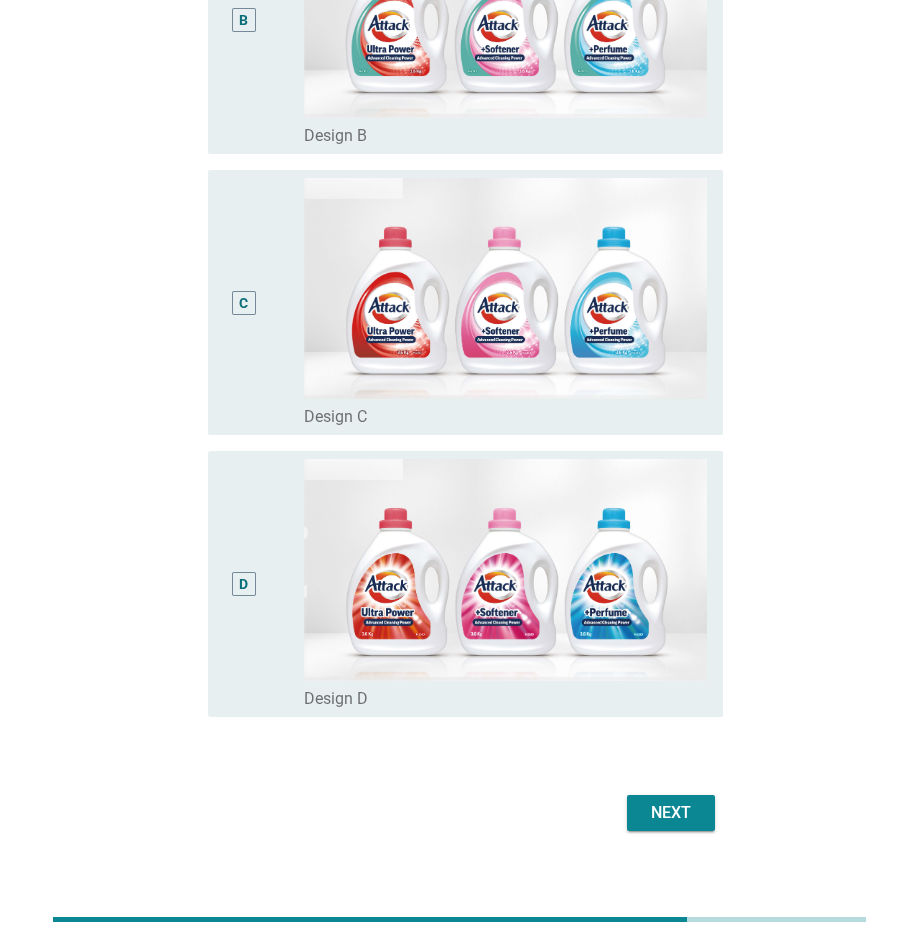 scroll, scrollTop: 689, scrollLeft: 0, axis: vertical 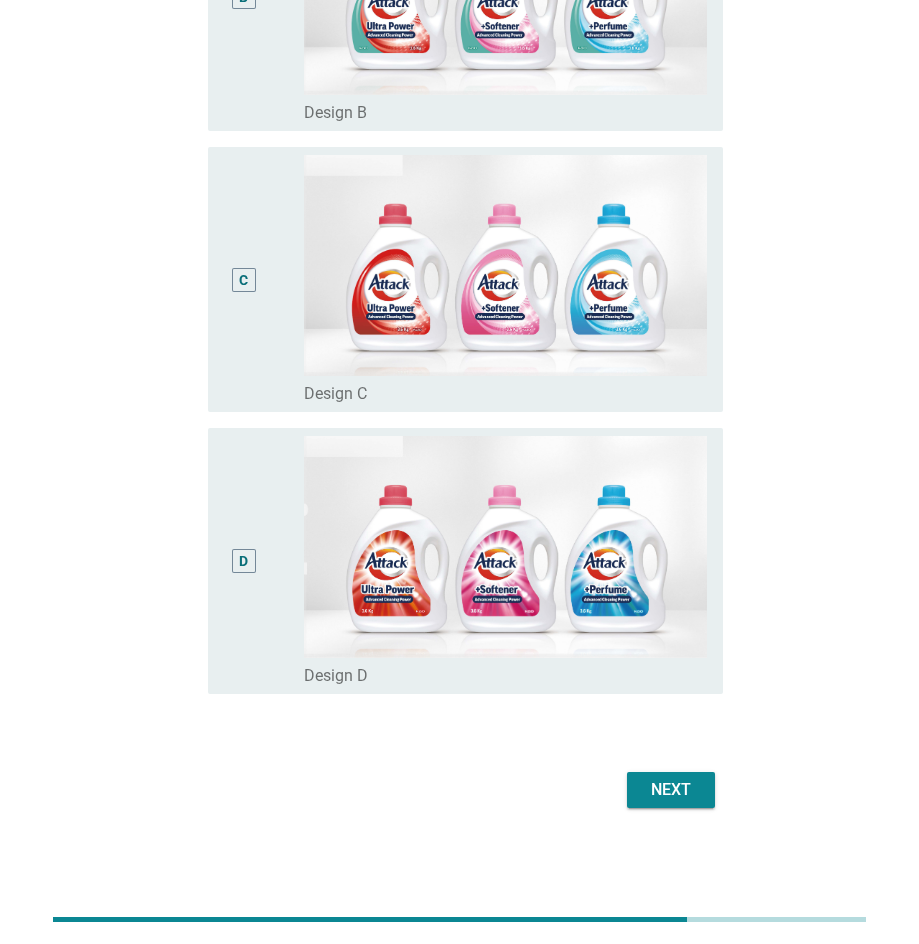 click on "Next" at bounding box center (671, 790) 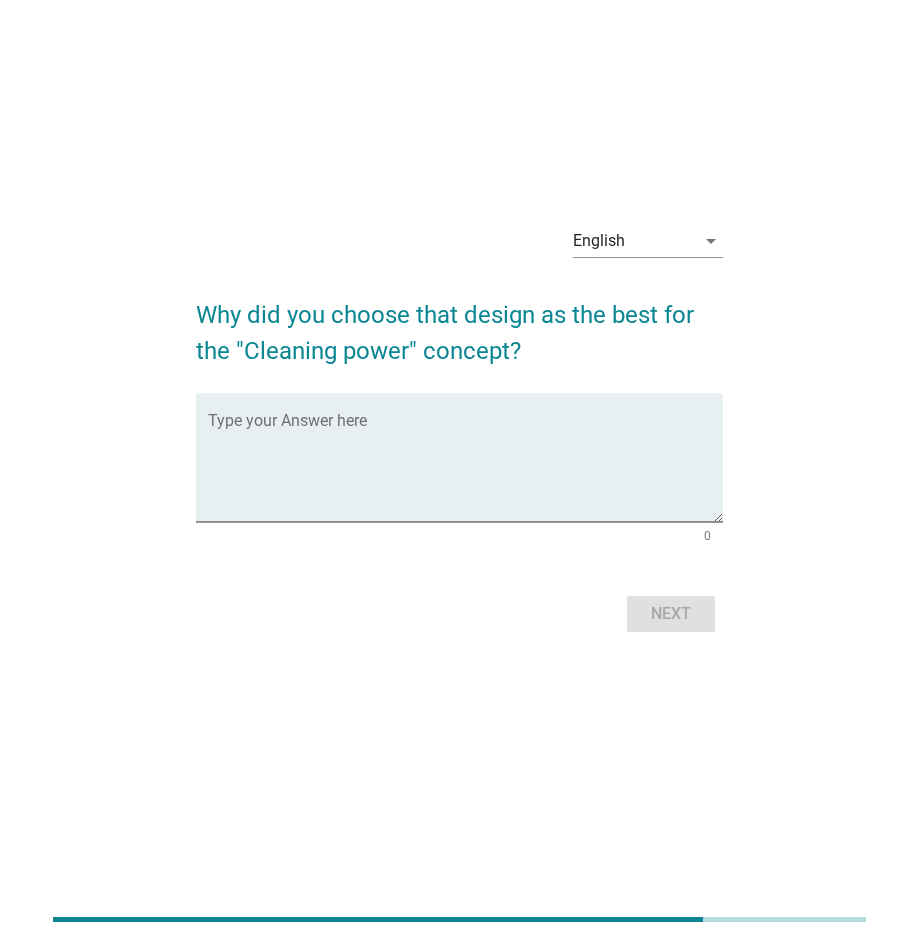 scroll, scrollTop: 0, scrollLeft: 0, axis: both 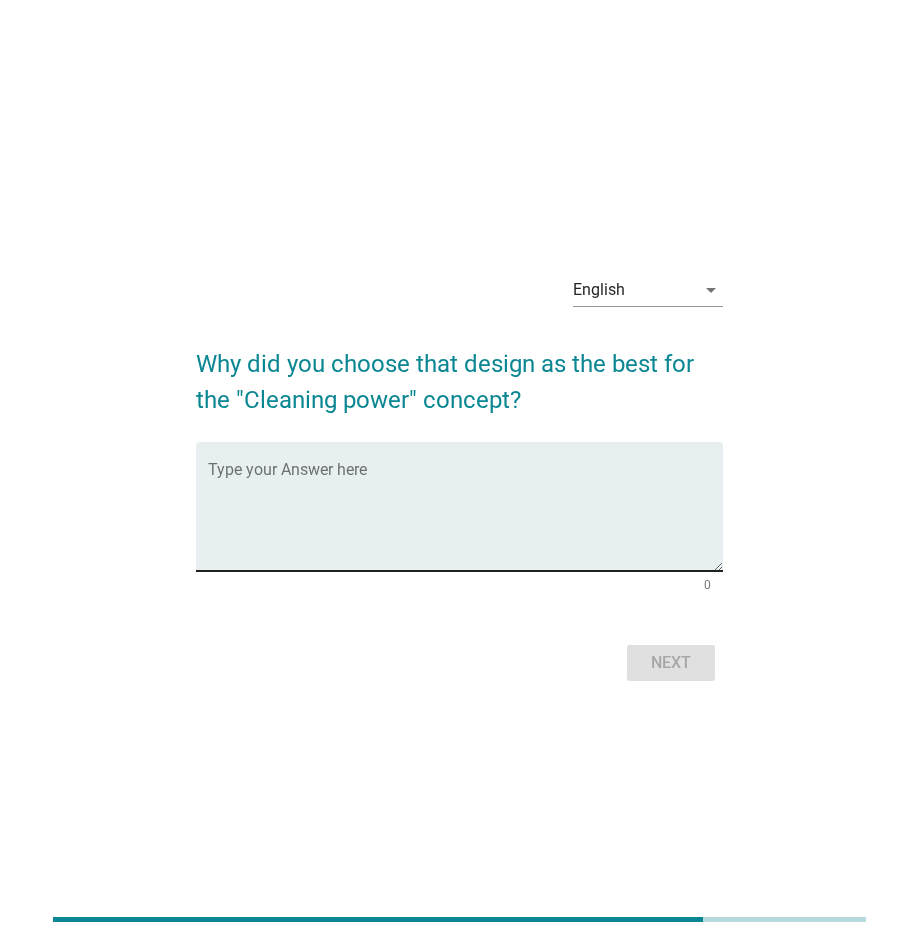 click at bounding box center [465, 518] 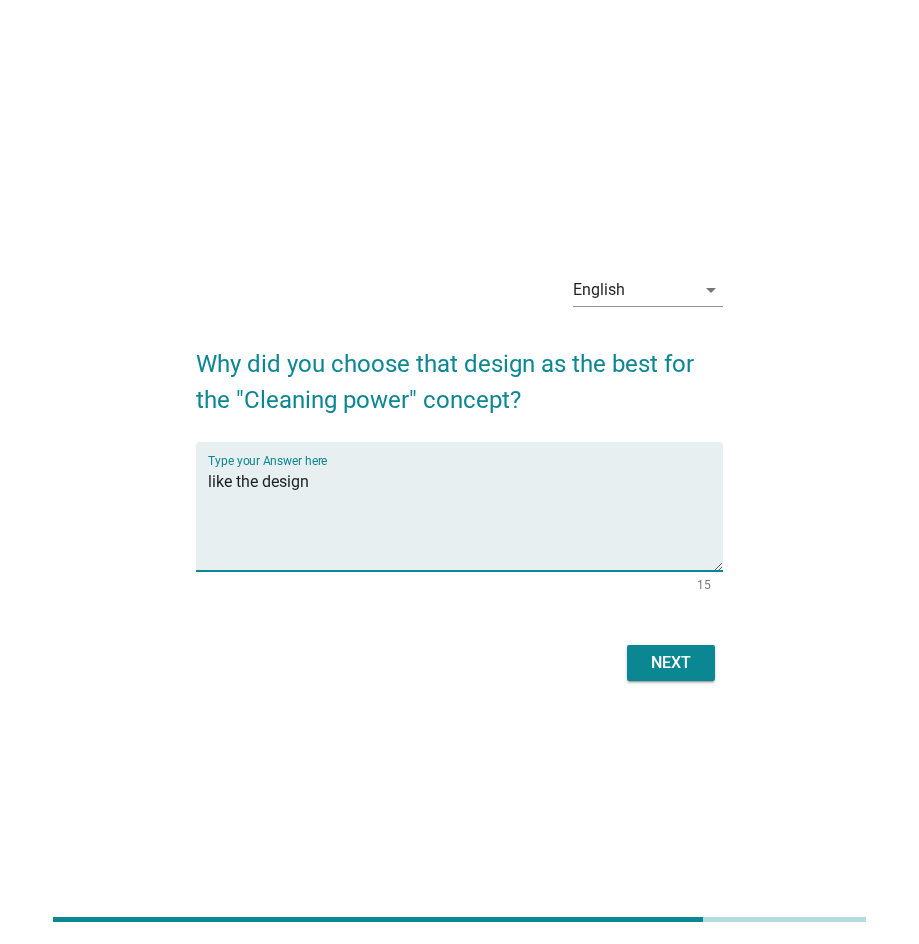 type on "like the design" 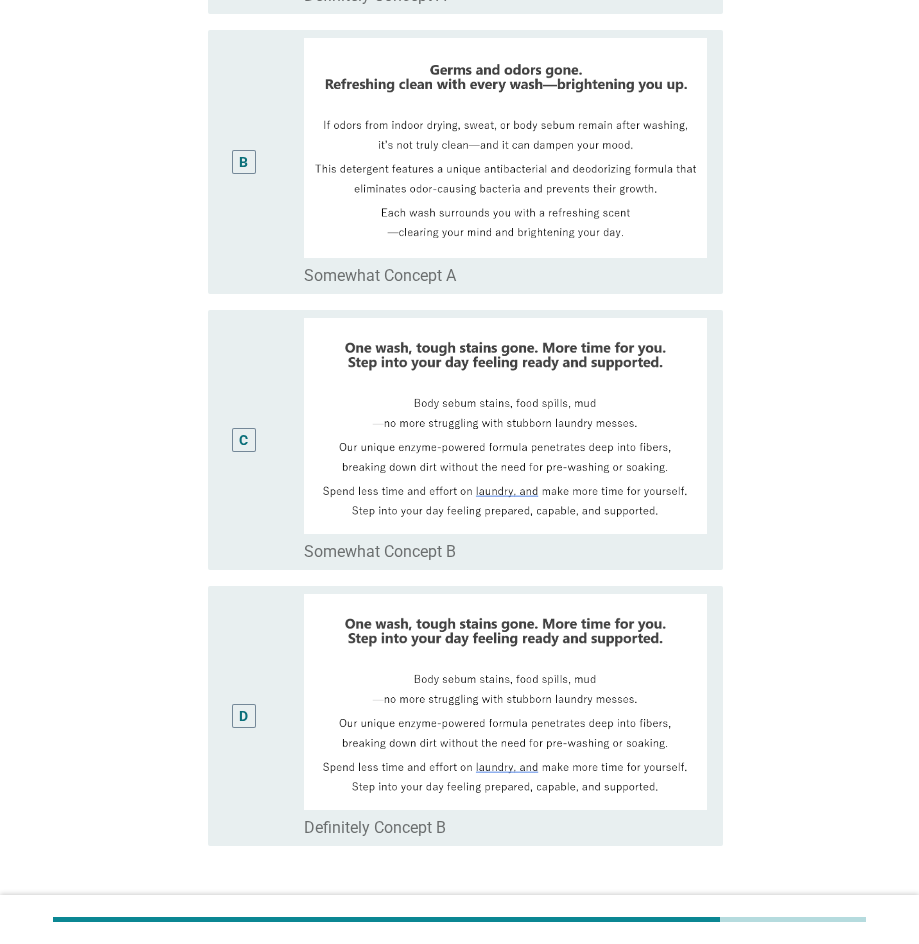 scroll, scrollTop: 547, scrollLeft: 0, axis: vertical 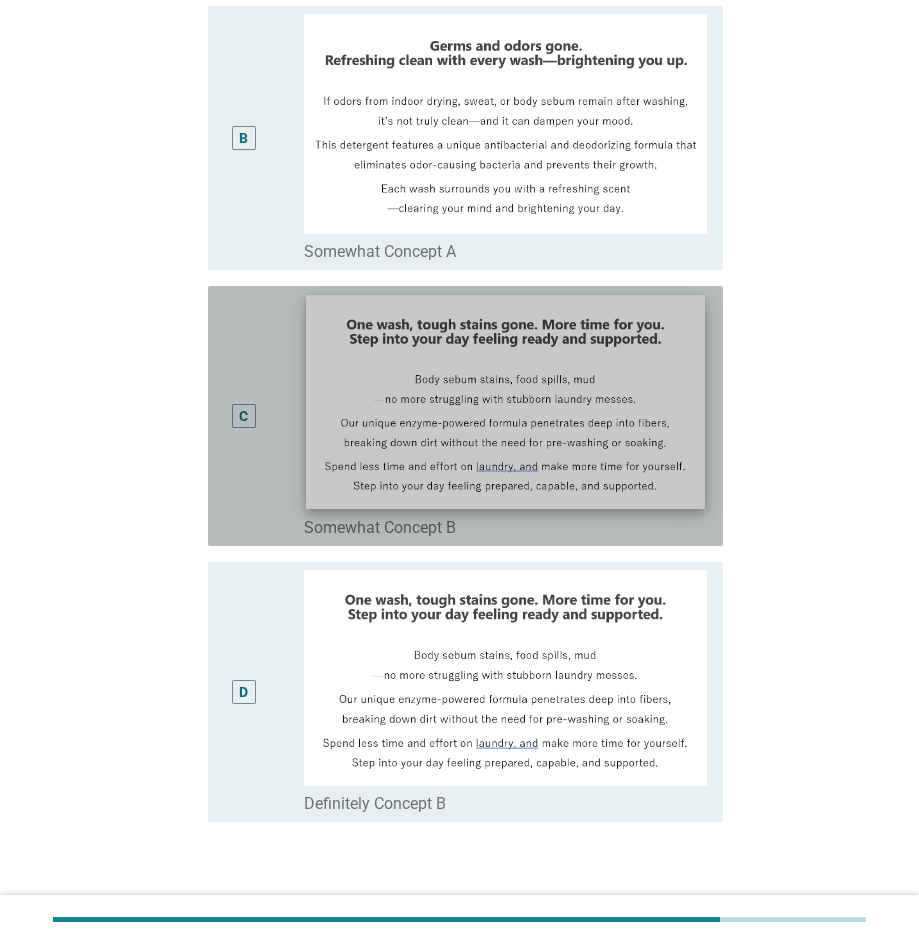 click at bounding box center [505, 402] 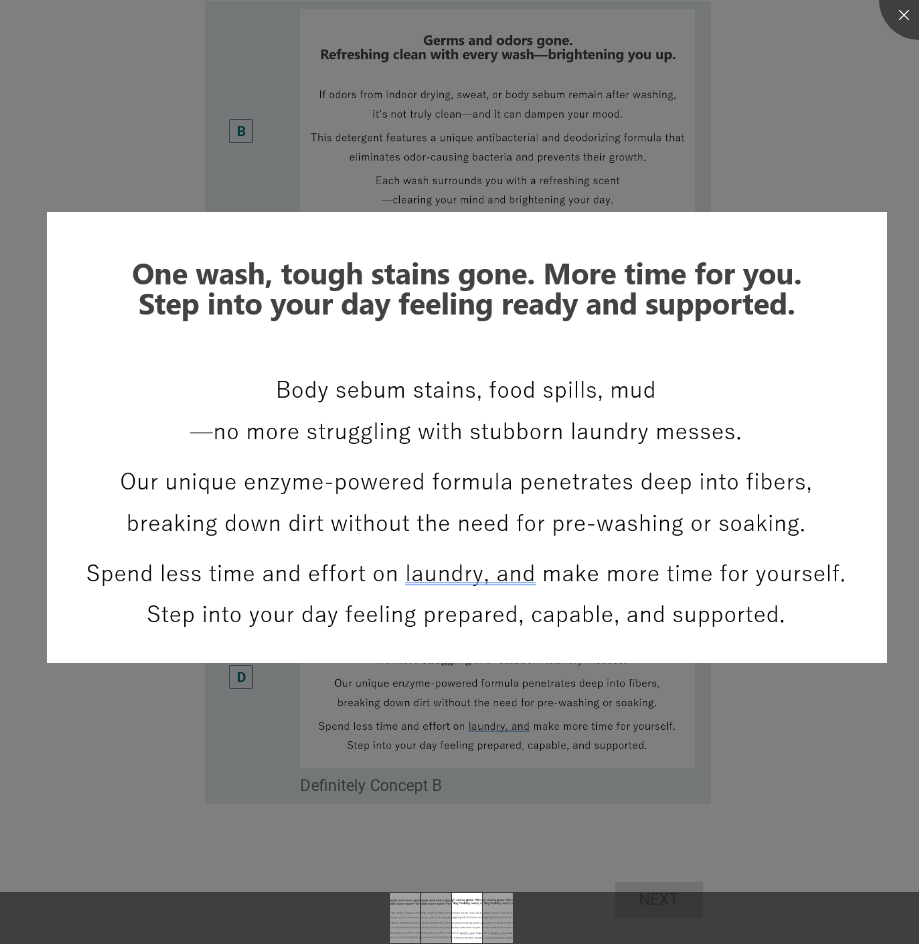 click at bounding box center [459, 472] 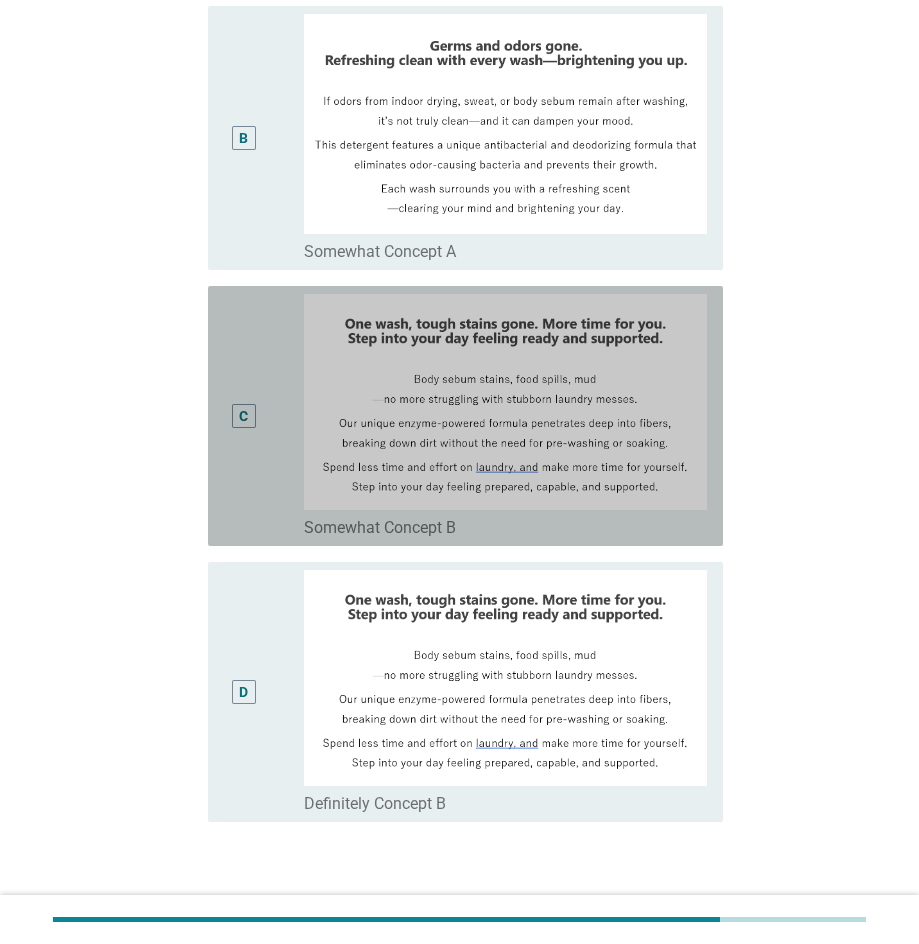 click on "C" at bounding box center [244, 416] 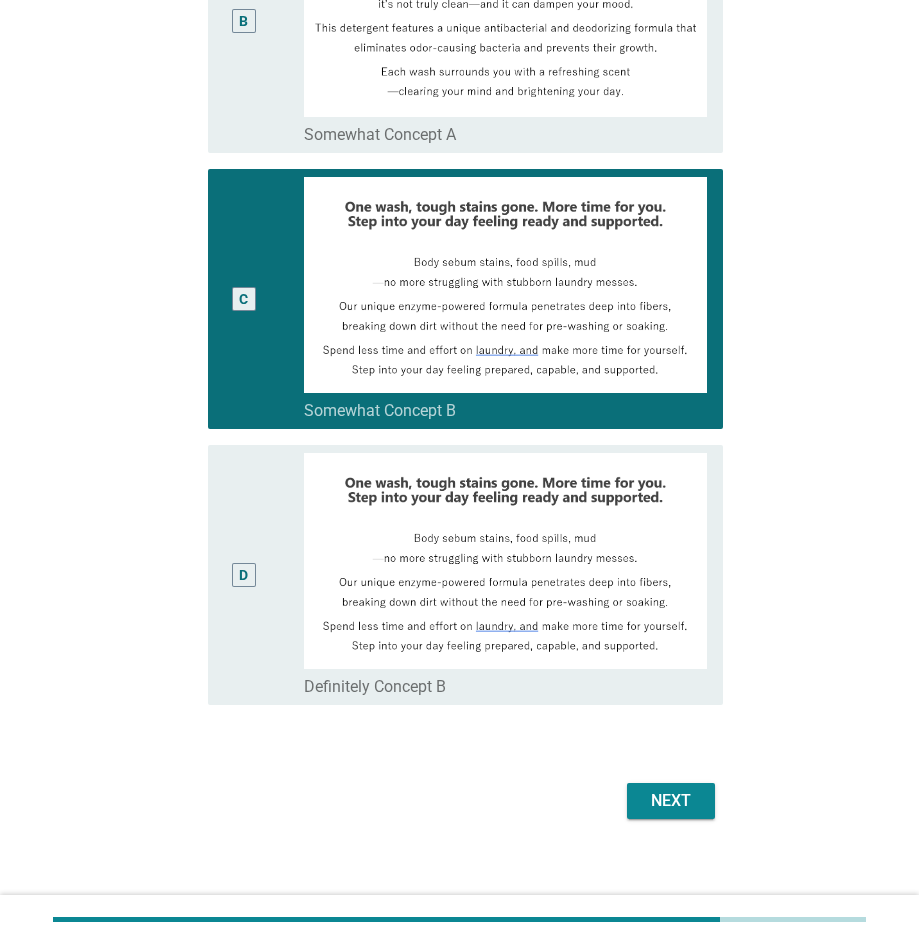 scroll, scrollTop: 675, scrollLeft: 0, axis: vertical 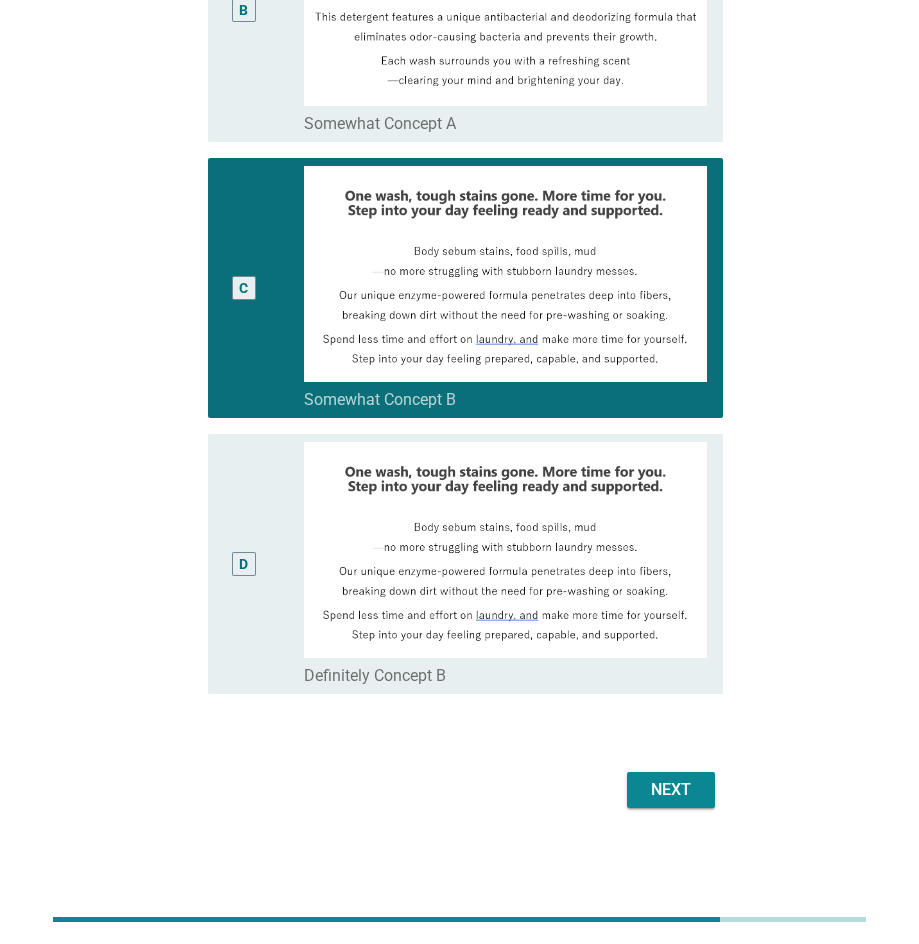 click on "Next" at bounding box center [671, 790] 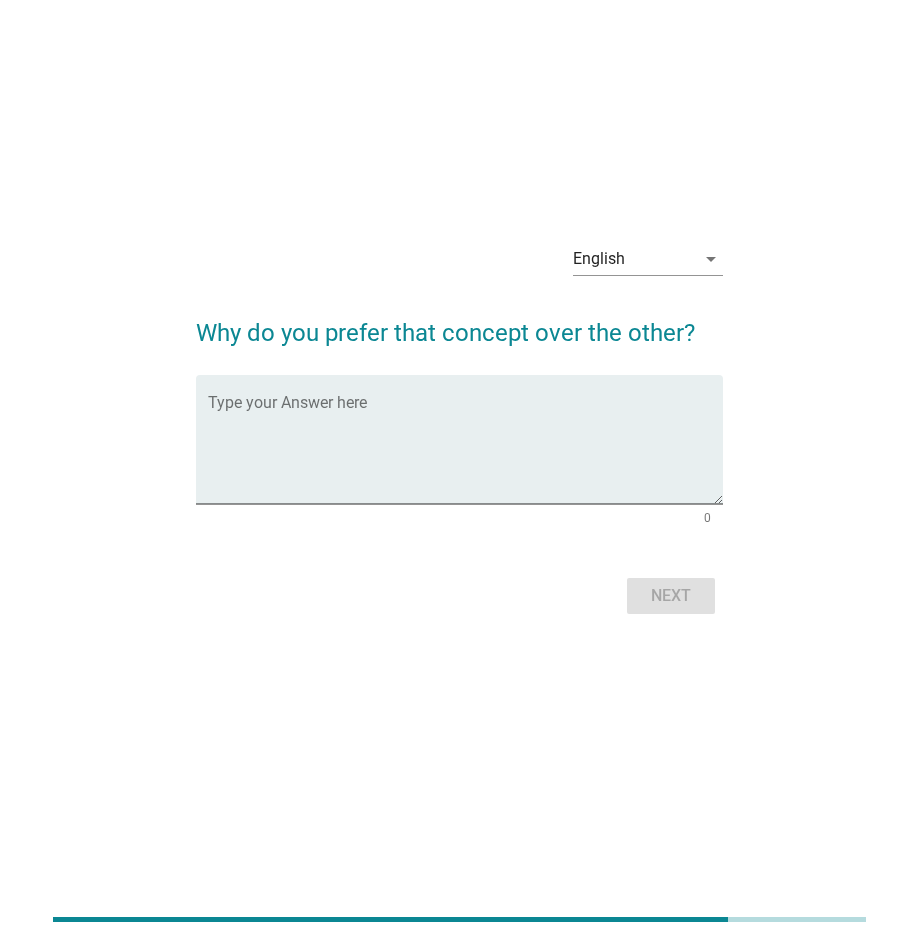 scroll, scrollTop: 0, scrollLeft: 0, axis: both 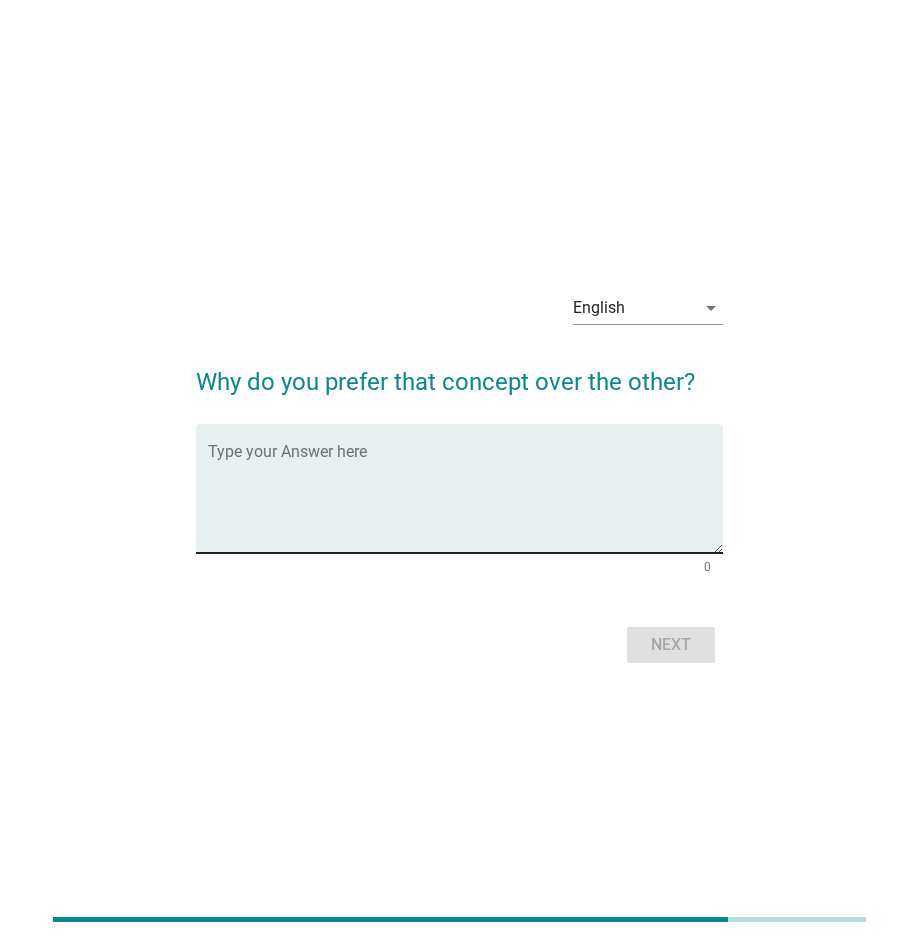 click at bounding box center (465, 500) 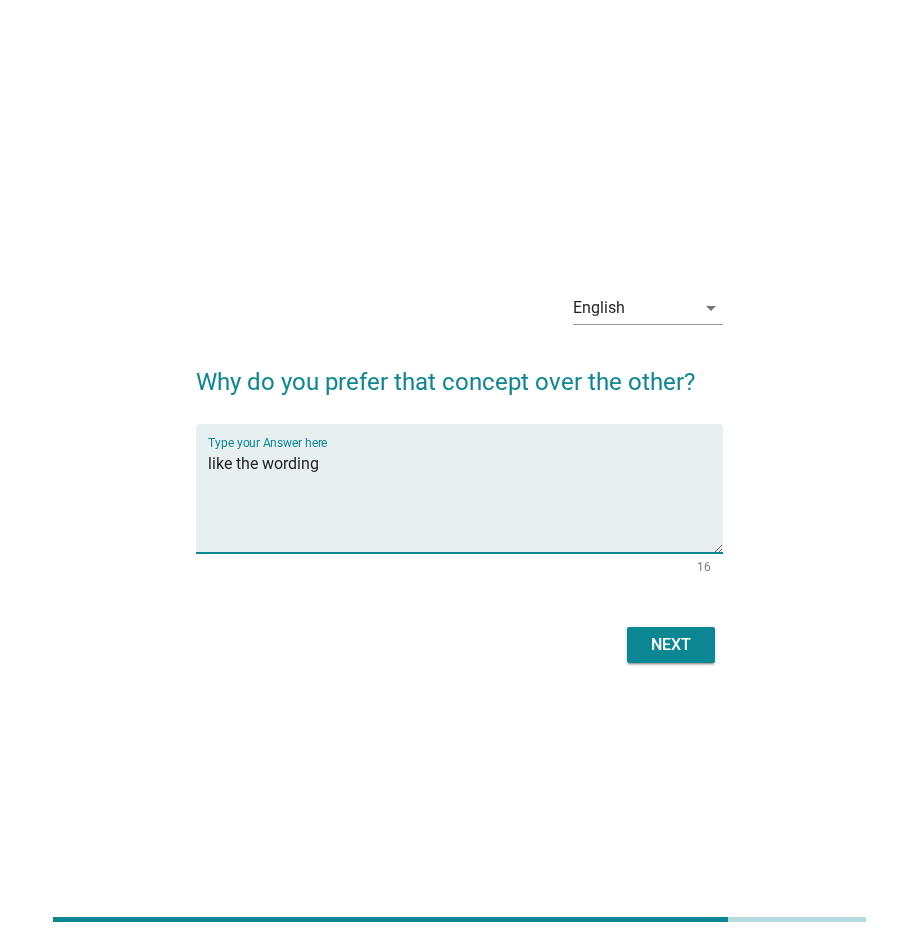 type on "like the wording" 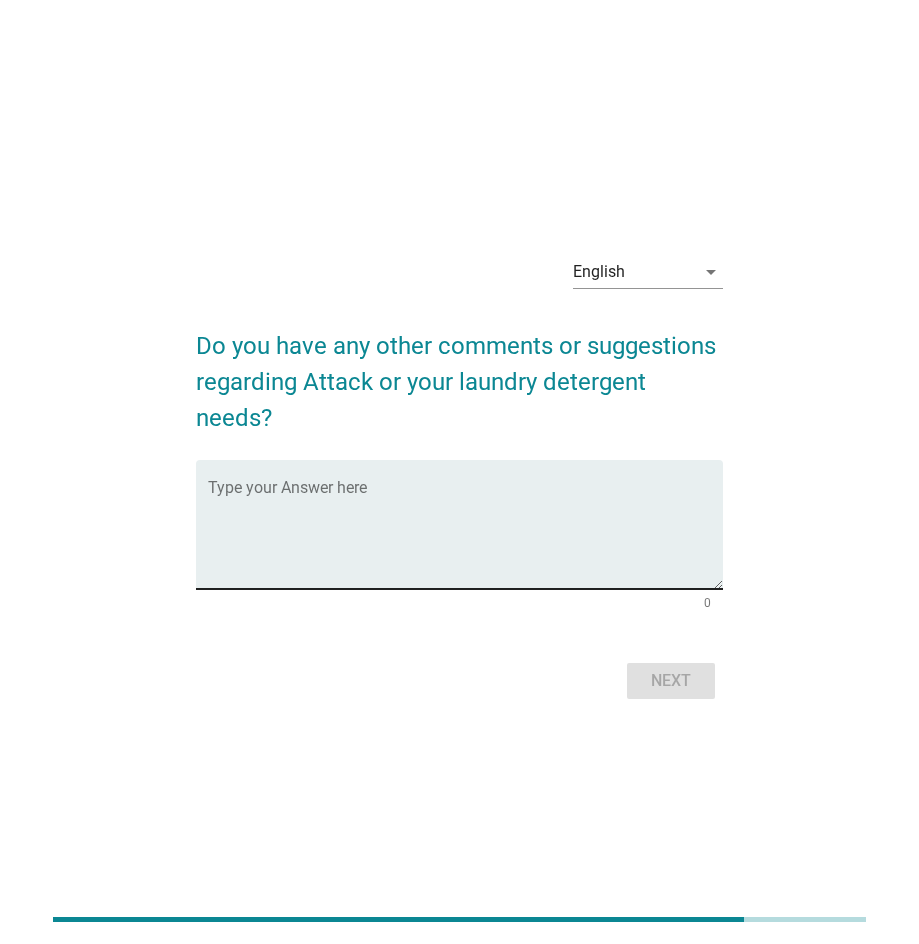 click at bounding box center (465, 536) 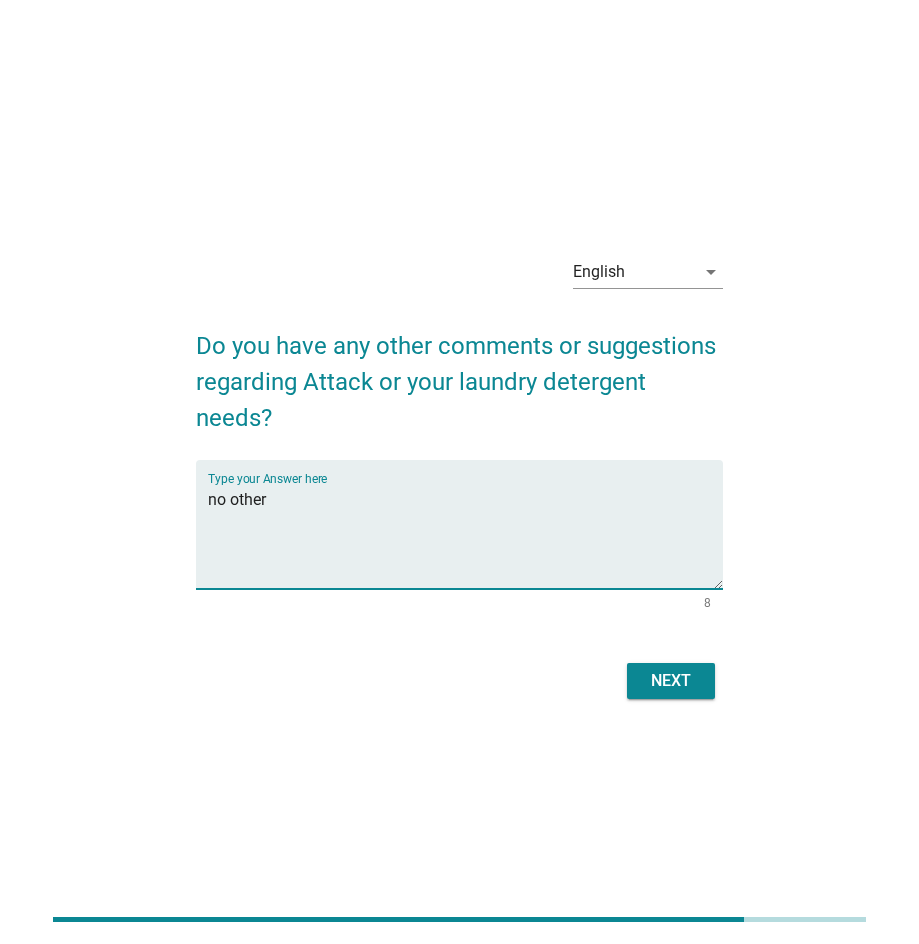 type on "no other" 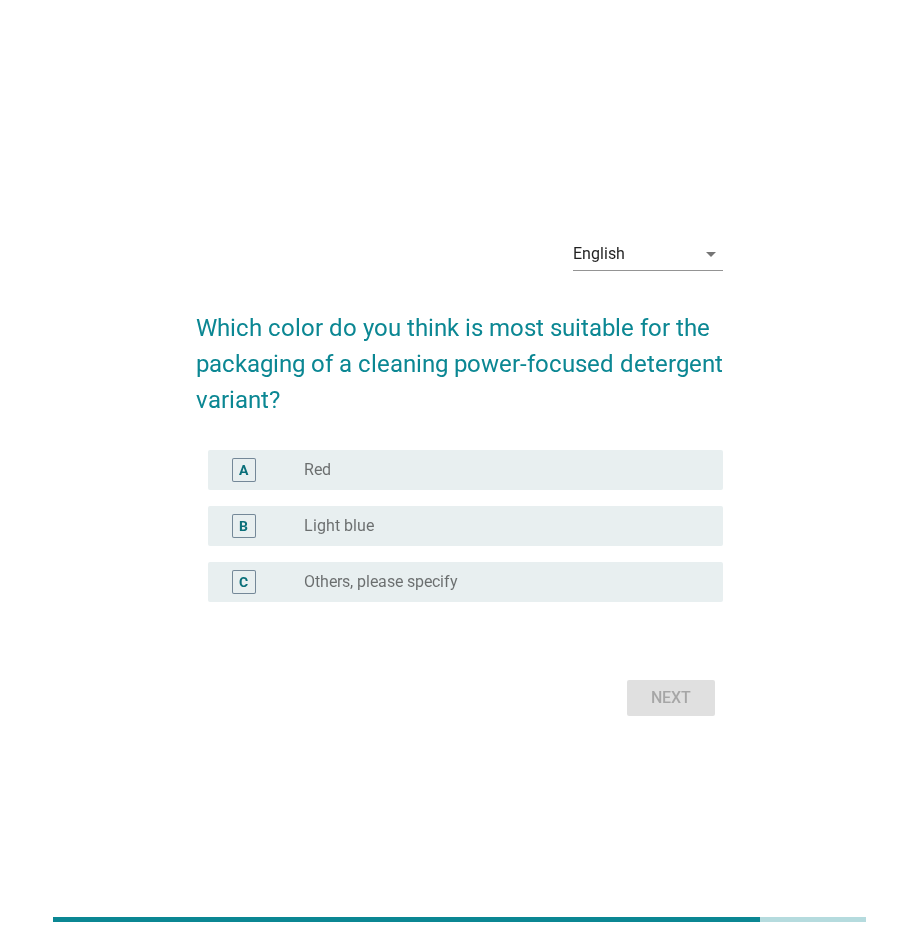click on "radio_button_unchecked Light blue" at bounding box center (497, 526) 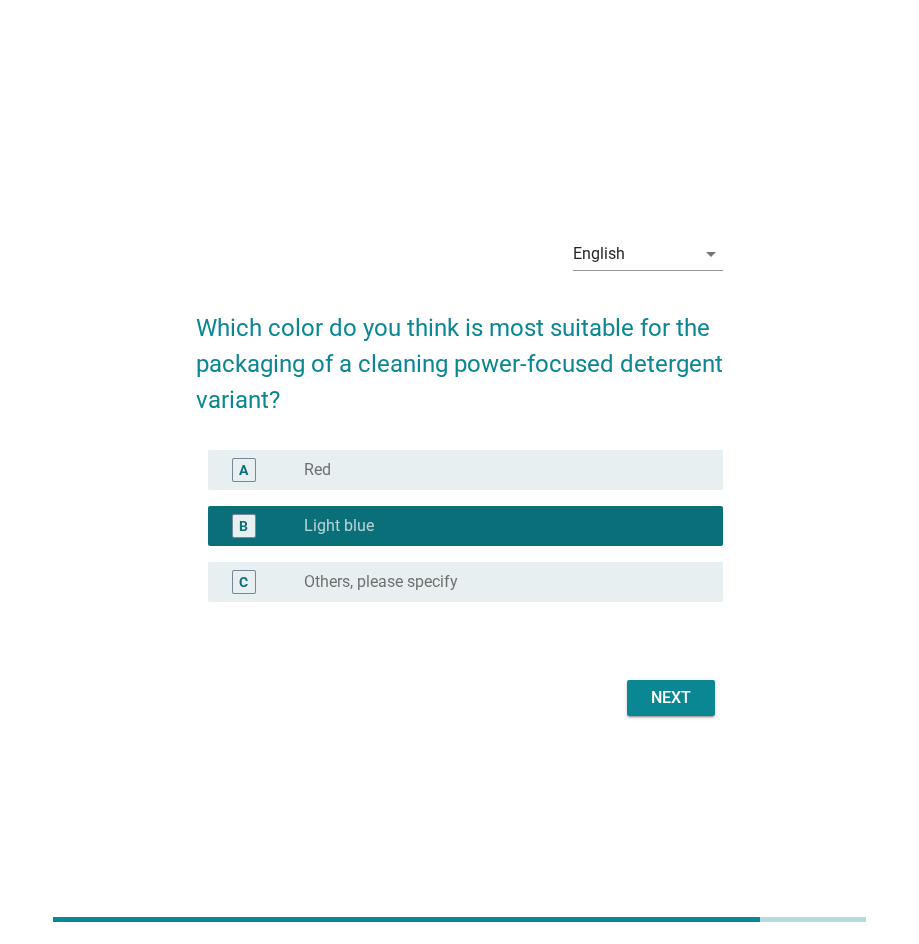 click on "radio_button_unchecked Red" at bounding box center [497, 470] 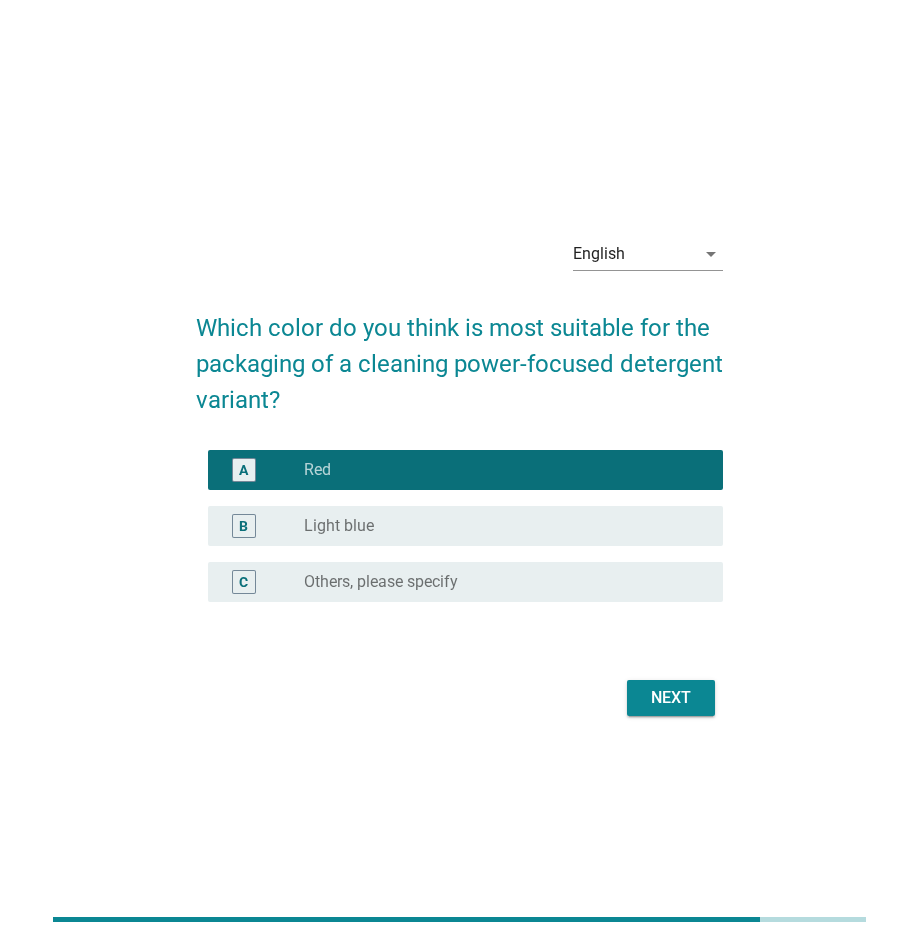click on "Next" at bounding box center [671, 698] 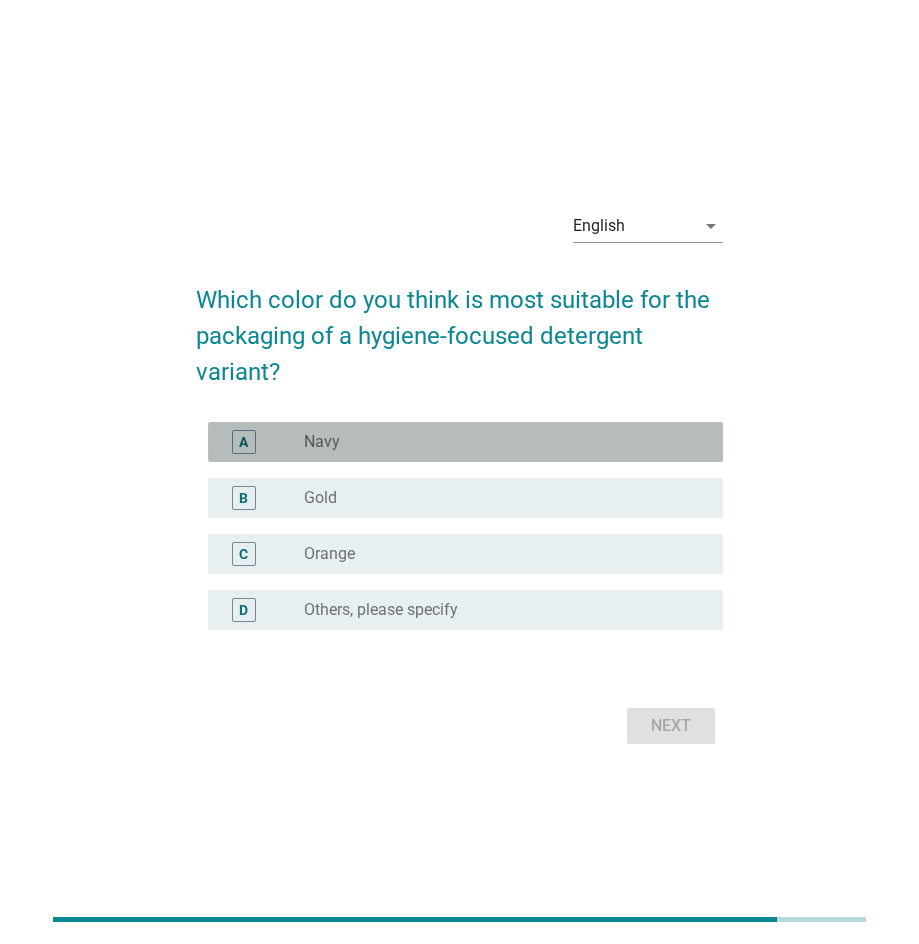 click on "radio_button_unchecked Navy" at bounding box center (497, 442) 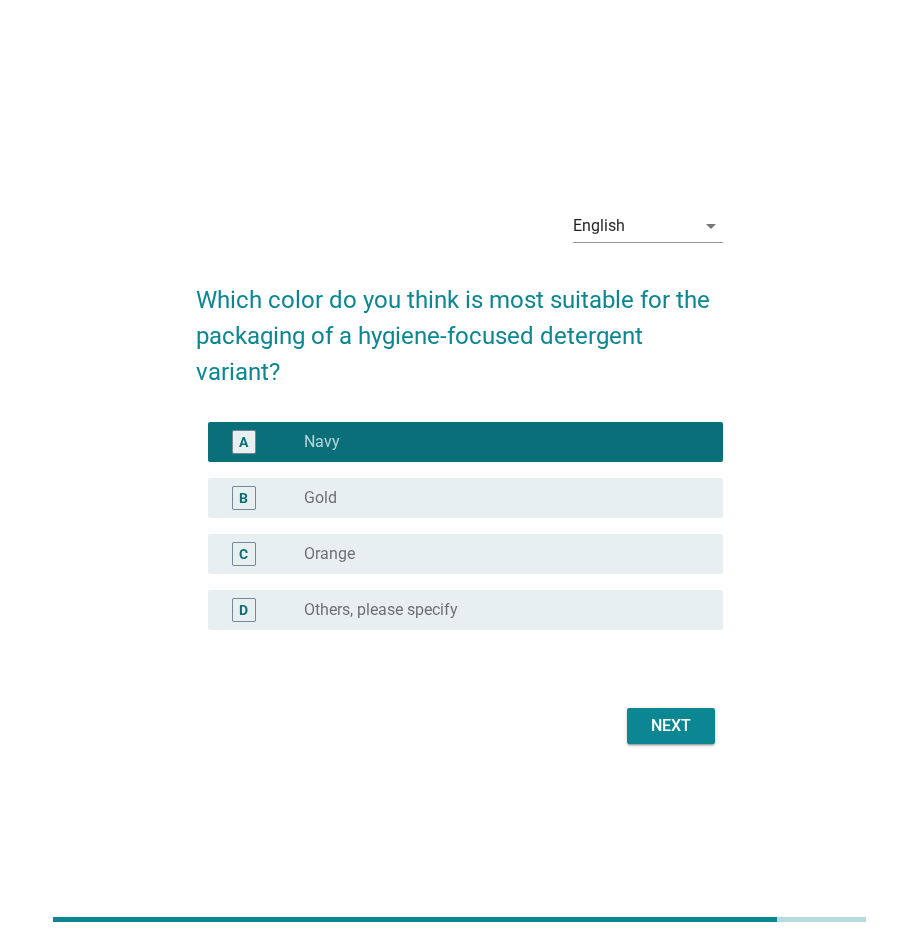 click on "Next" at bounding box center (671, 726) 